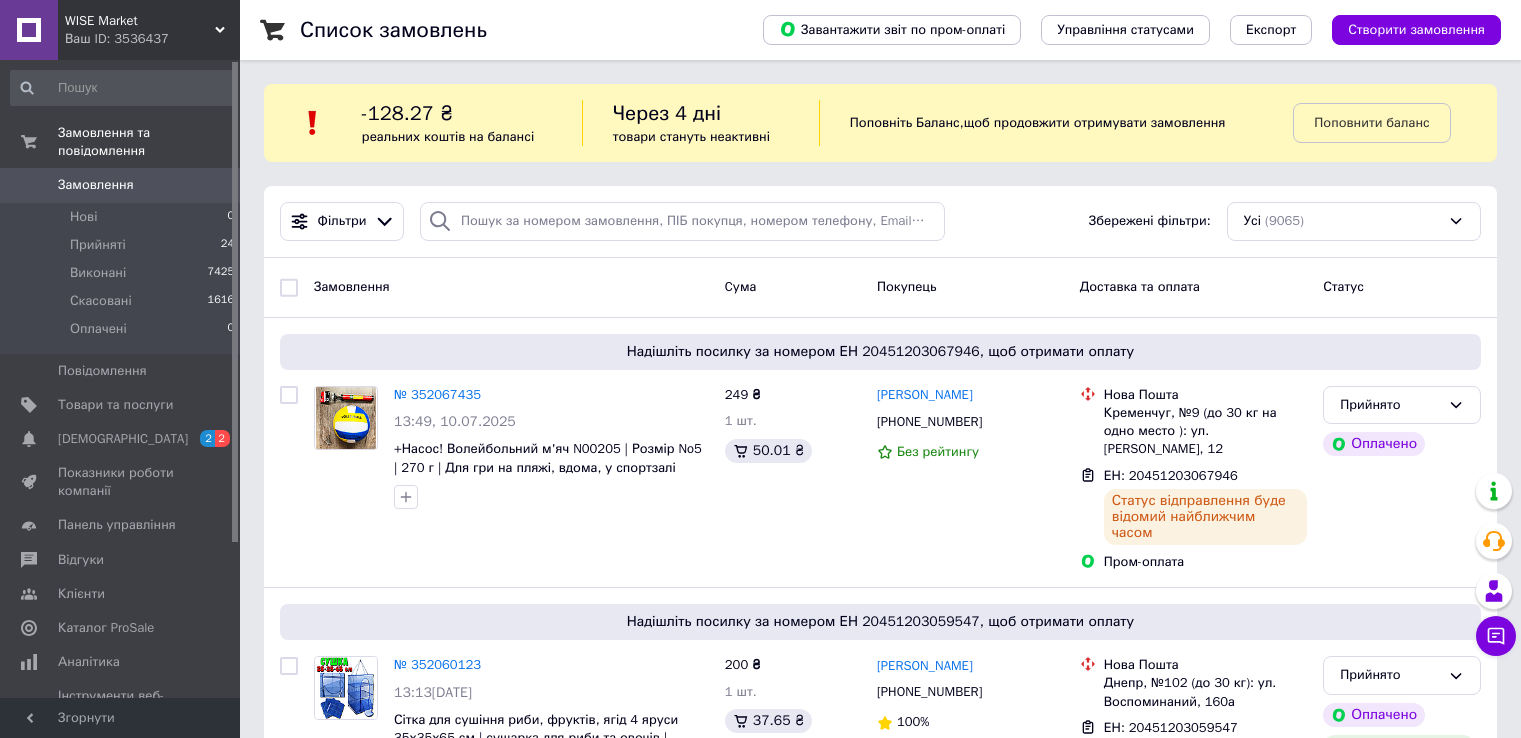 scroll, scrollTop: 0, scrollLeft: 0, axis: both 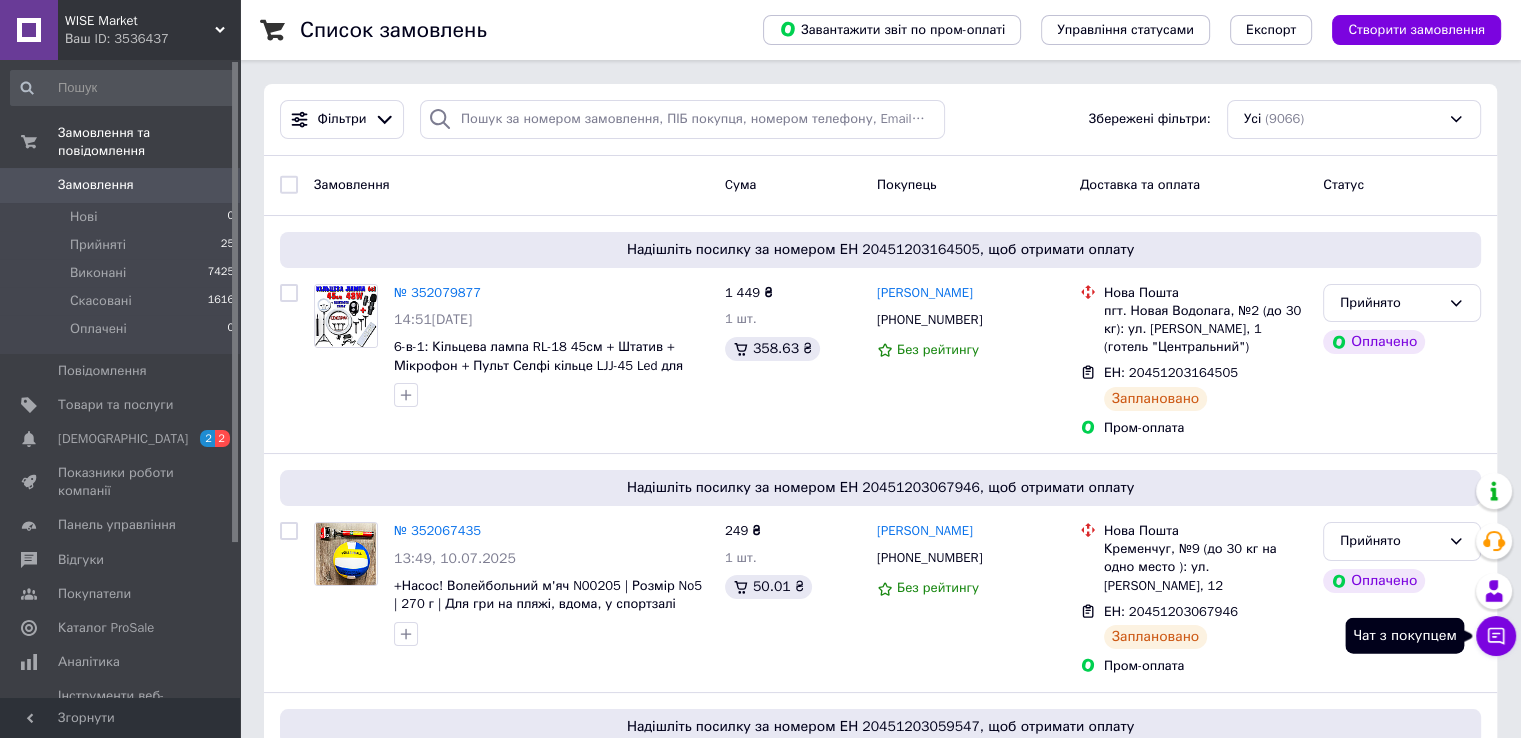 click 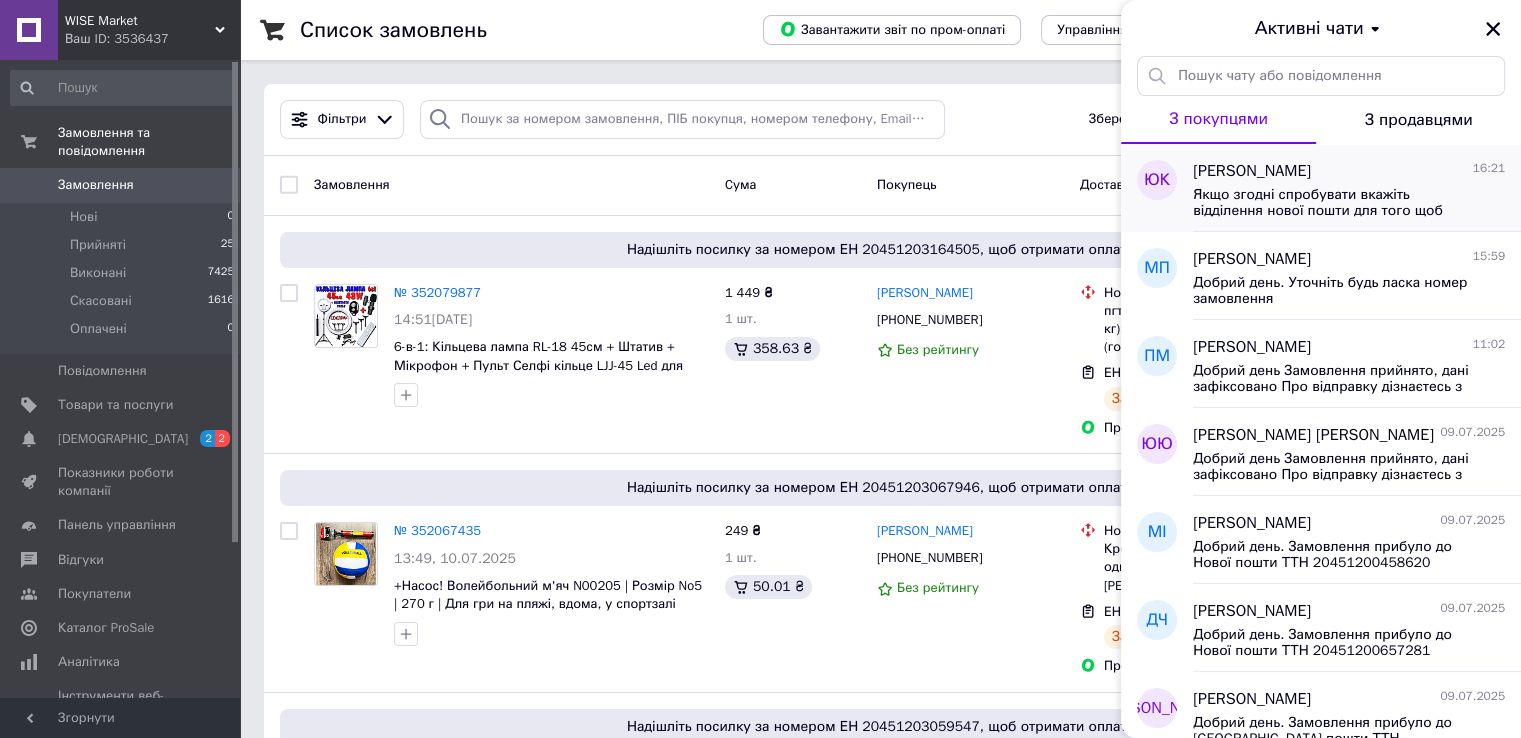 click on "Якщо згодні спробувати вкажіть відділення нової пошти для того щоб змінили в відправили вам)" at bounding box center (1349, 201) 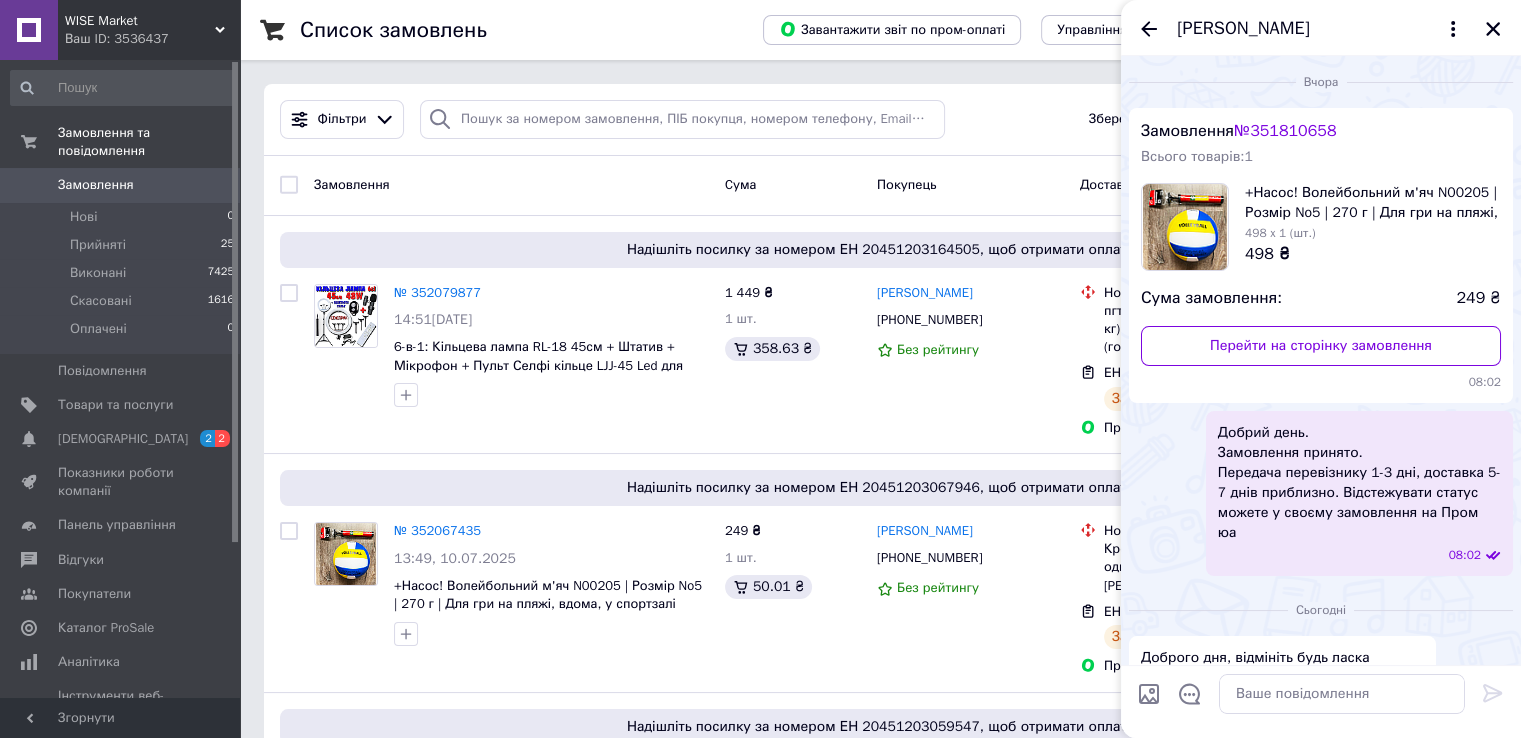 scroll, scrollTop: 497, scrollLeft: 0, axis: vertical 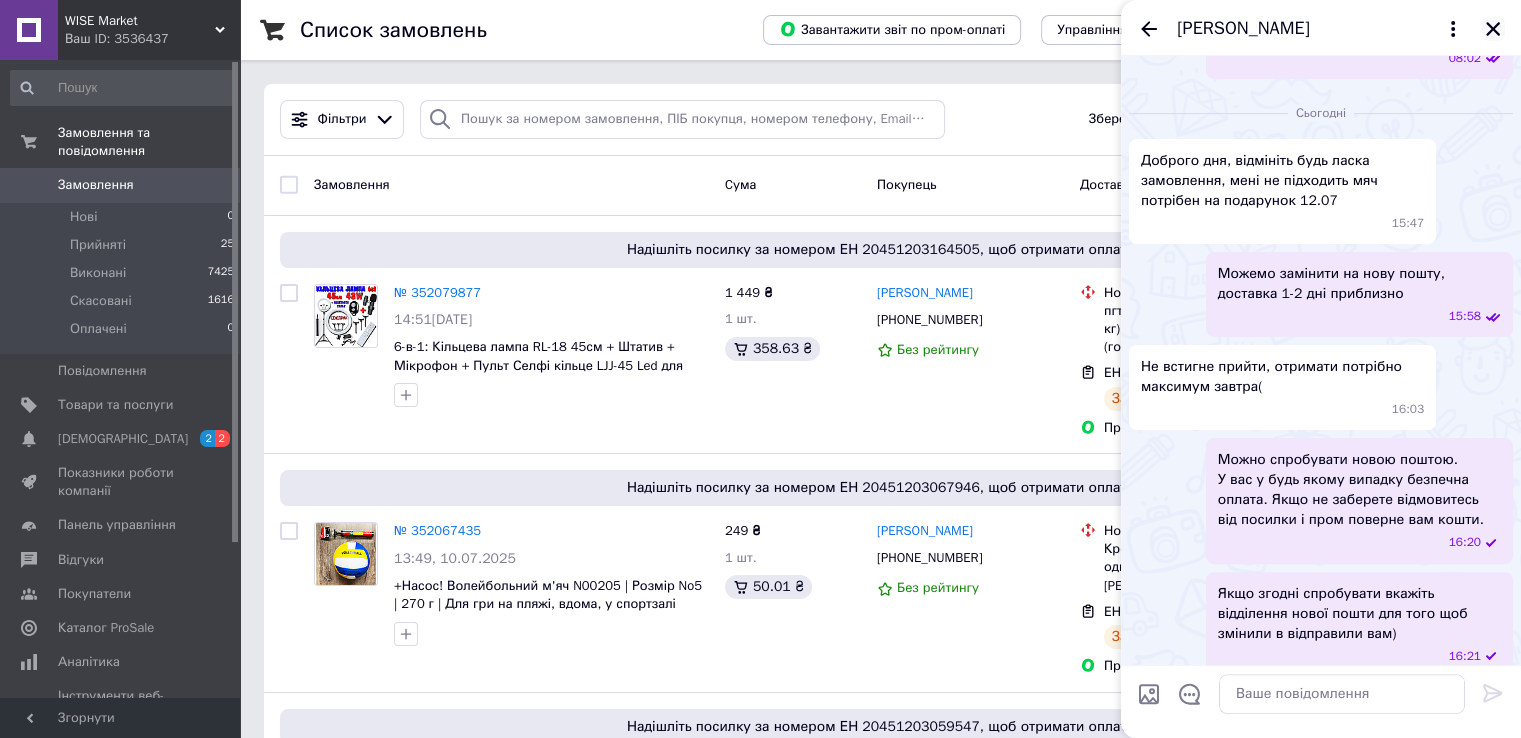 click 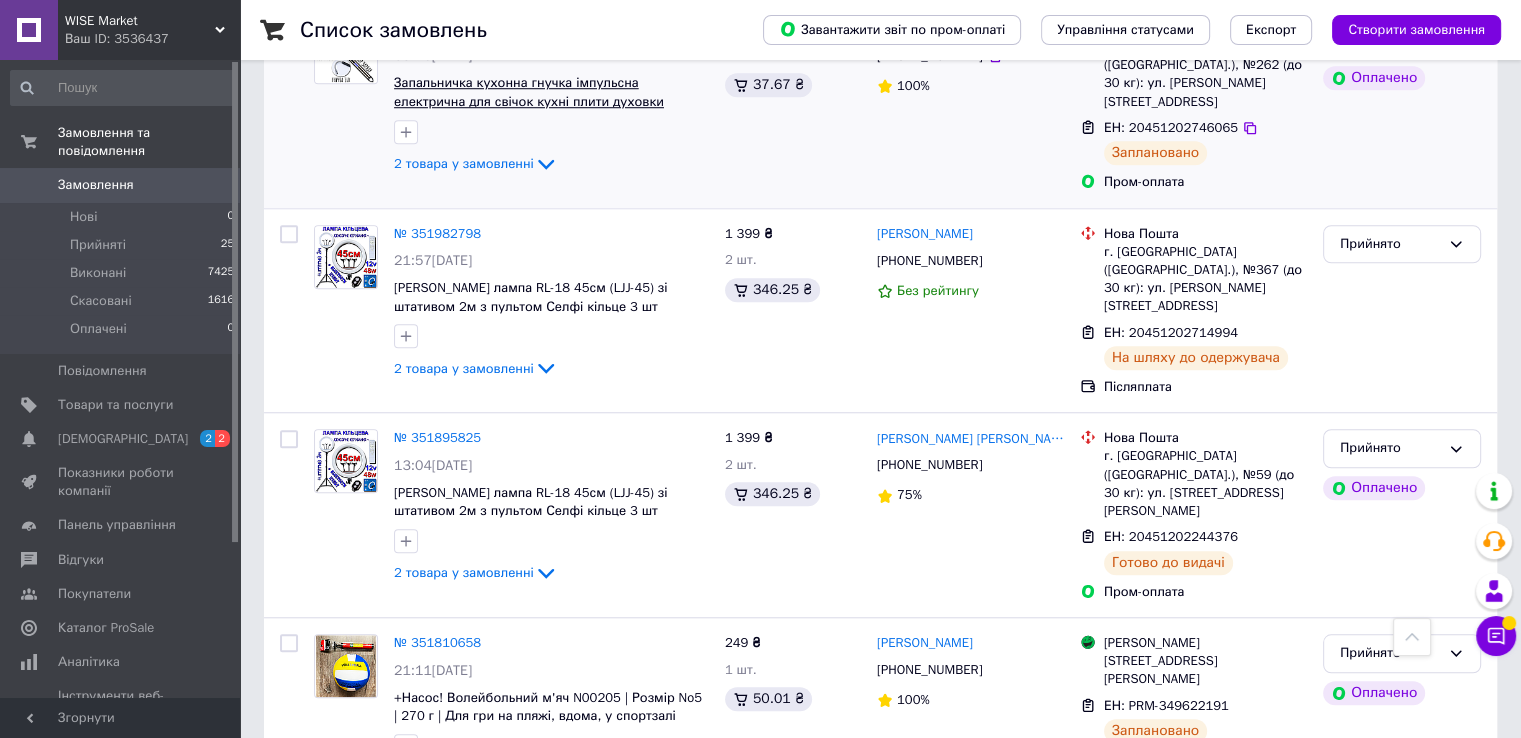 scroll, scrollTop: 1600, scrollLeft: 0, axis: vertical 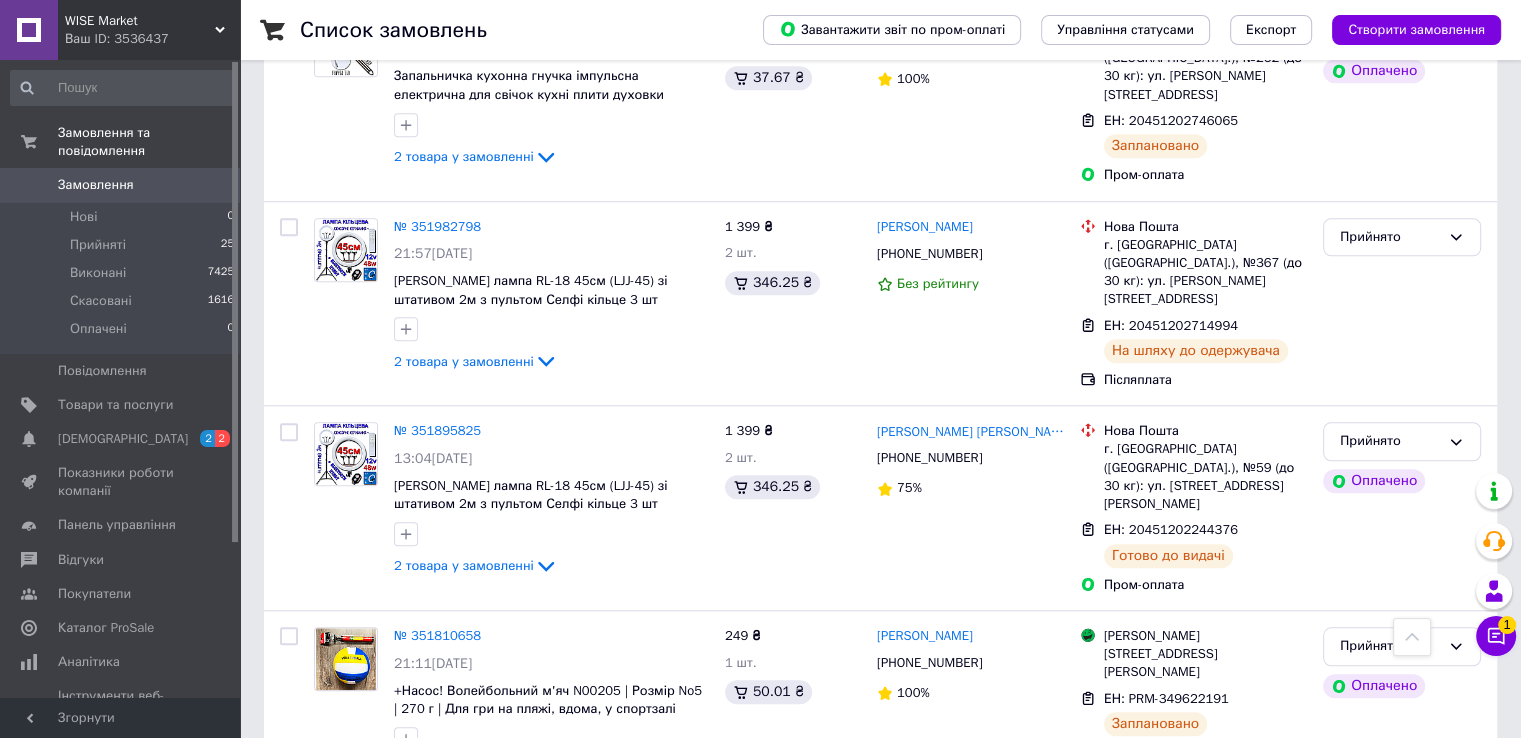 click on "№ 351810658" at bounding box center [437, 635] 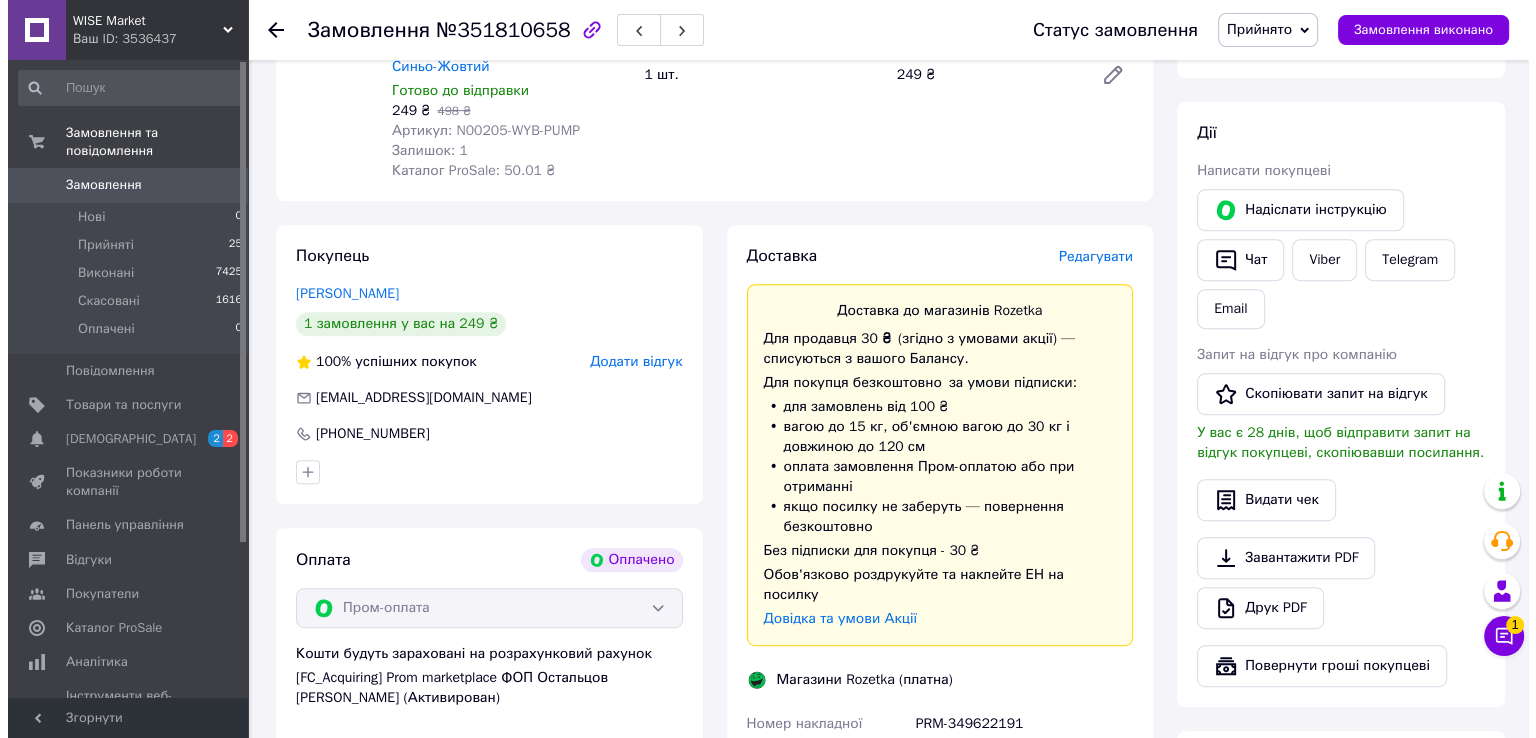 scroll, scrollTop: 854, scrollLeft: 0, axis: vertical 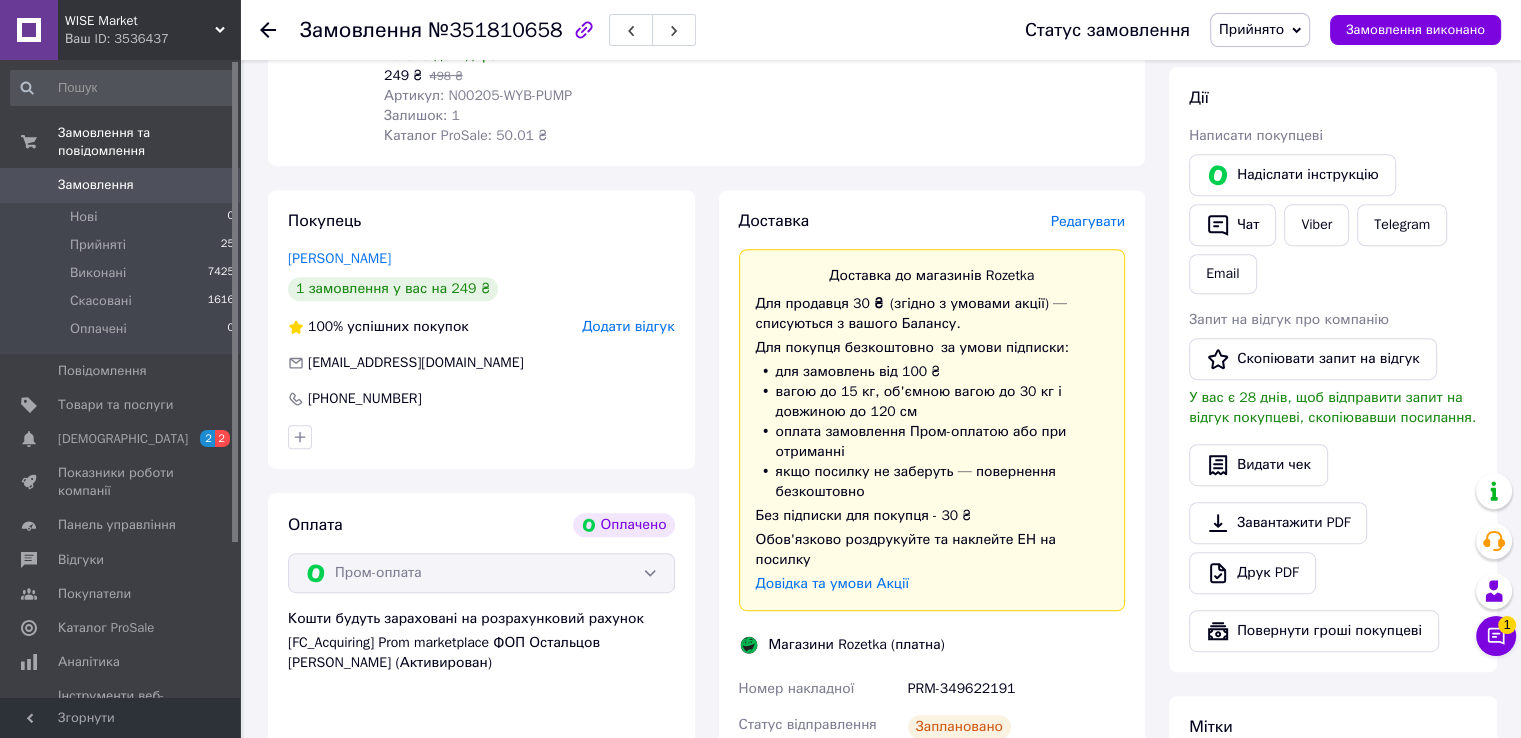 click on "Редагувати" at bounding box center [1088, 221] 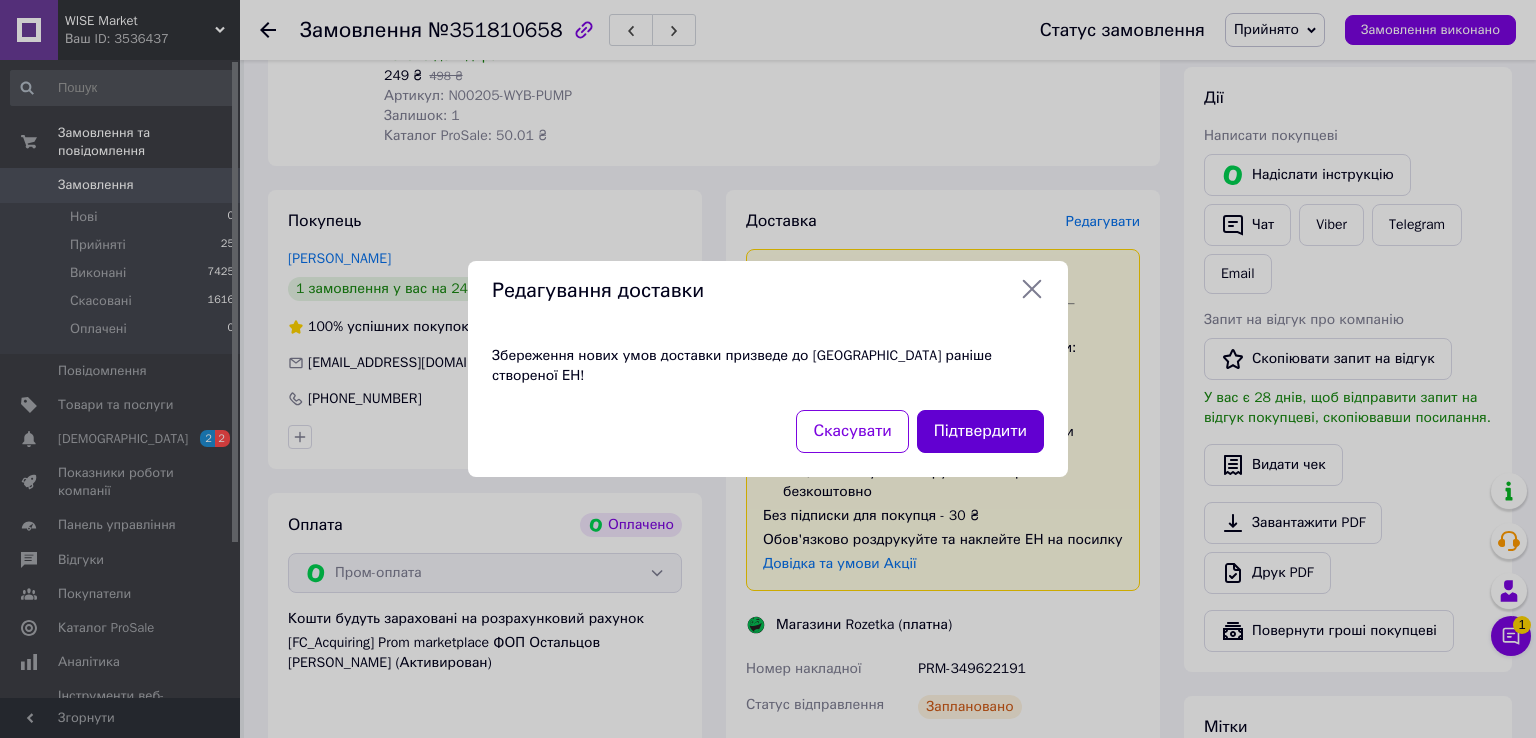 click on "Підтвердити" at bounding box center [980, 431] 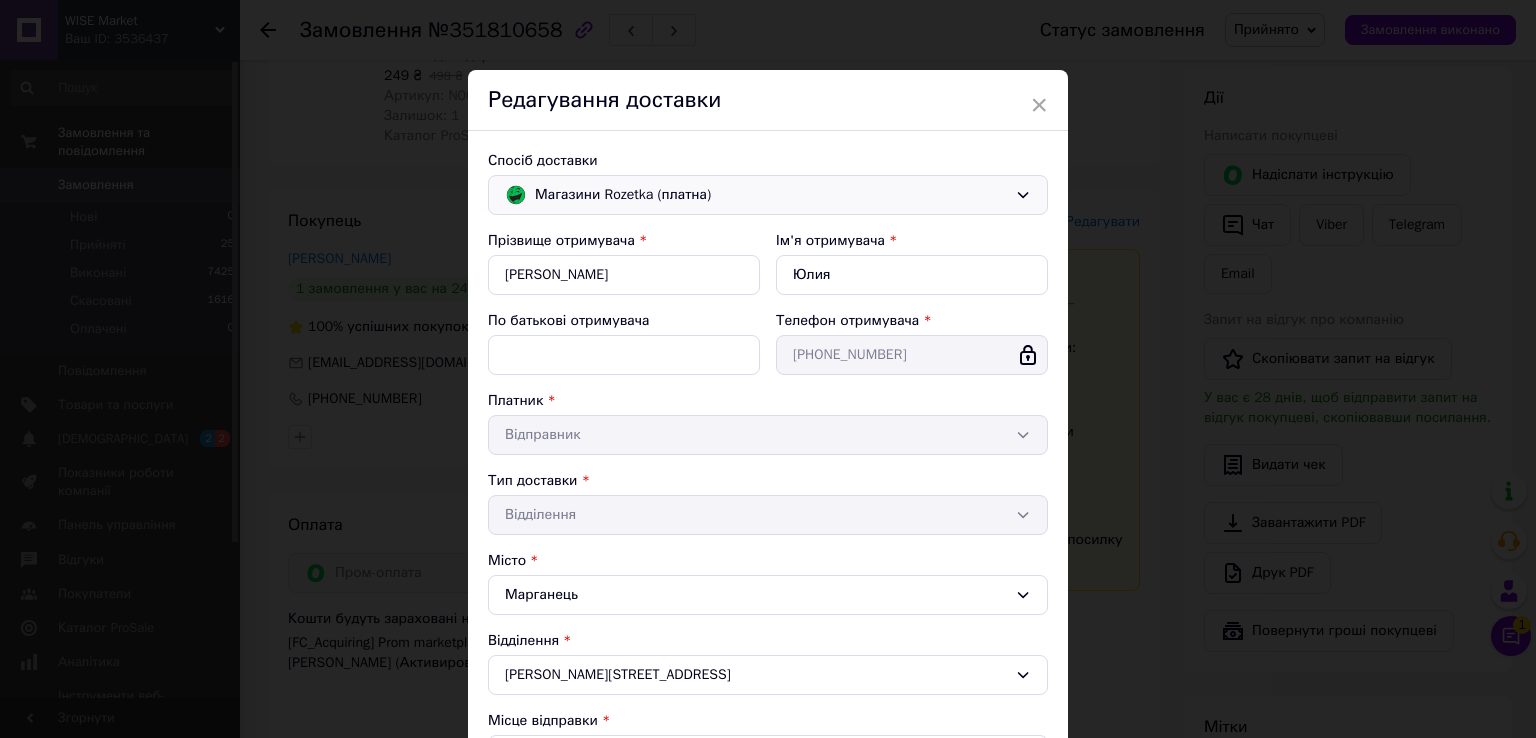 click on "Магазини Rozetka (платна)" at bounding box center [771, 195] 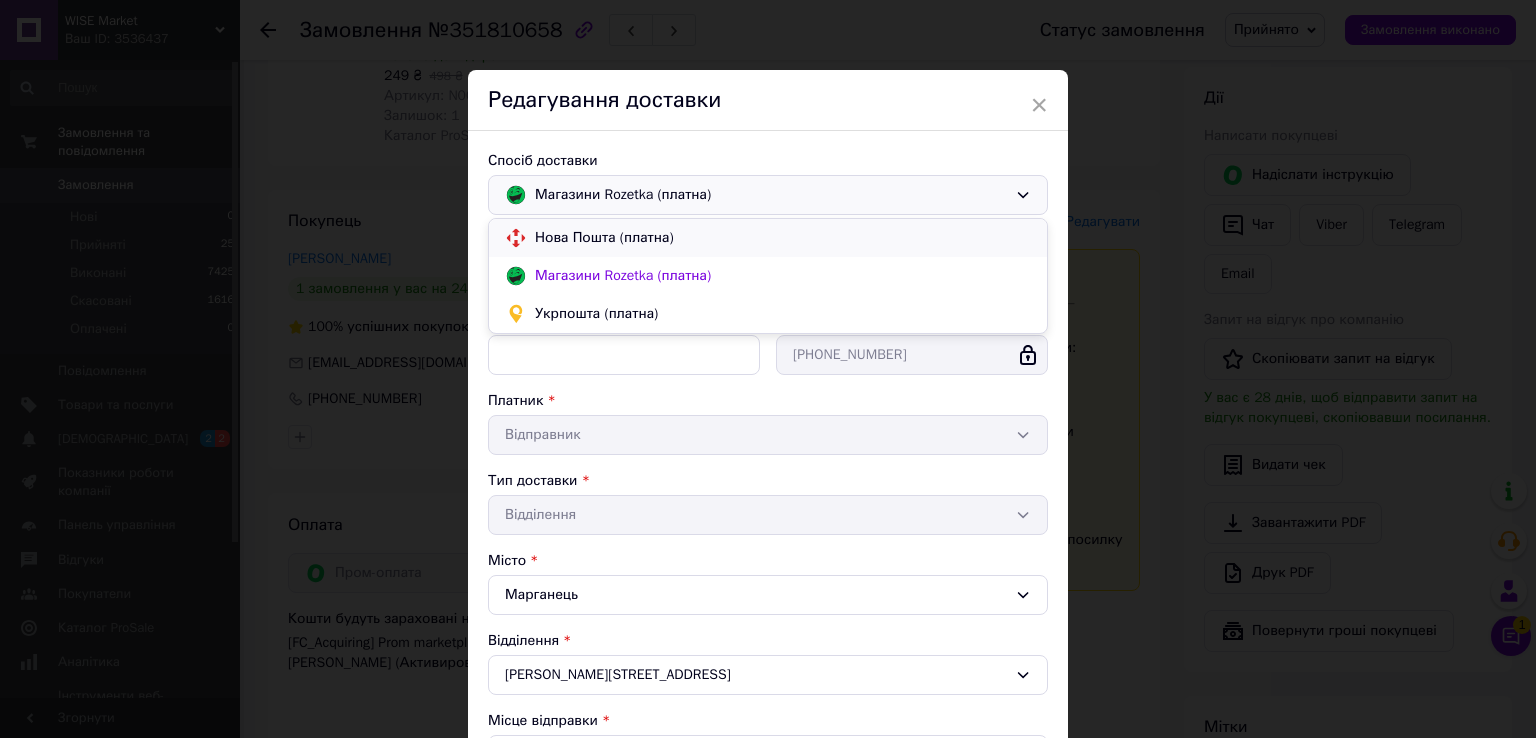 click on "Нова Пошта (платна)" at bounding box center (783, 238) 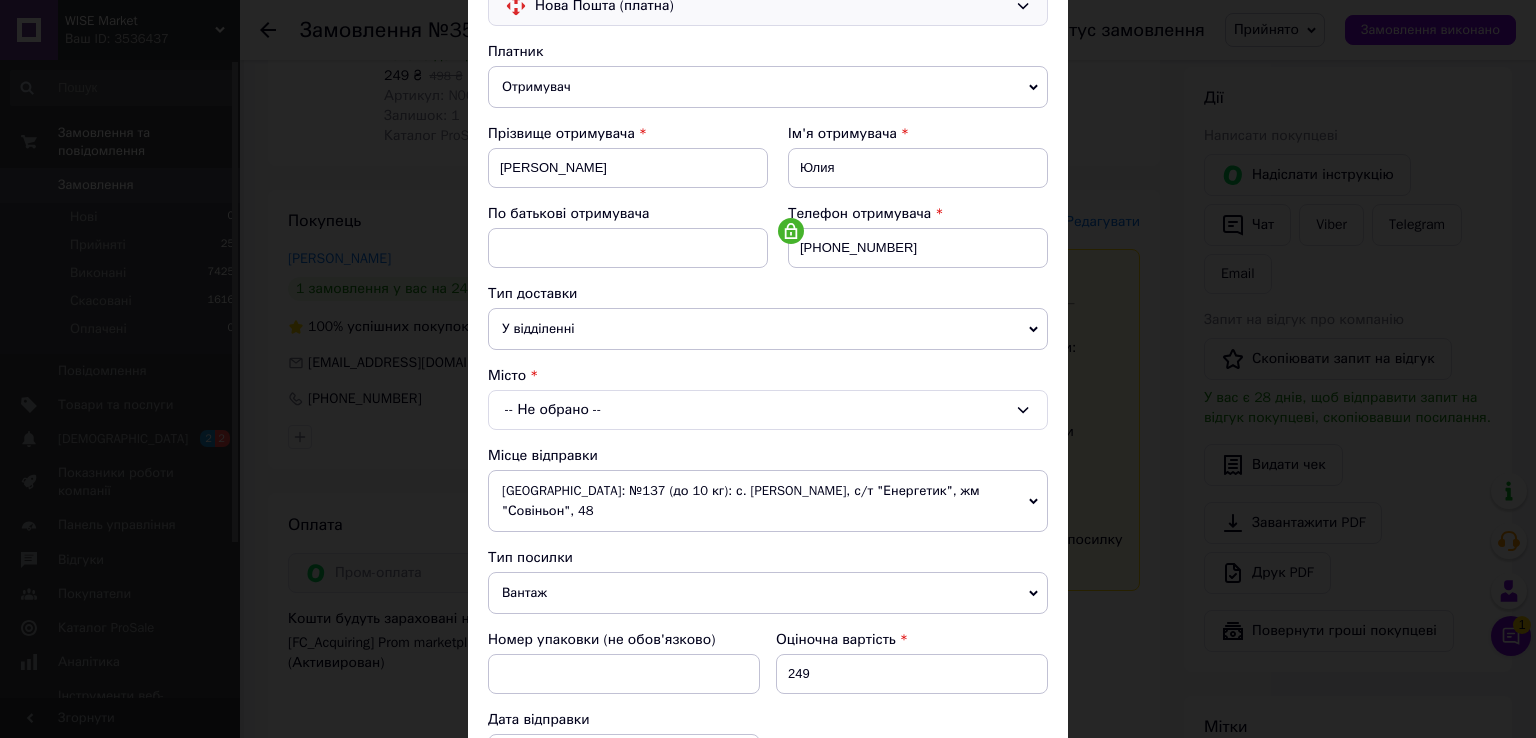 scroll, scrollTop: 200, scrollLeft: 0, axis: vertical 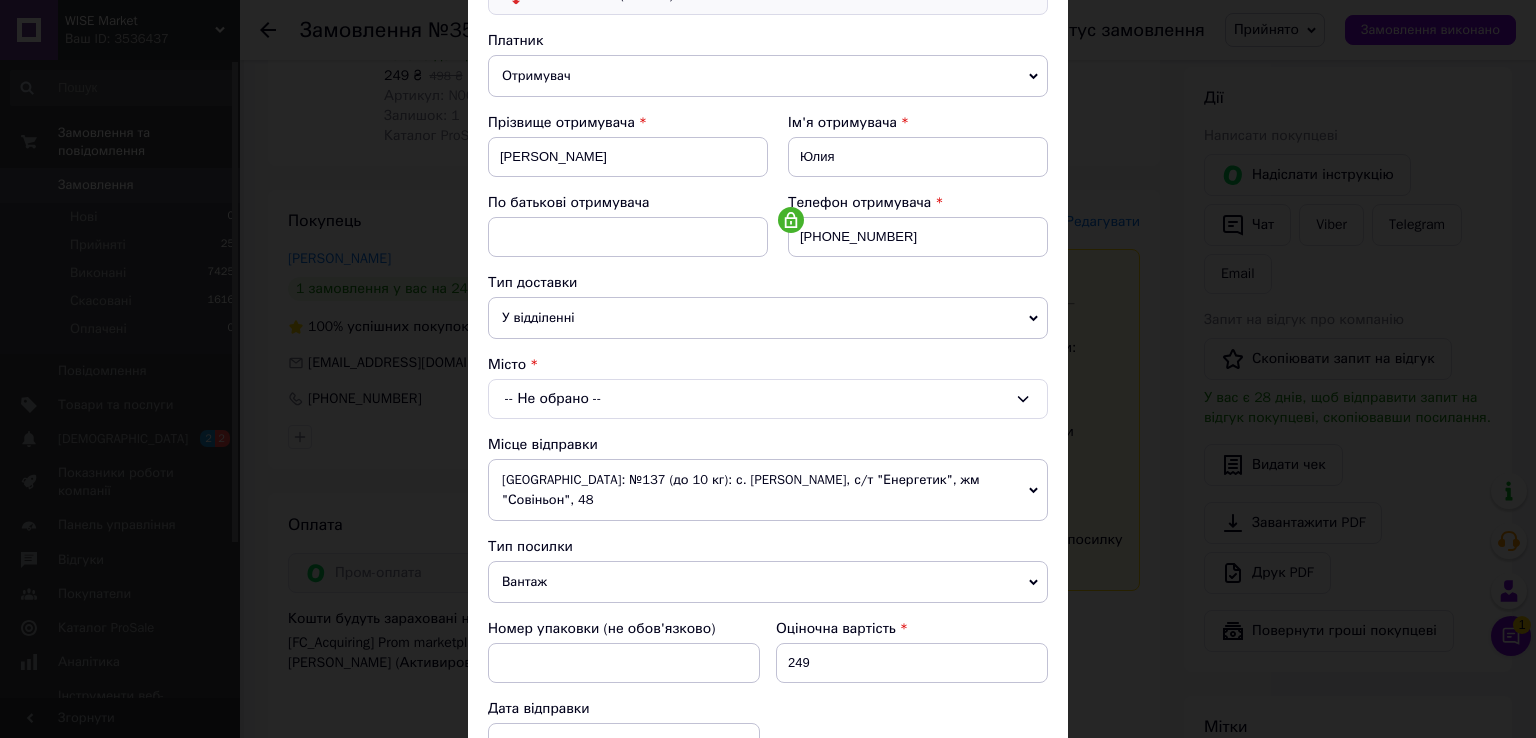 click on "-- Не обрано --" at bounding box center (768, 399) 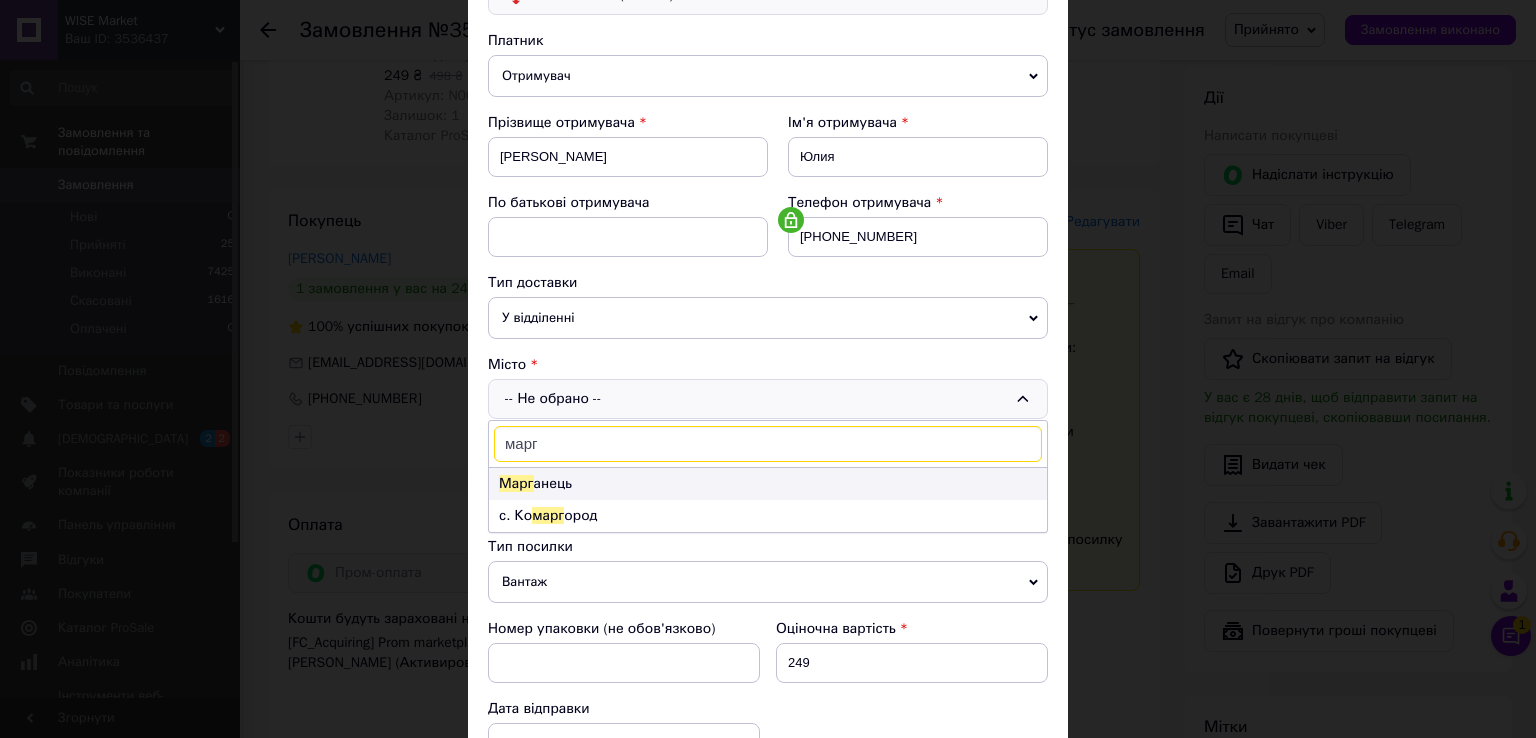 type on "марг" 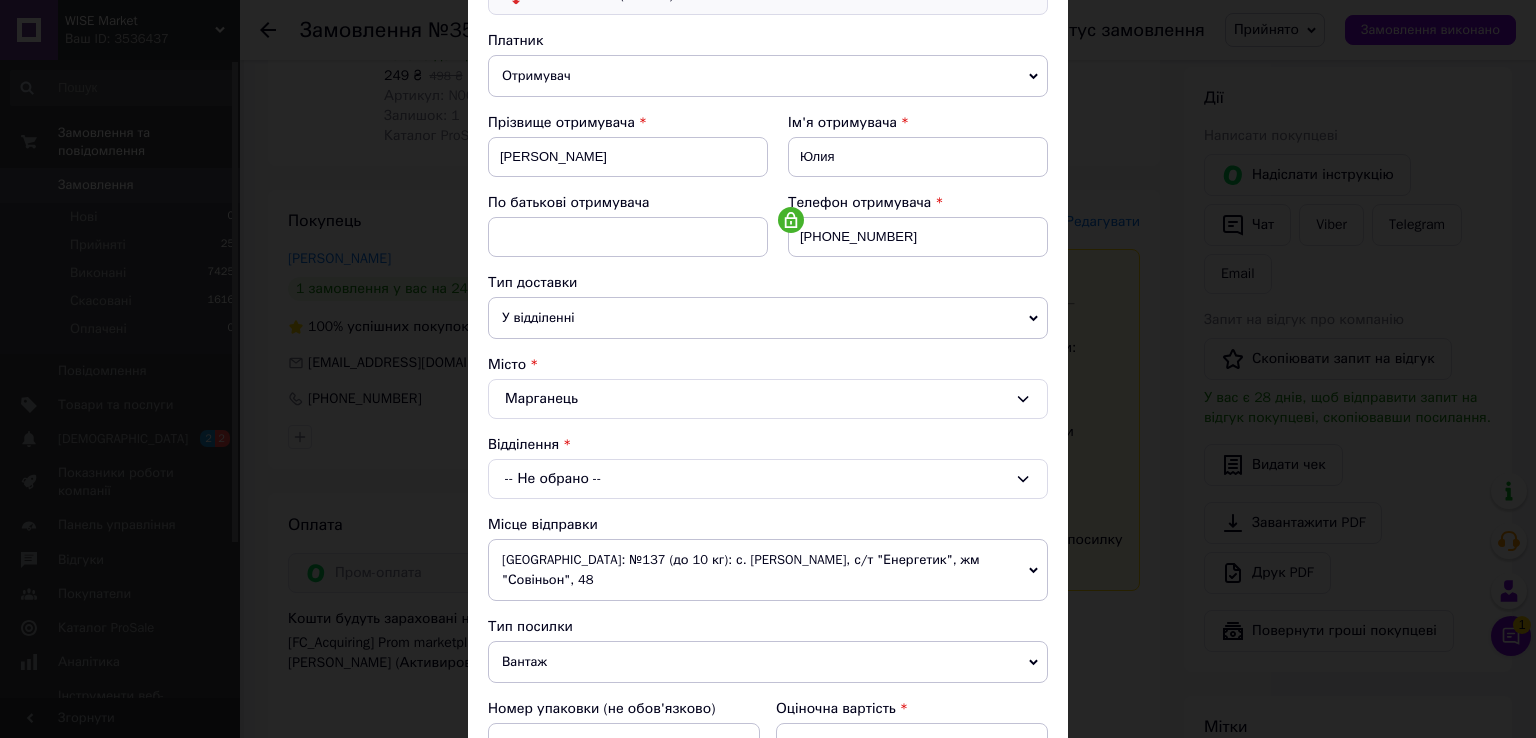 click on "-- Не обрано --" at bounding box center [768, 479] 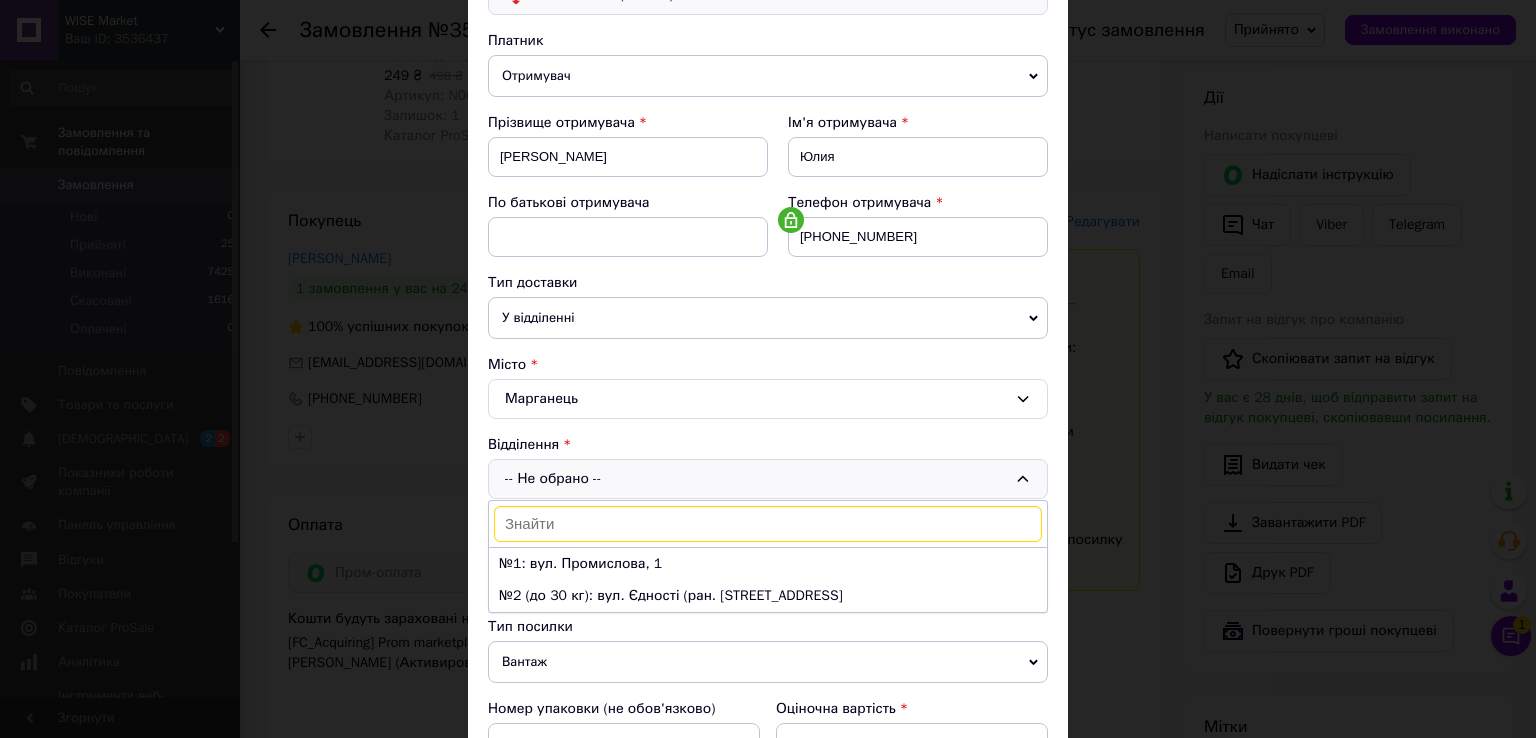 click on "№1: вул. Промислова, 1" at bounding box center [768, 564] 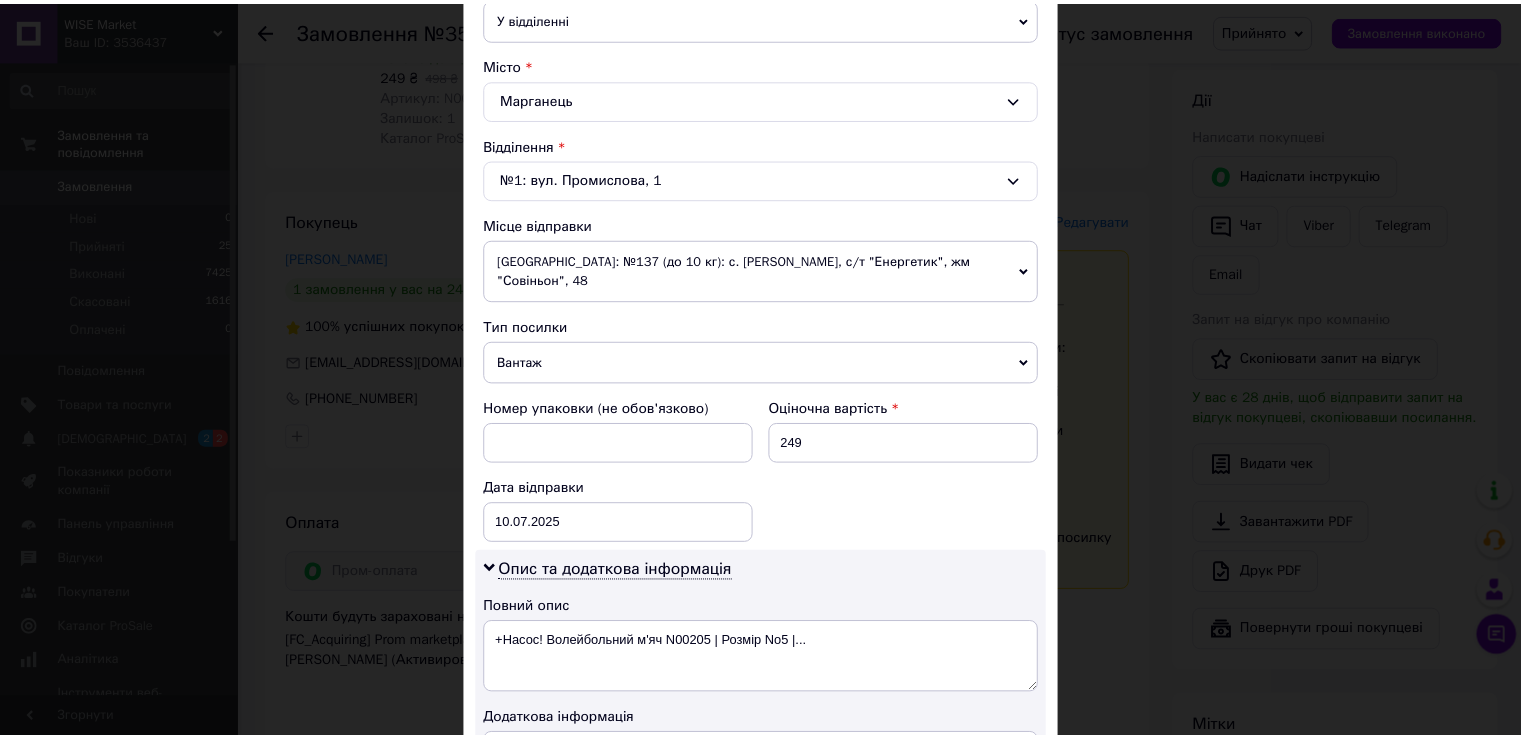 scroll, scrollTop: 808, scrollLeft: 0, axis: vertical 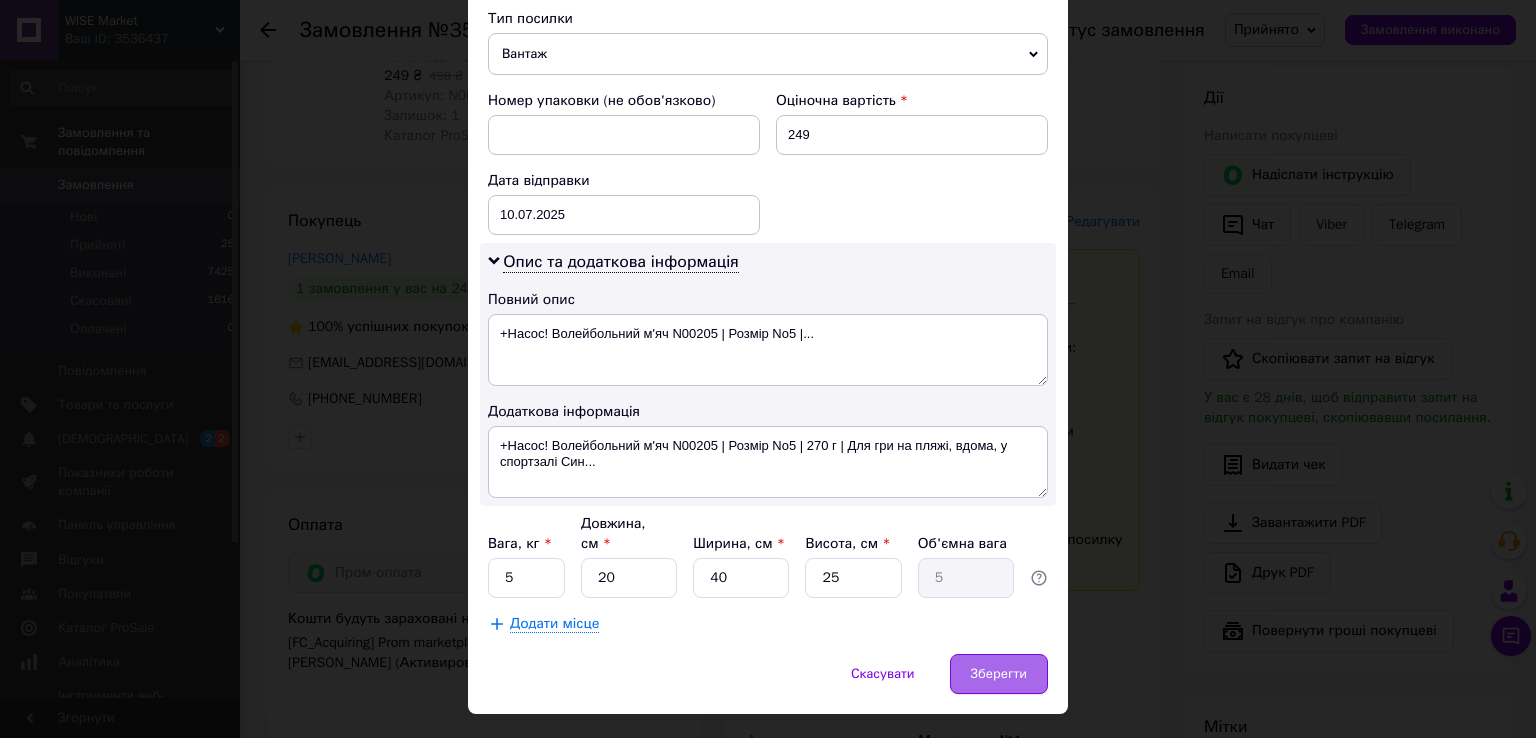 click on "Зберегти" at bounding box center (999, 674) 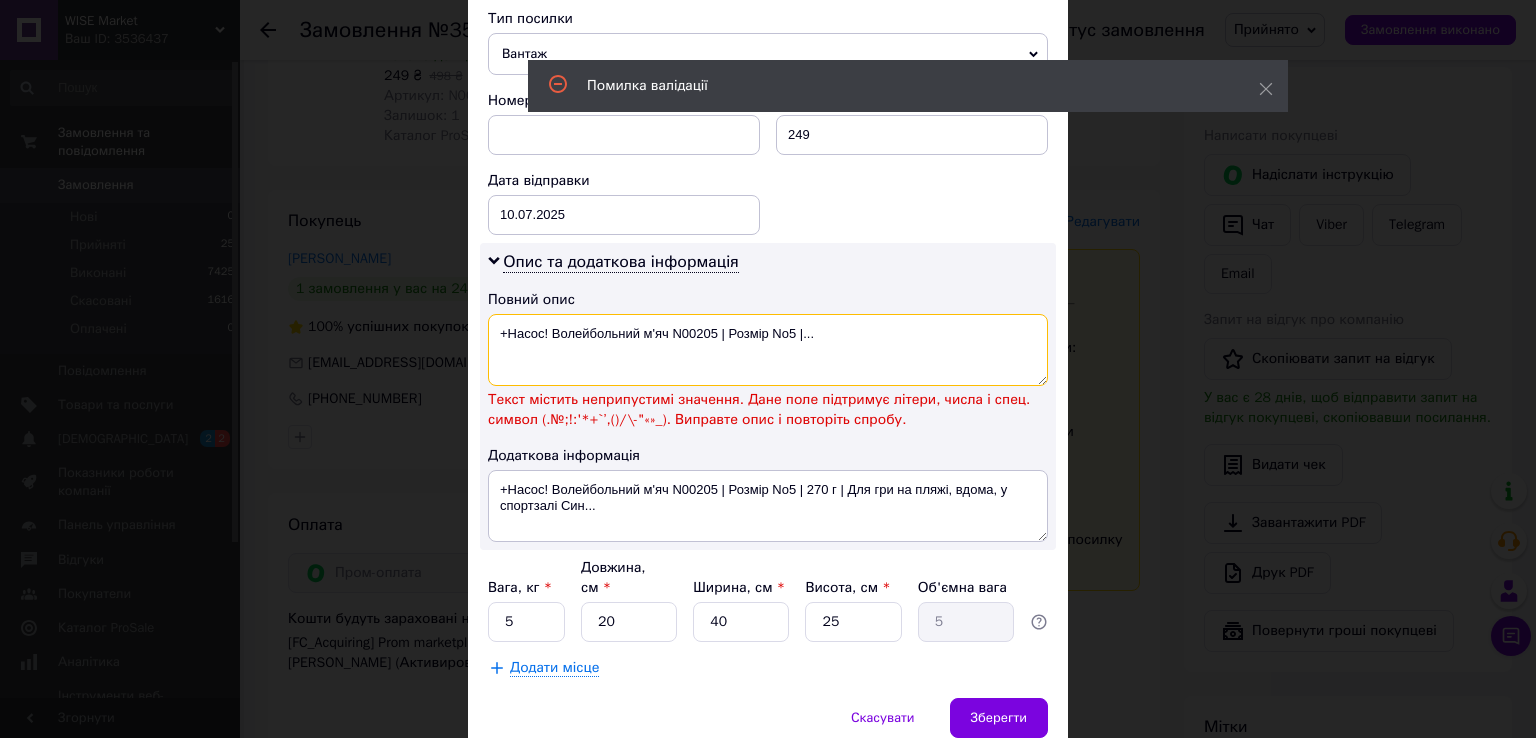 click on "+Насос! Волейбольний м'яч N00205 | Розмір No5 |..." at bounding box center [768, 350] 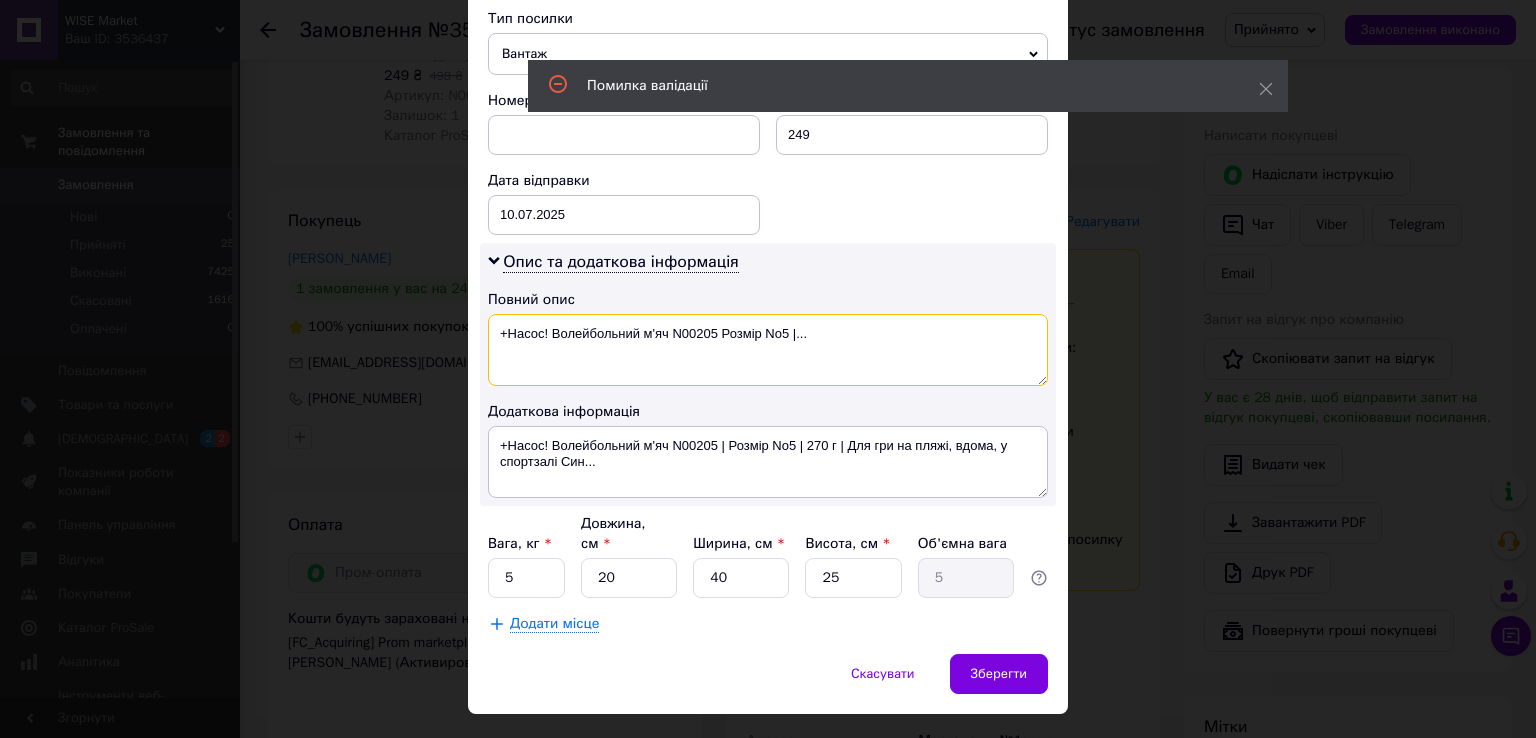 click on "+Насос! Волейбольний м'яч N00205 Розмір No5 |..." at bounding box center (768, 350) 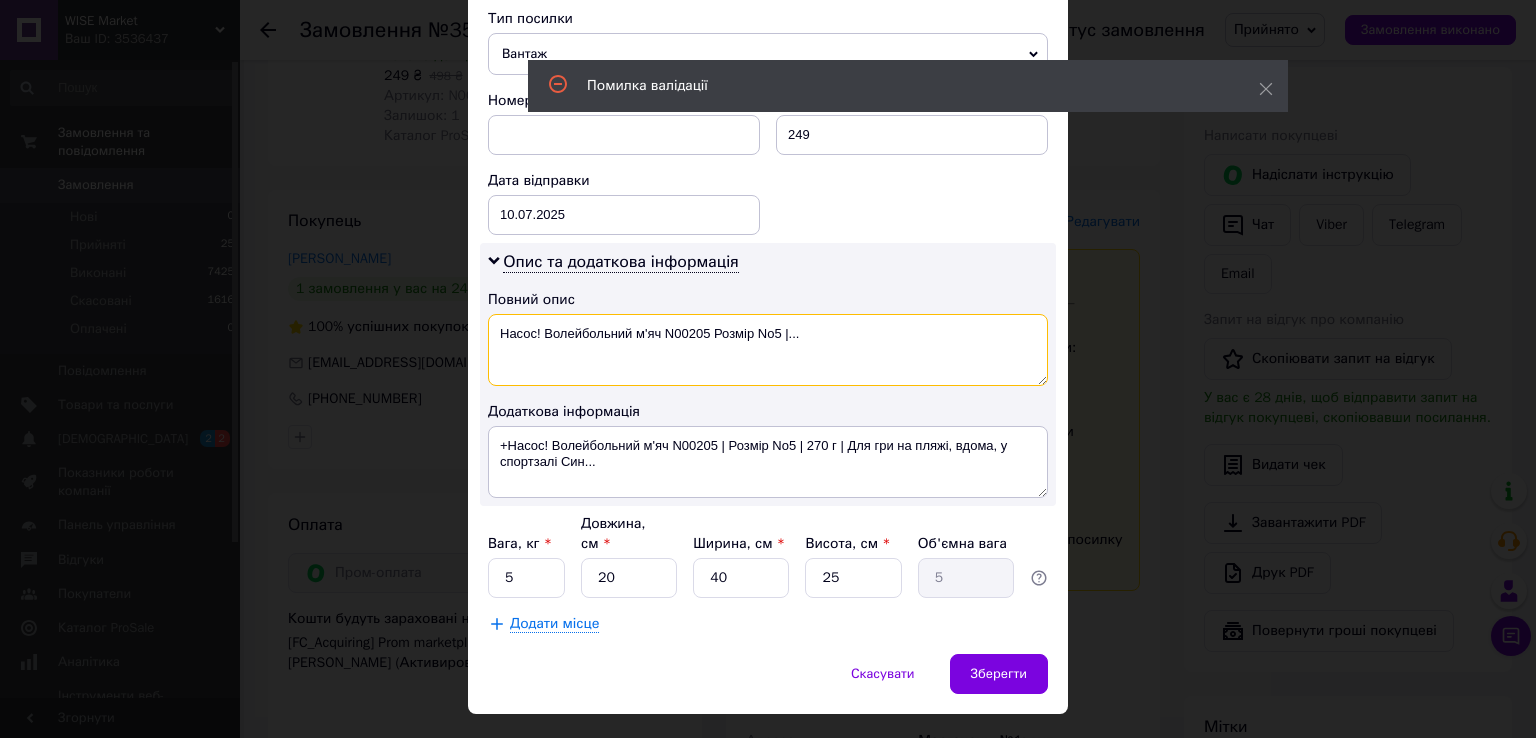 click on "Насос! Волейбольний м'яч N00205 Розмір No5 |..." at bounding box center (768, 350) 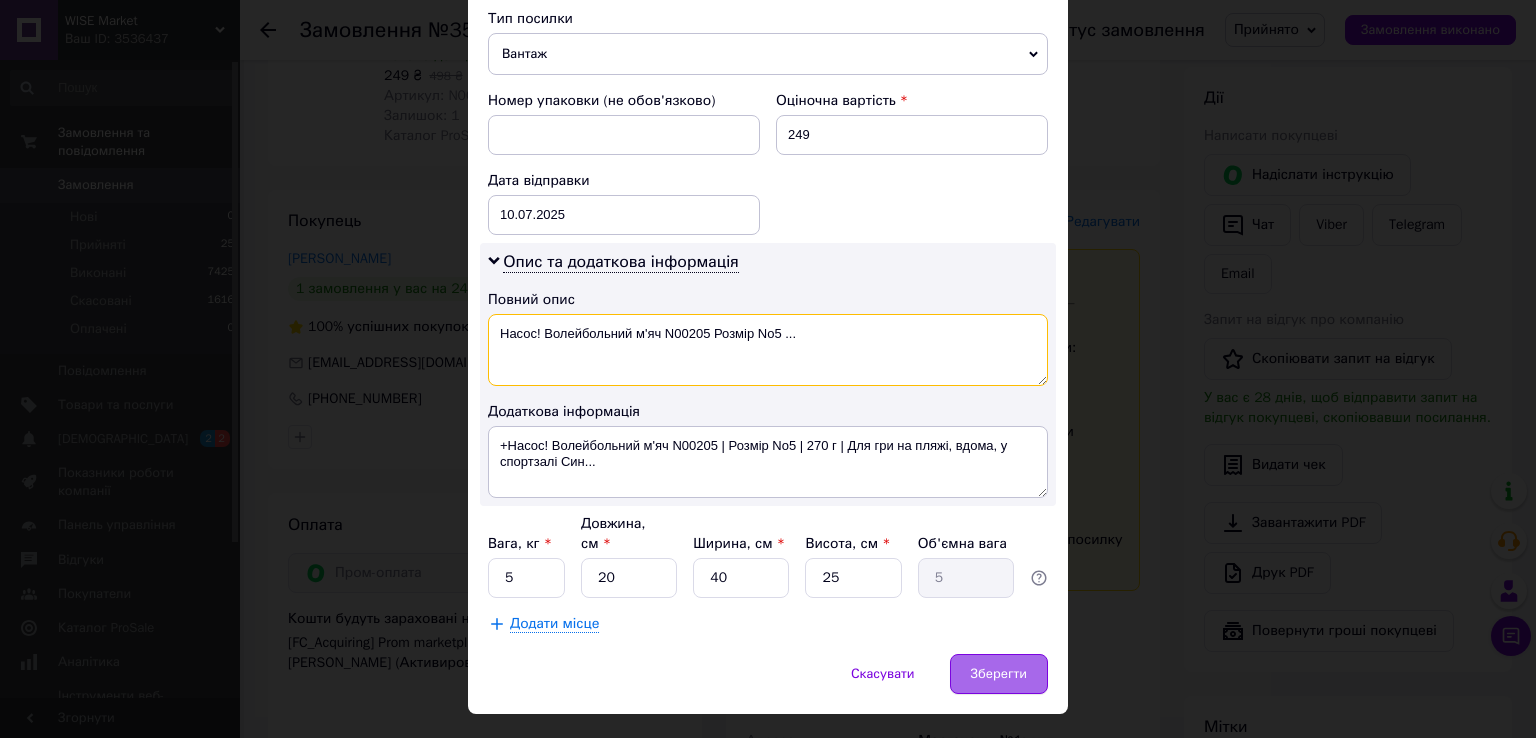 type on "Насос! Волейбольний м'яч N00205 Розмір No5 ..." 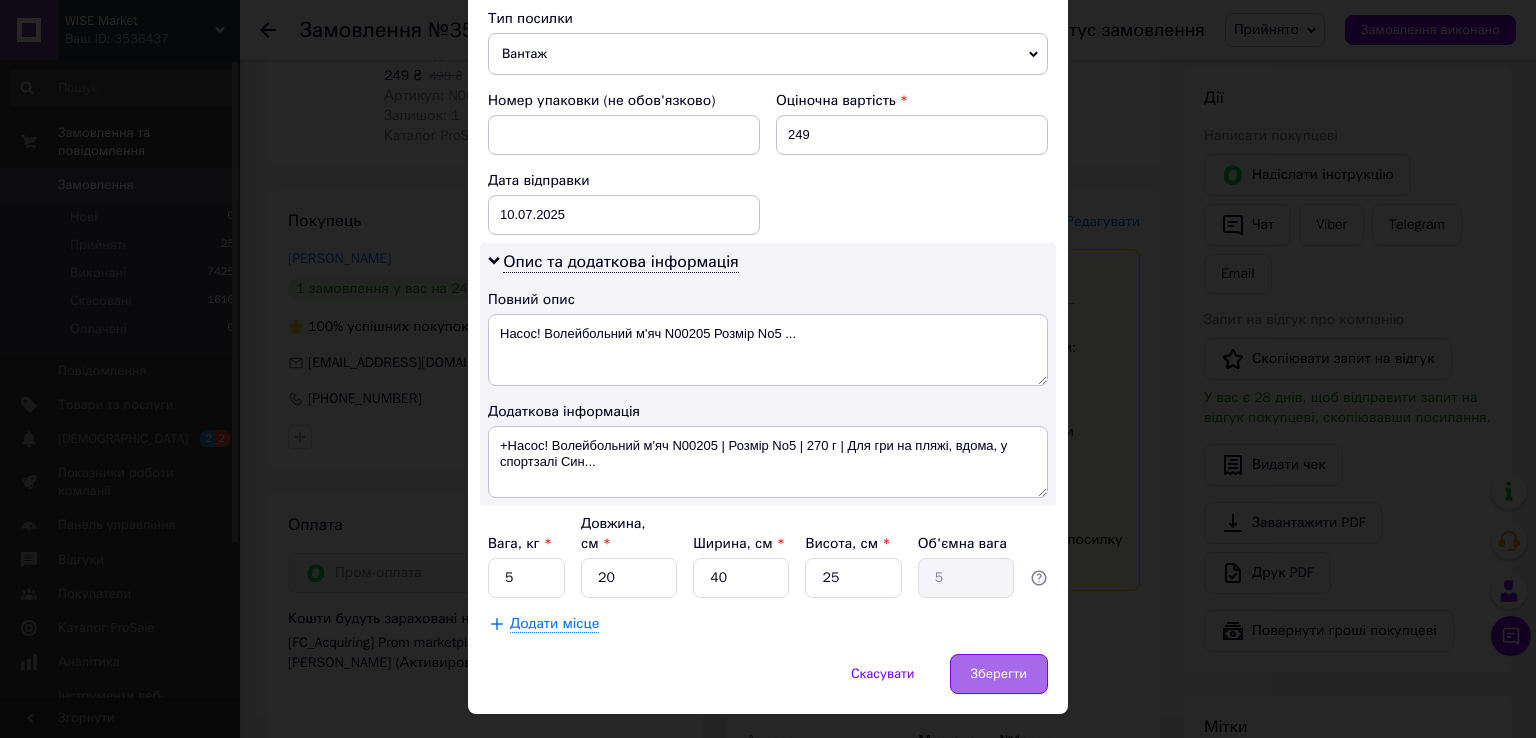 click on "Зберегти" at bounding box center [999, 674] 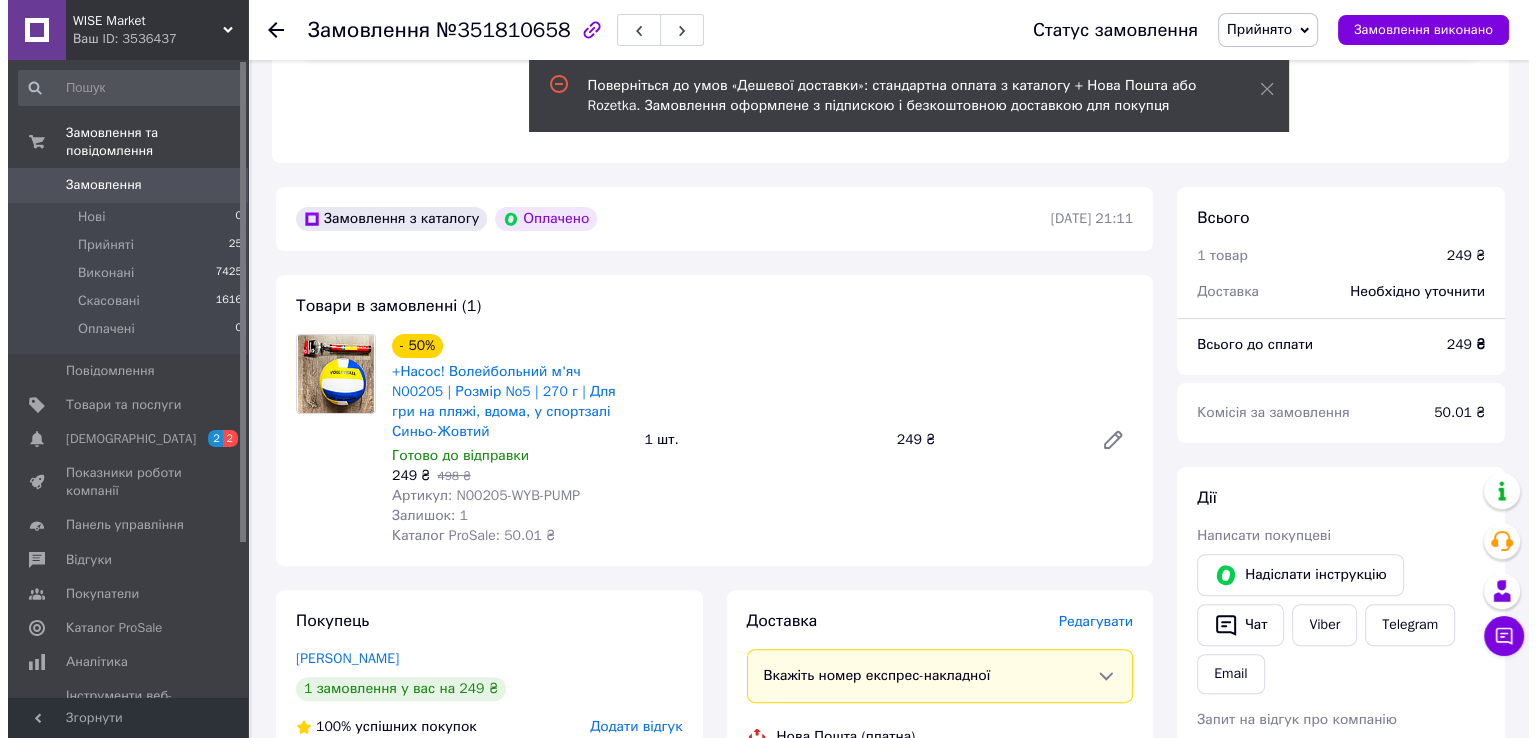 scroll, scrollTop: 854, scrollLeft: 0, axis: vertical 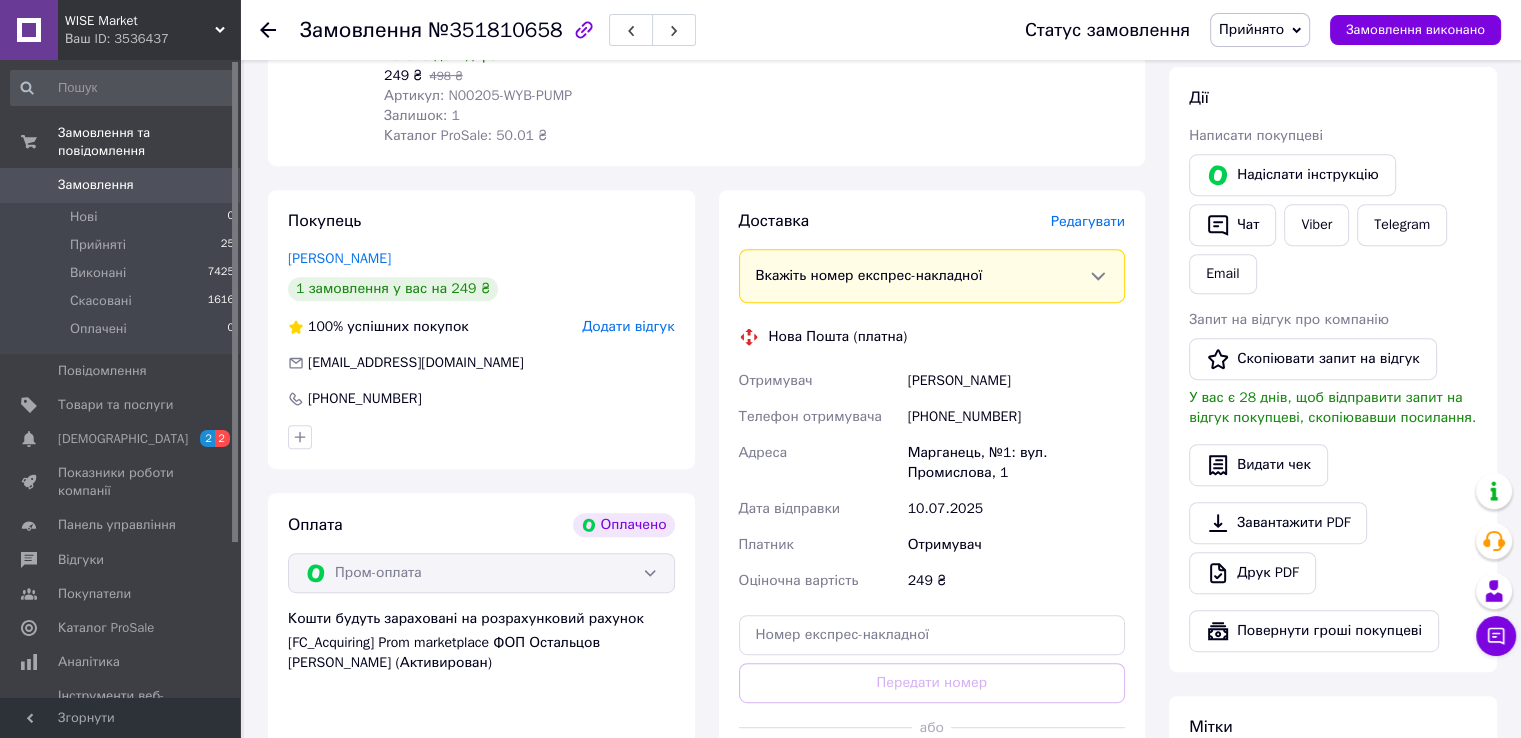 click on "Редагувати" at bounding box center [1088, 221] 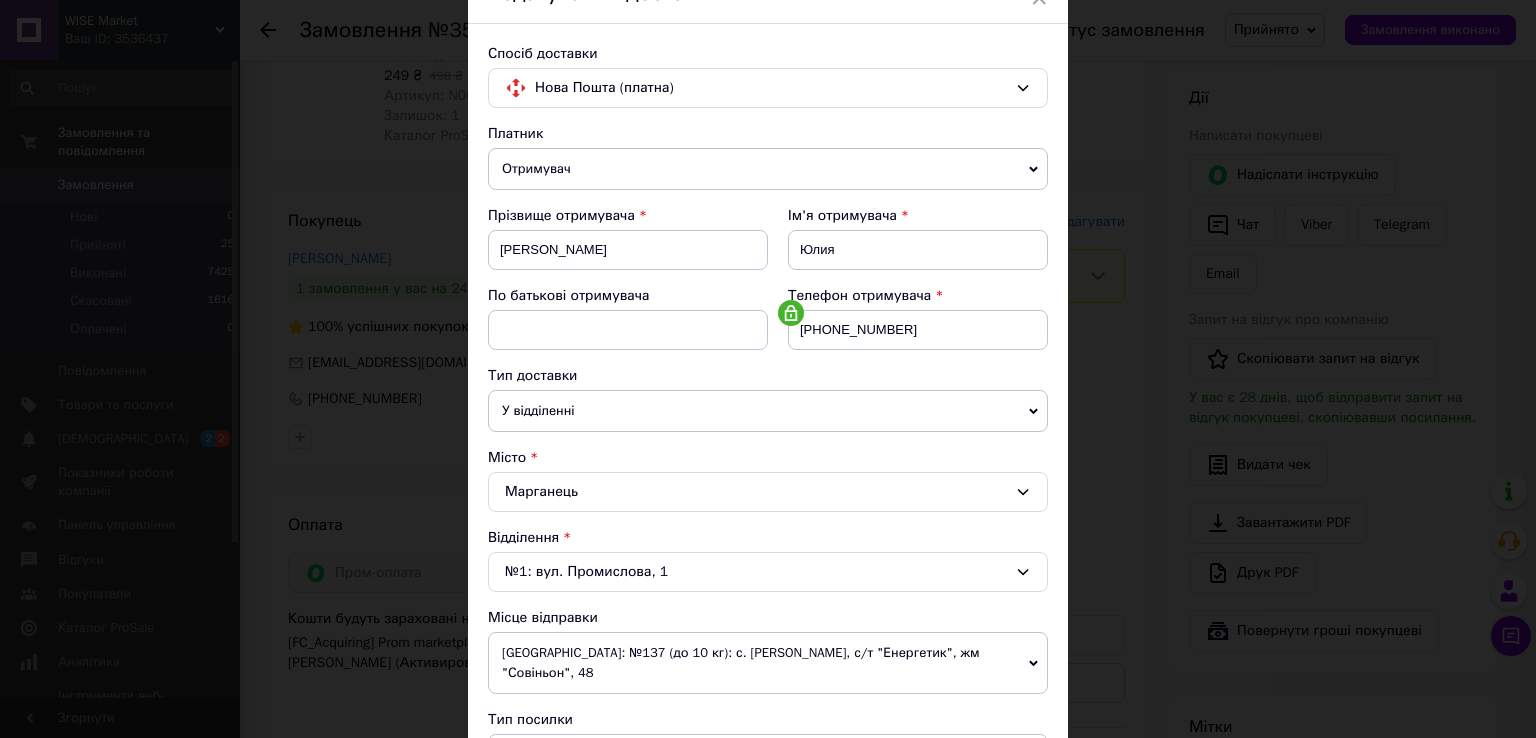 scroll, scrollTop: 100, scrollLeft: 0, axis: vertical 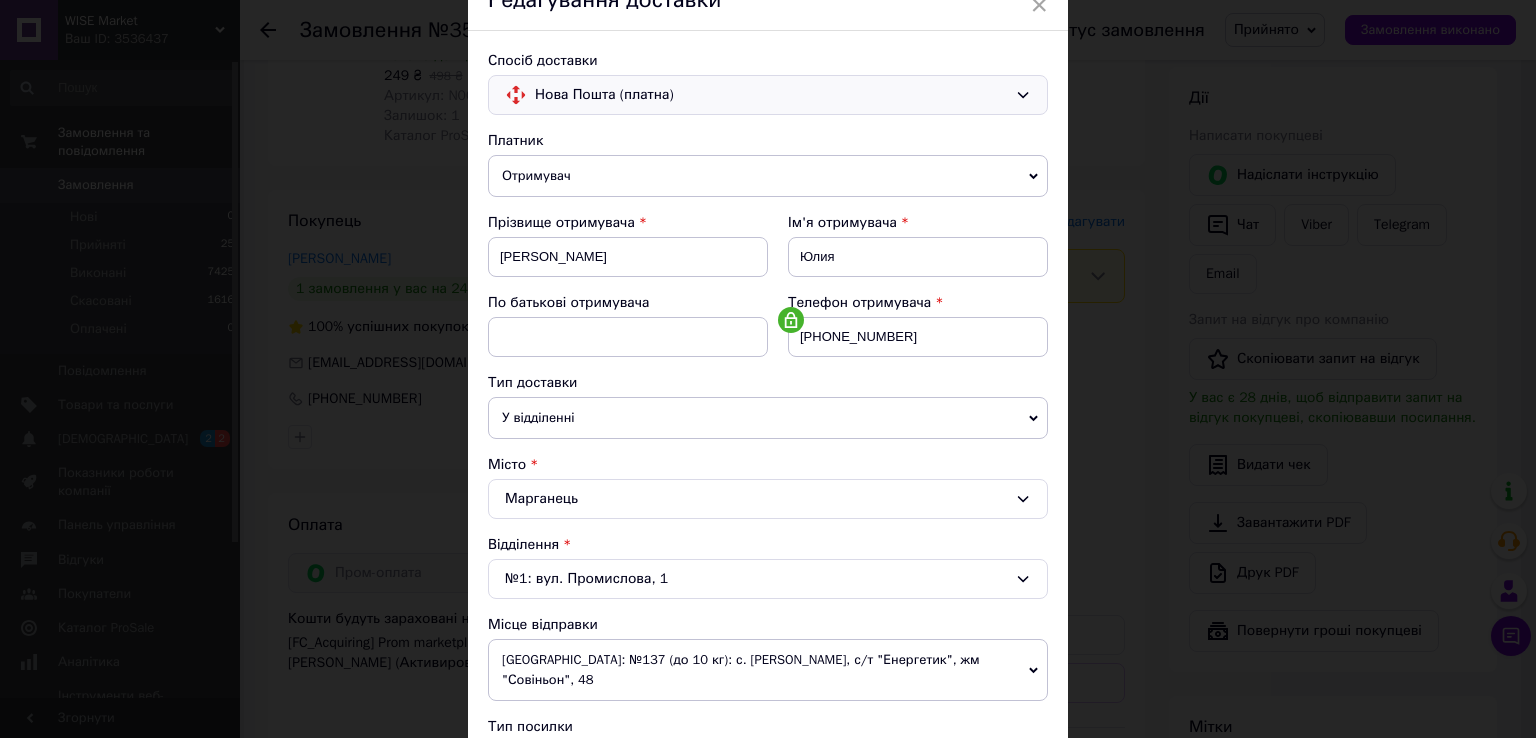 click on "Нова Пошта (платна)" at bounding box center [771, 95] 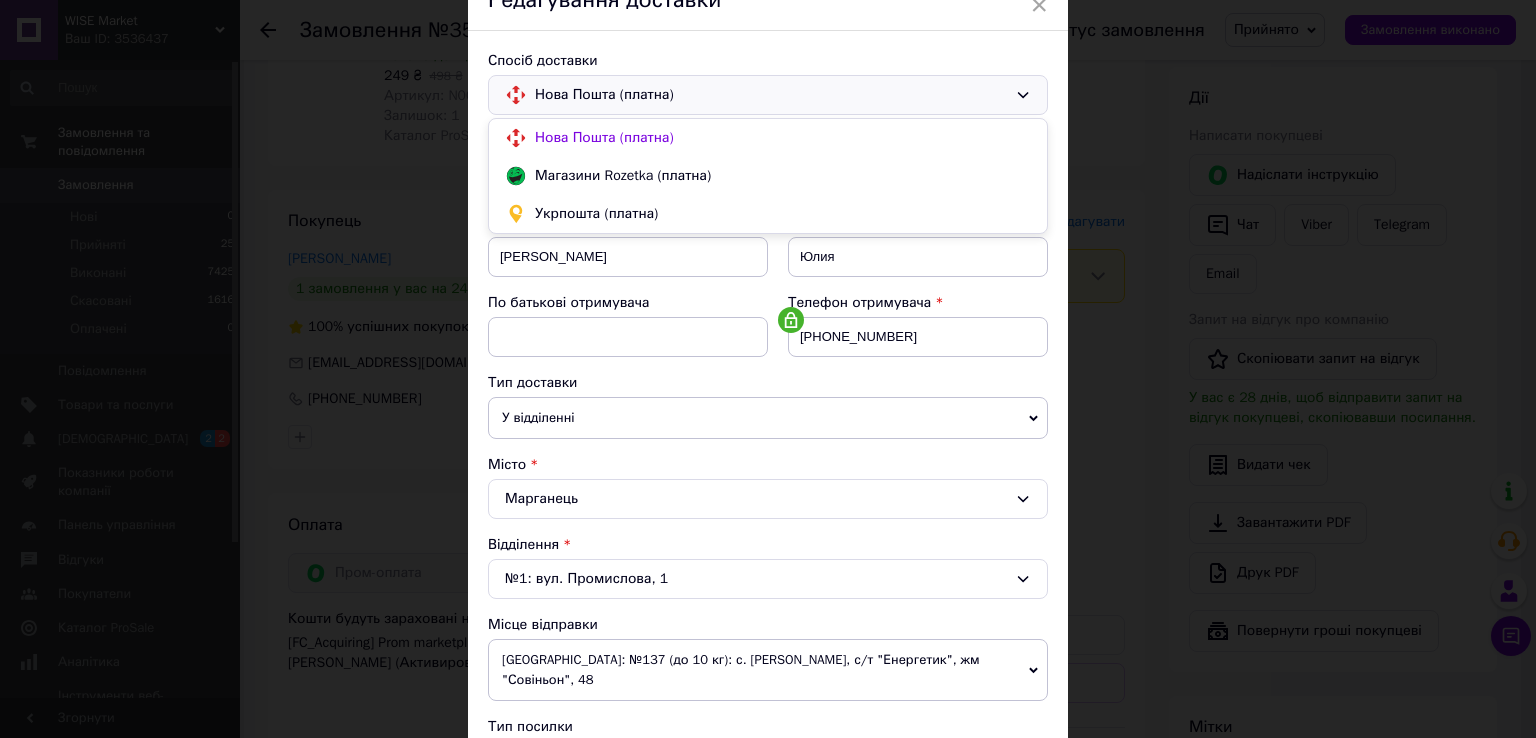 click on "Нова Пошта (платна)" at bounding box center [771, 95] 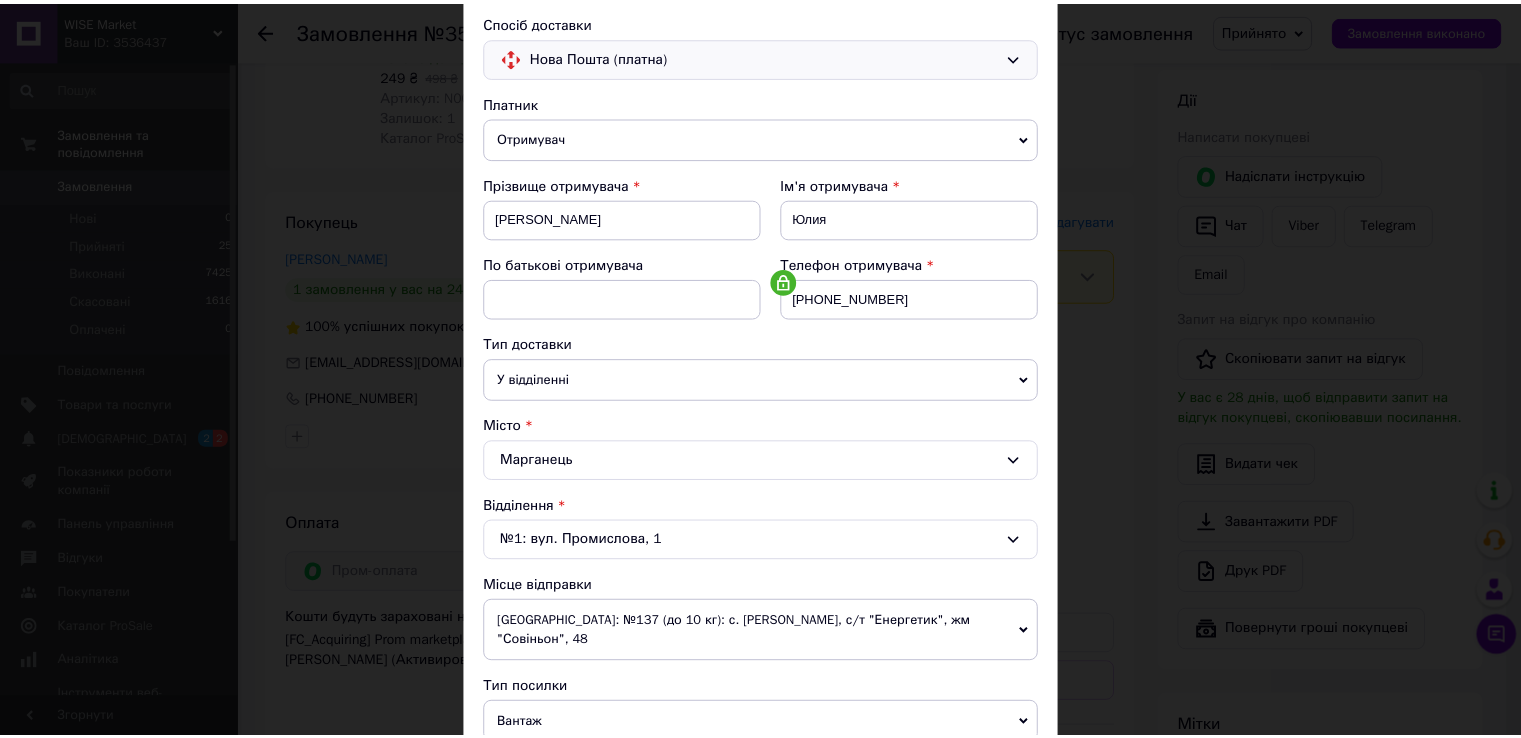 scroll, scrollTop: 0, scrollLeft: 0, axis: both 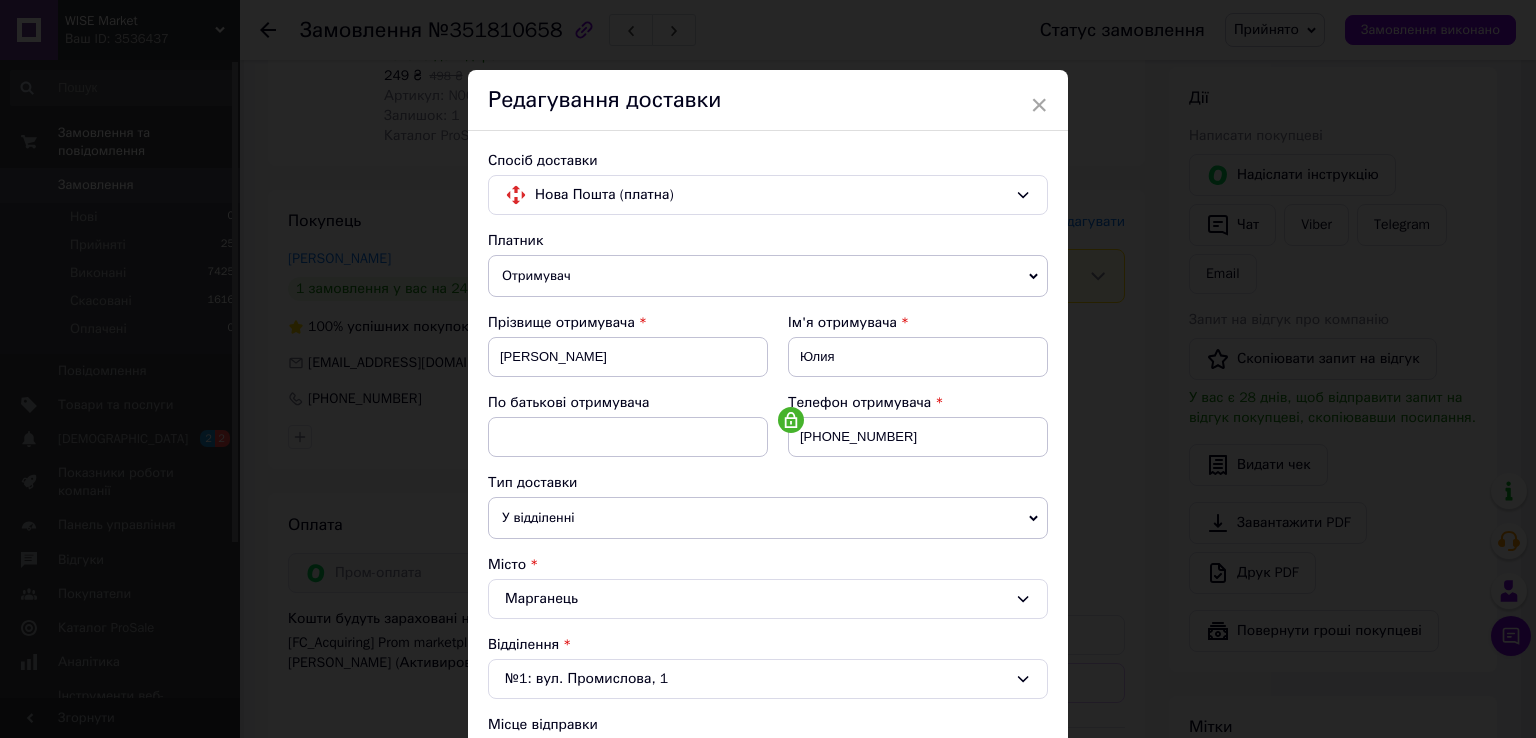 click on "Редагування доставки" at bounding box center (768, 100) 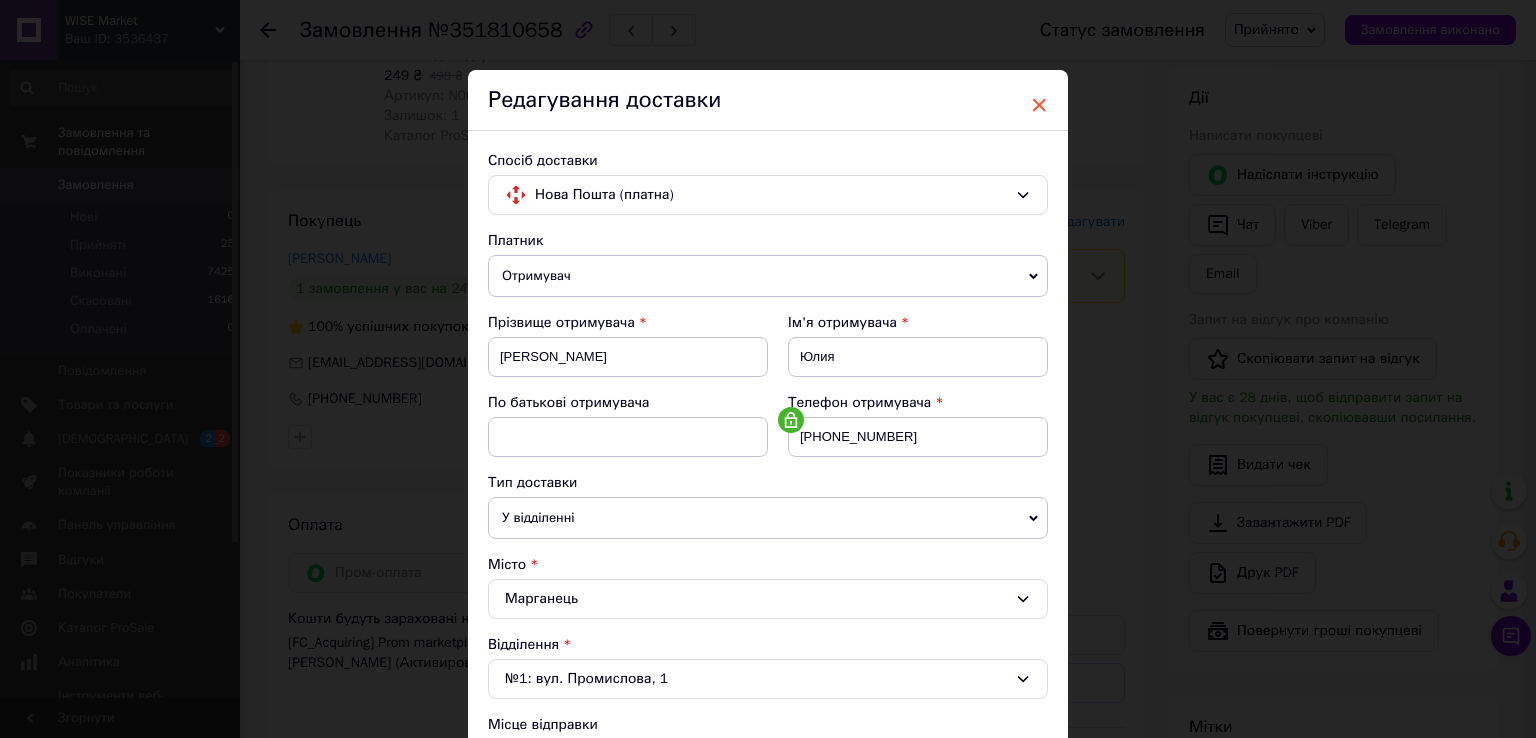click on "×" at bounding box center (1039, 105) 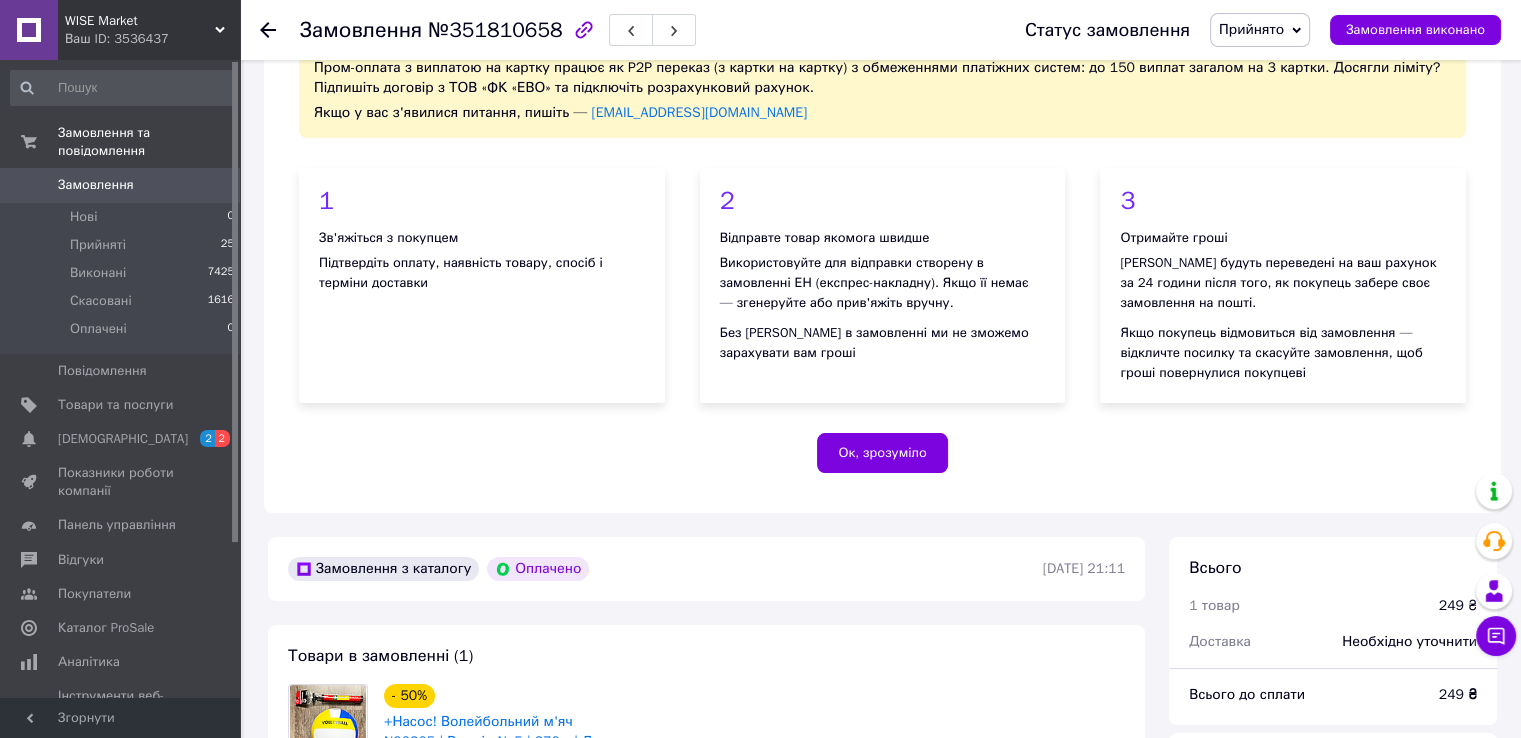 scroll, scrollTop: 0, scrollLeft: 0, axis: both 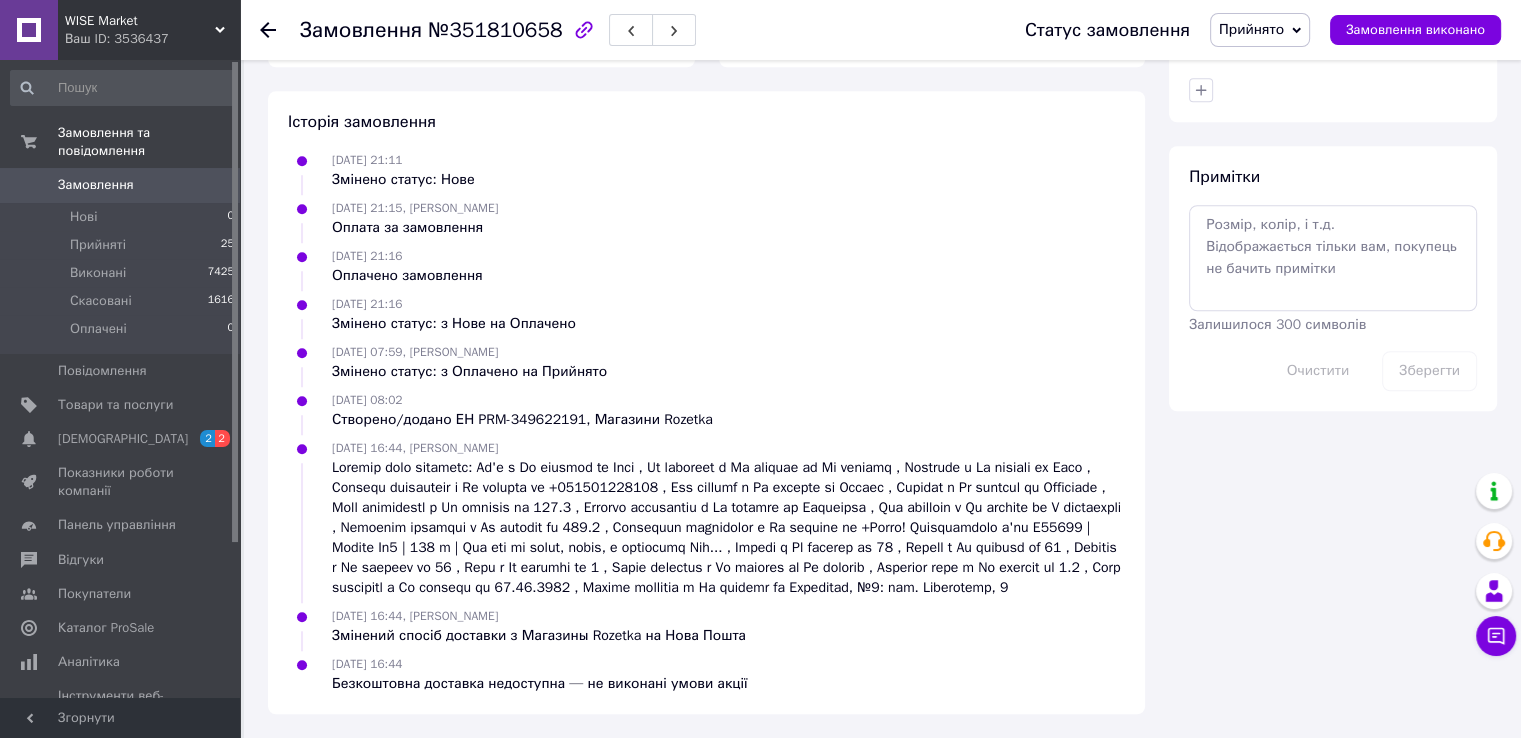 click on "Замовлення" at bounding box center [96, 185] 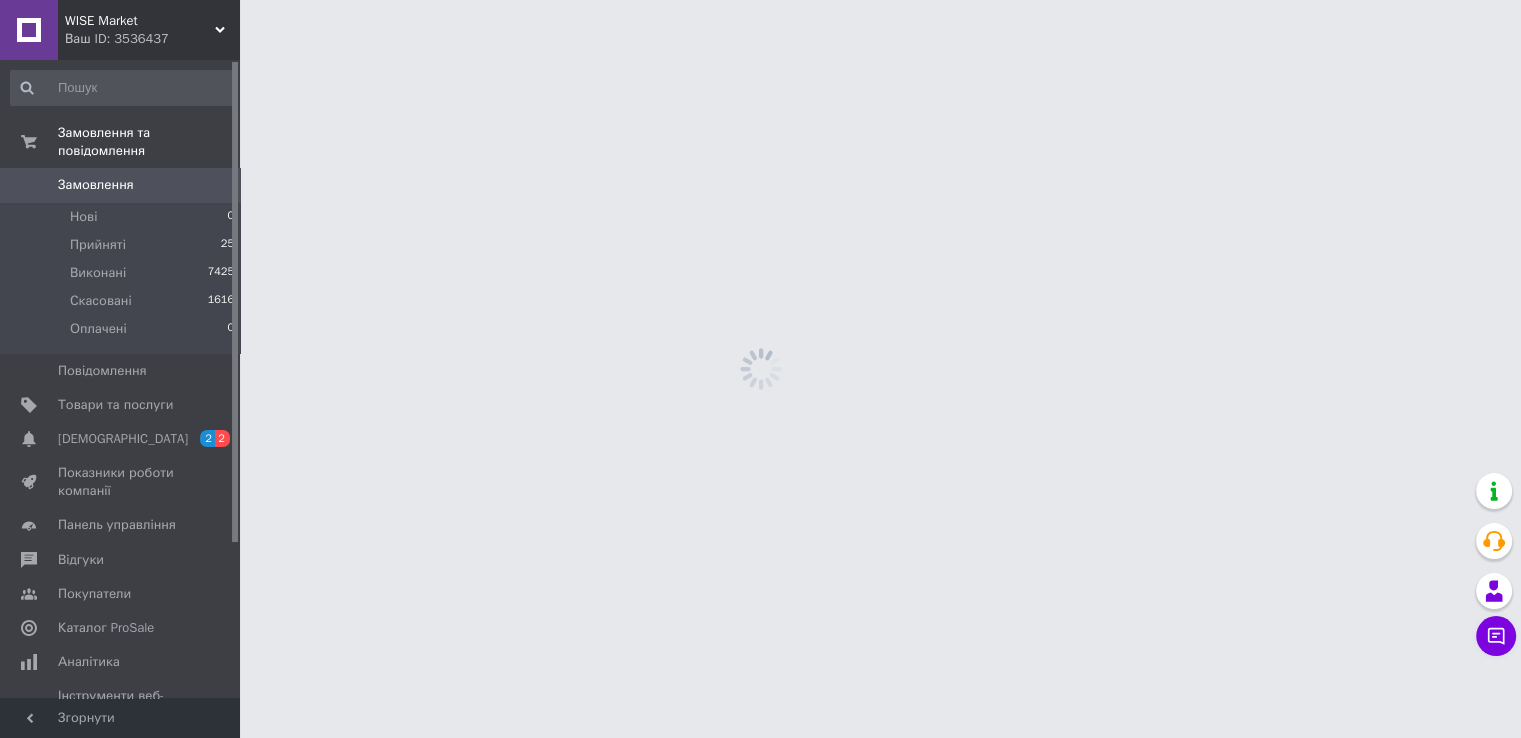 scroll, scrollTop: 0, scrollLeft: 0, axis: both 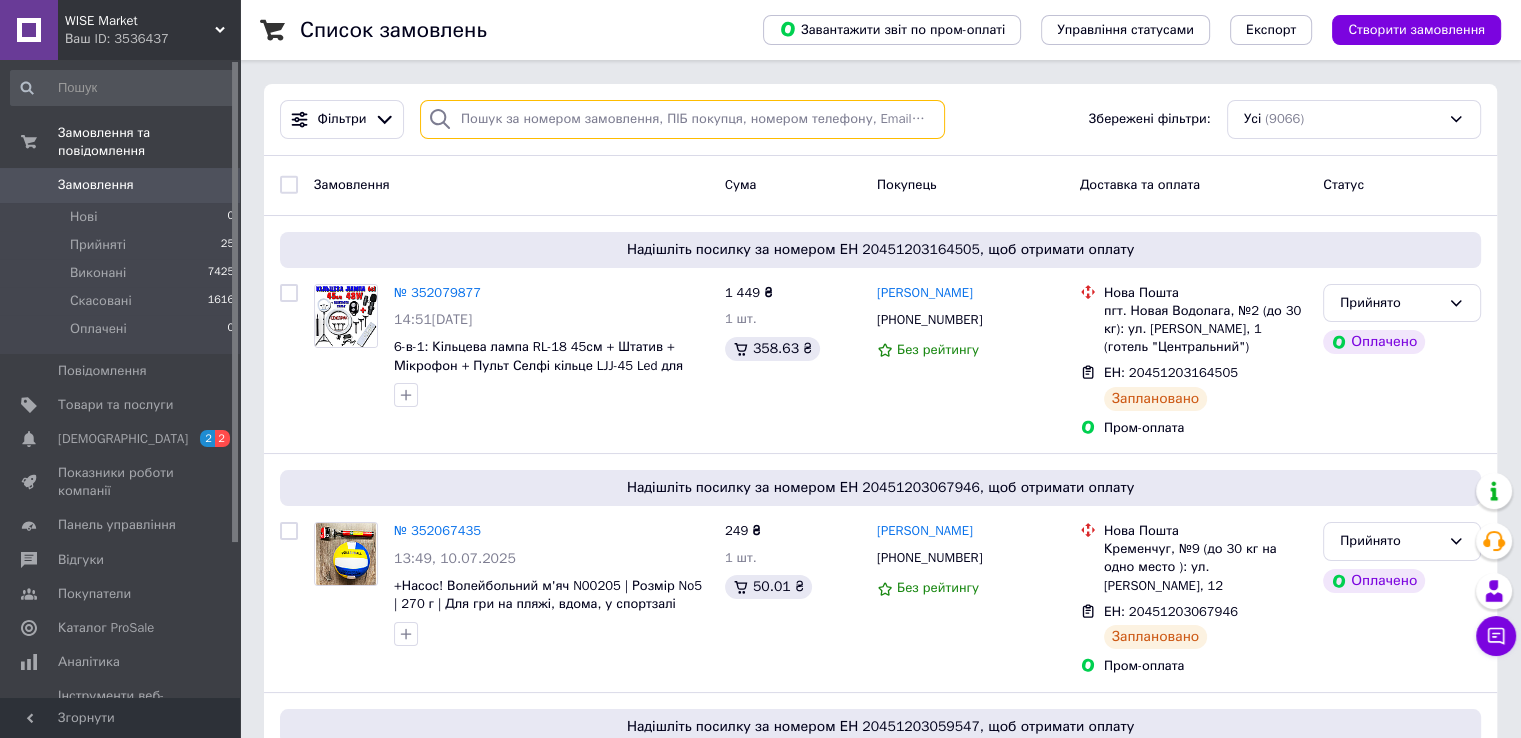 click at bounding box center [682, 119] 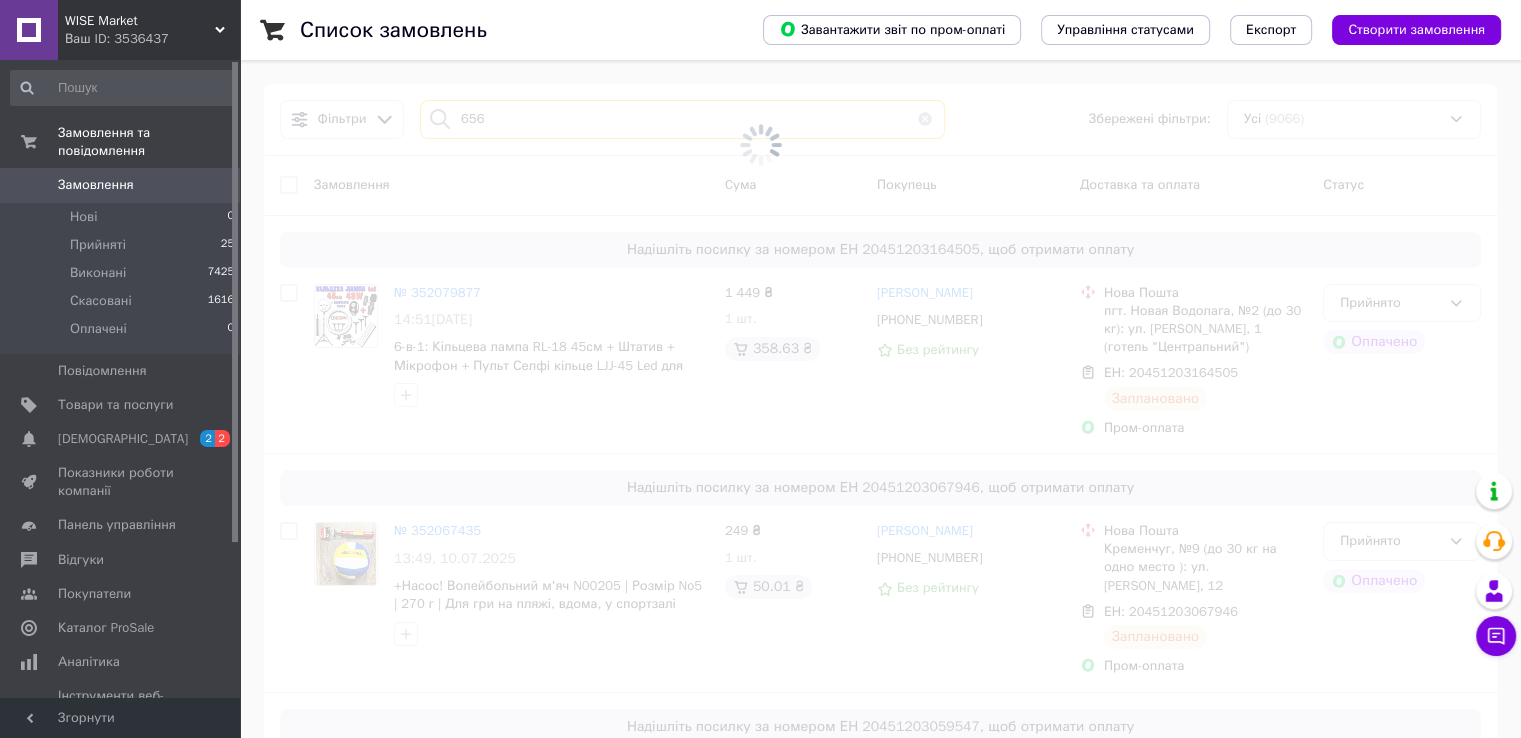 type on "6560" 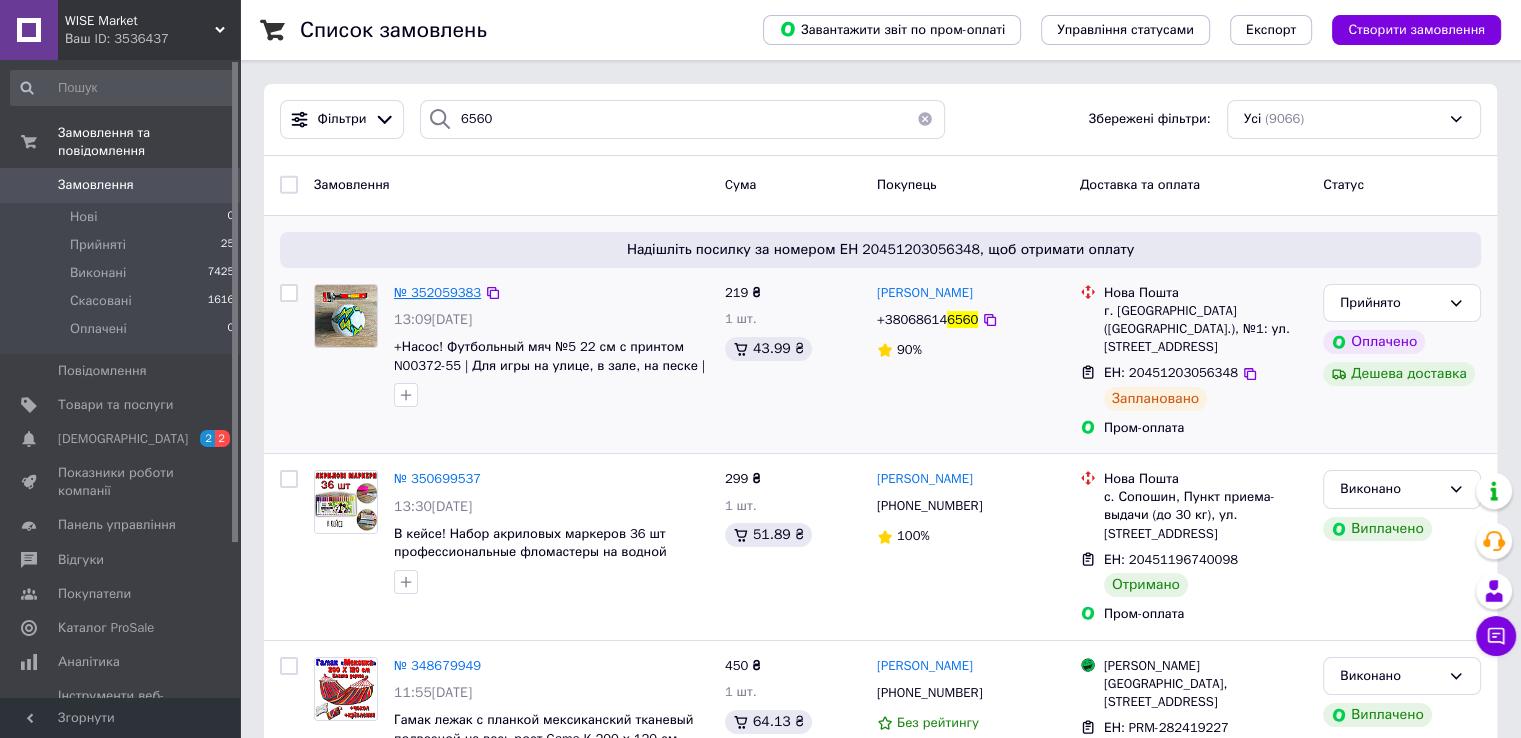 click on "№ 352059383" at bounding box center [437, 292] 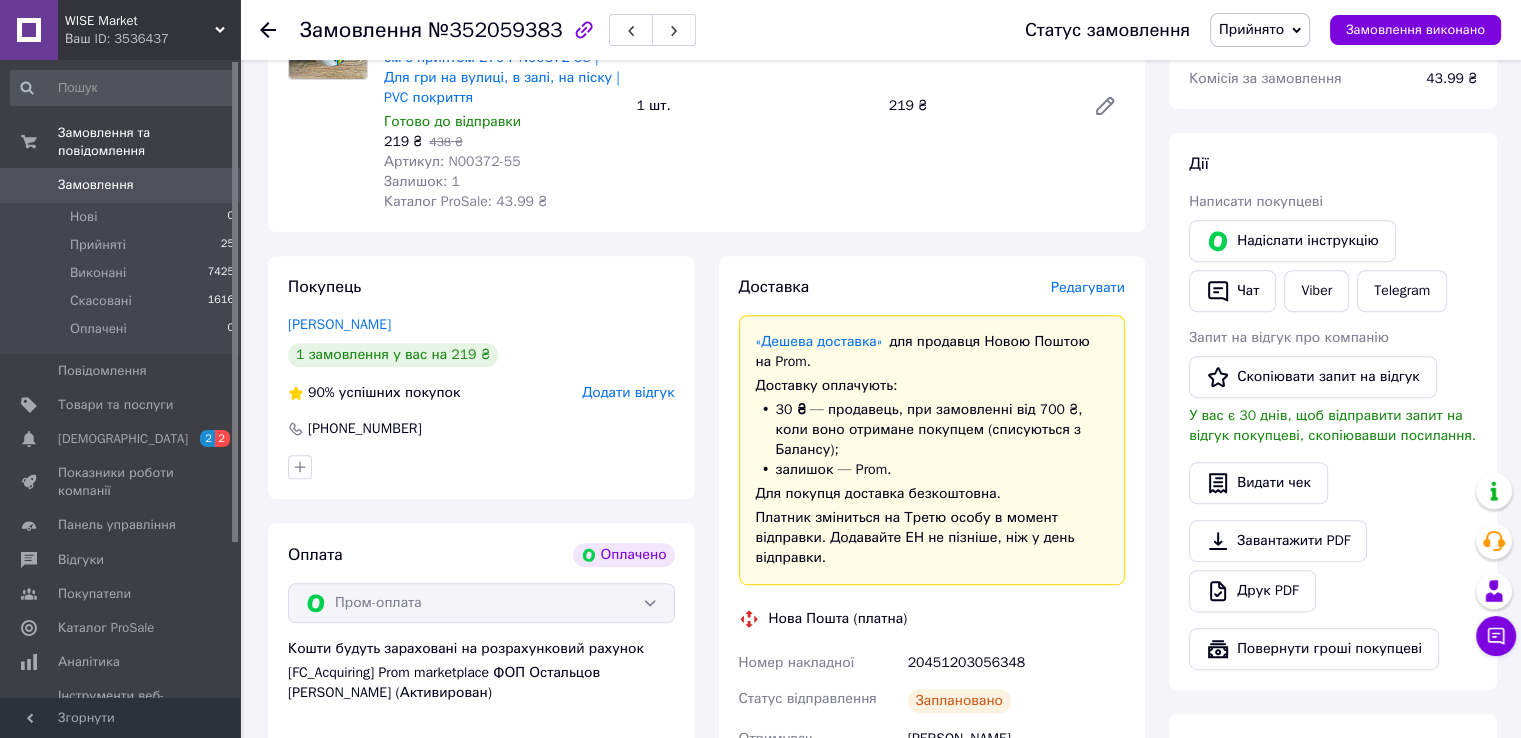 scroll, scrollTop: 800, scrollLeft: 0, axis: vertical 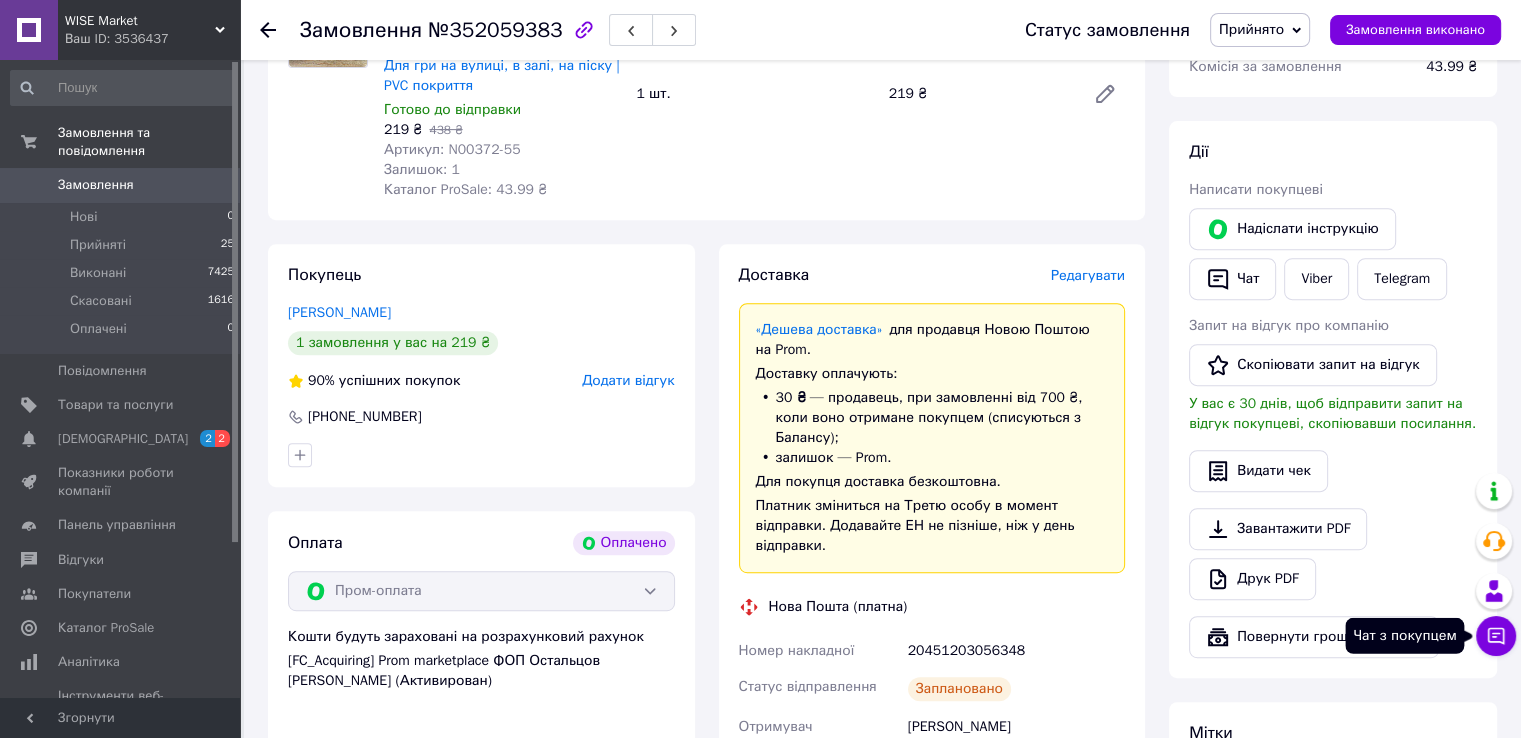 click 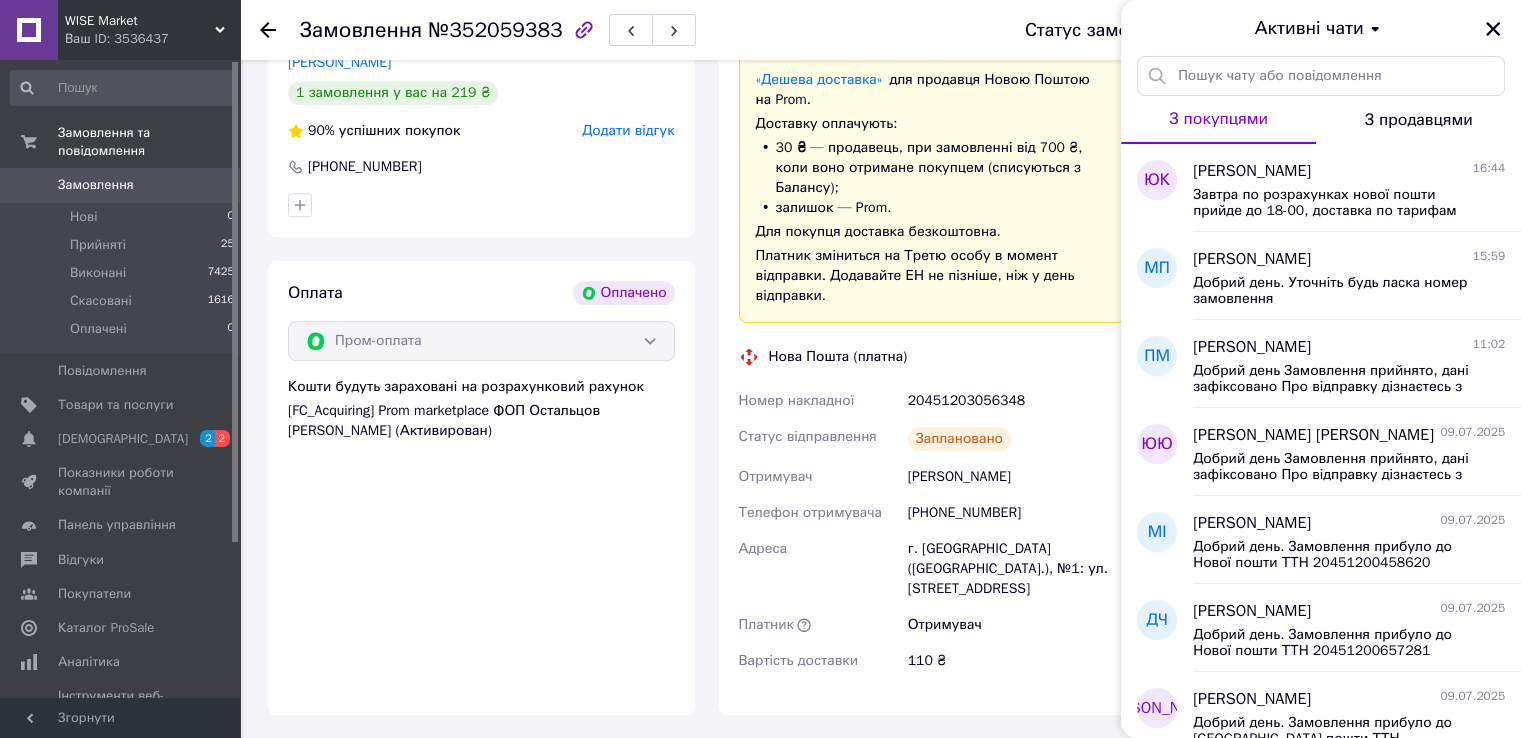 scroll, scrollTop: 1047, scrollLeft: 0, axis: vertical 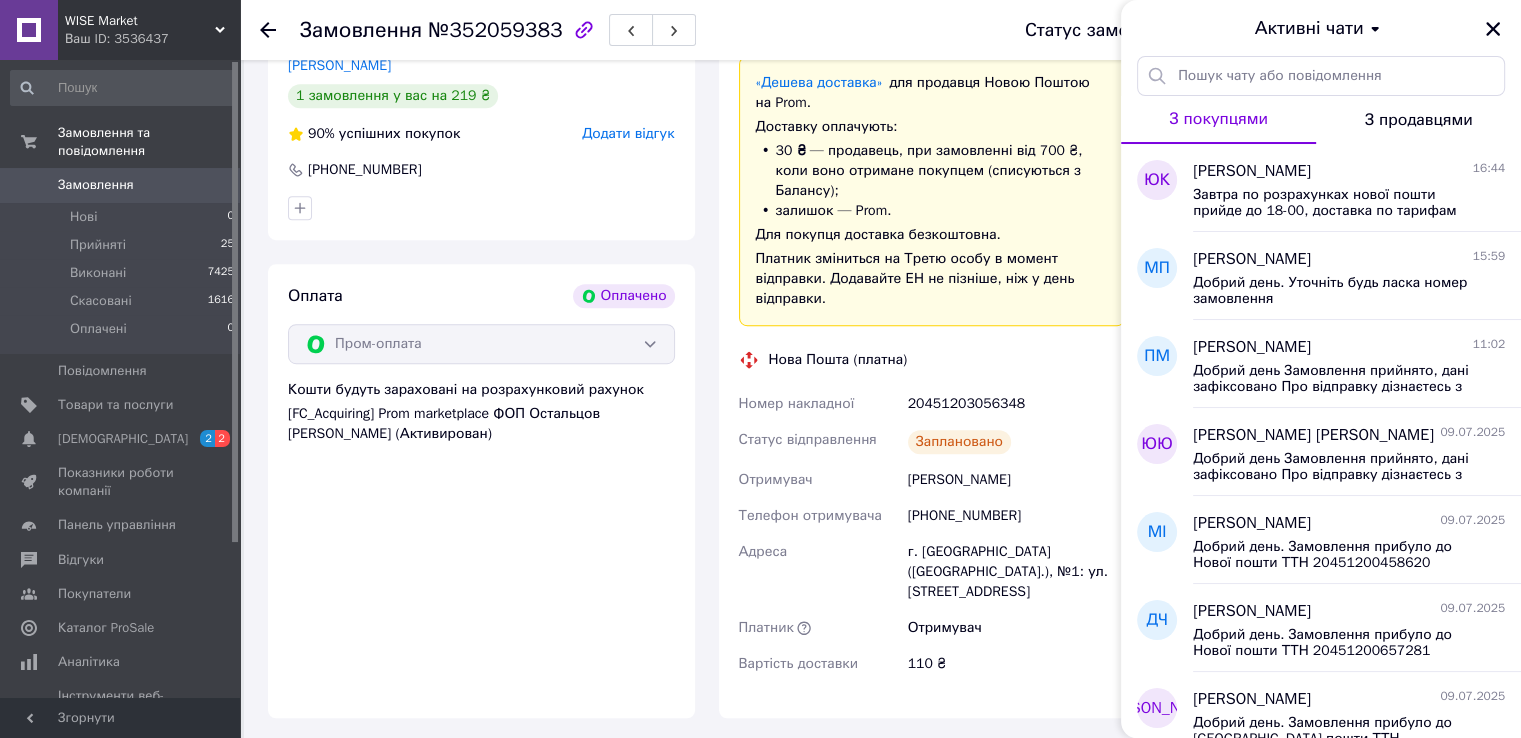 click on "Замовлення" at bounding box center [121, 185] 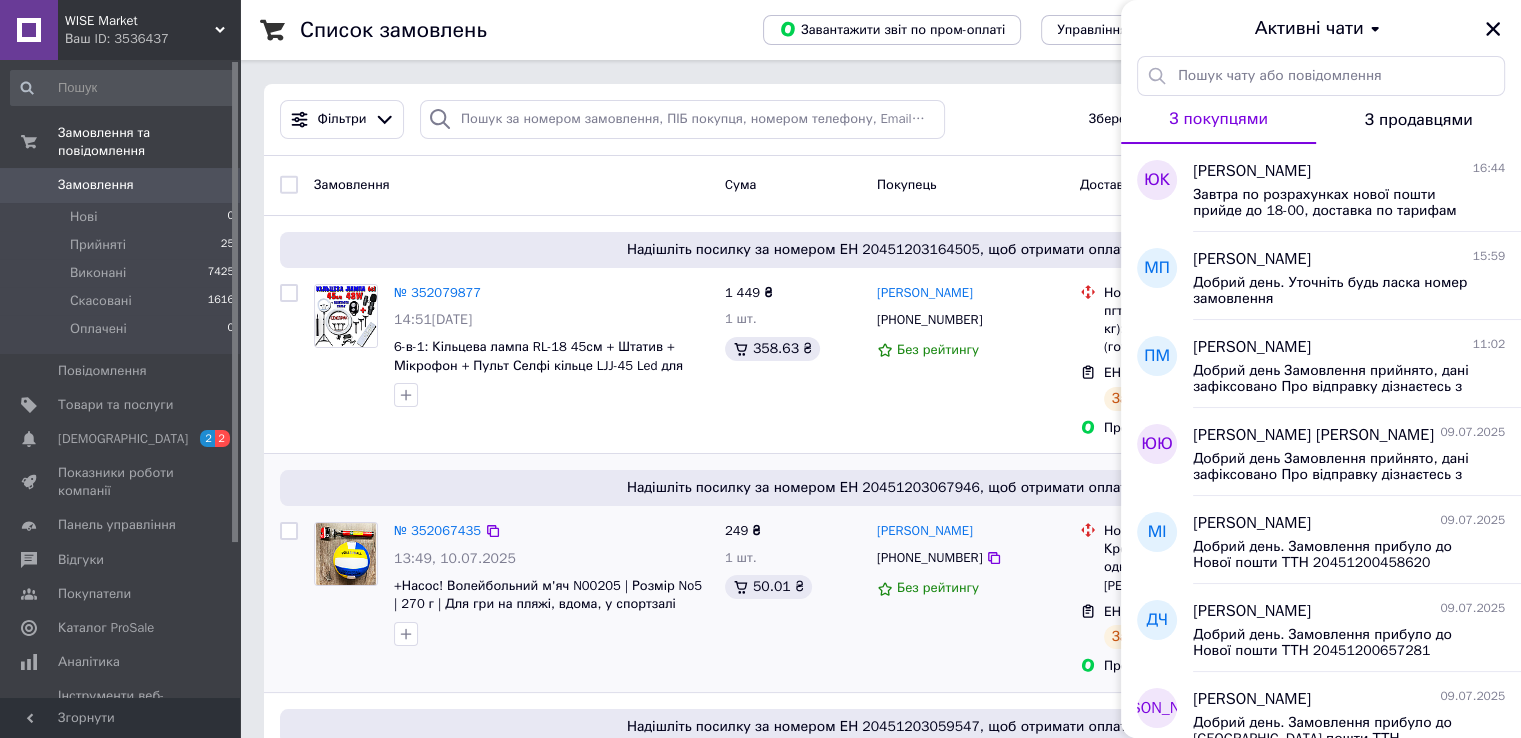 scroll, scrollTop: 200, scrollLeft: 0, axis: vertical 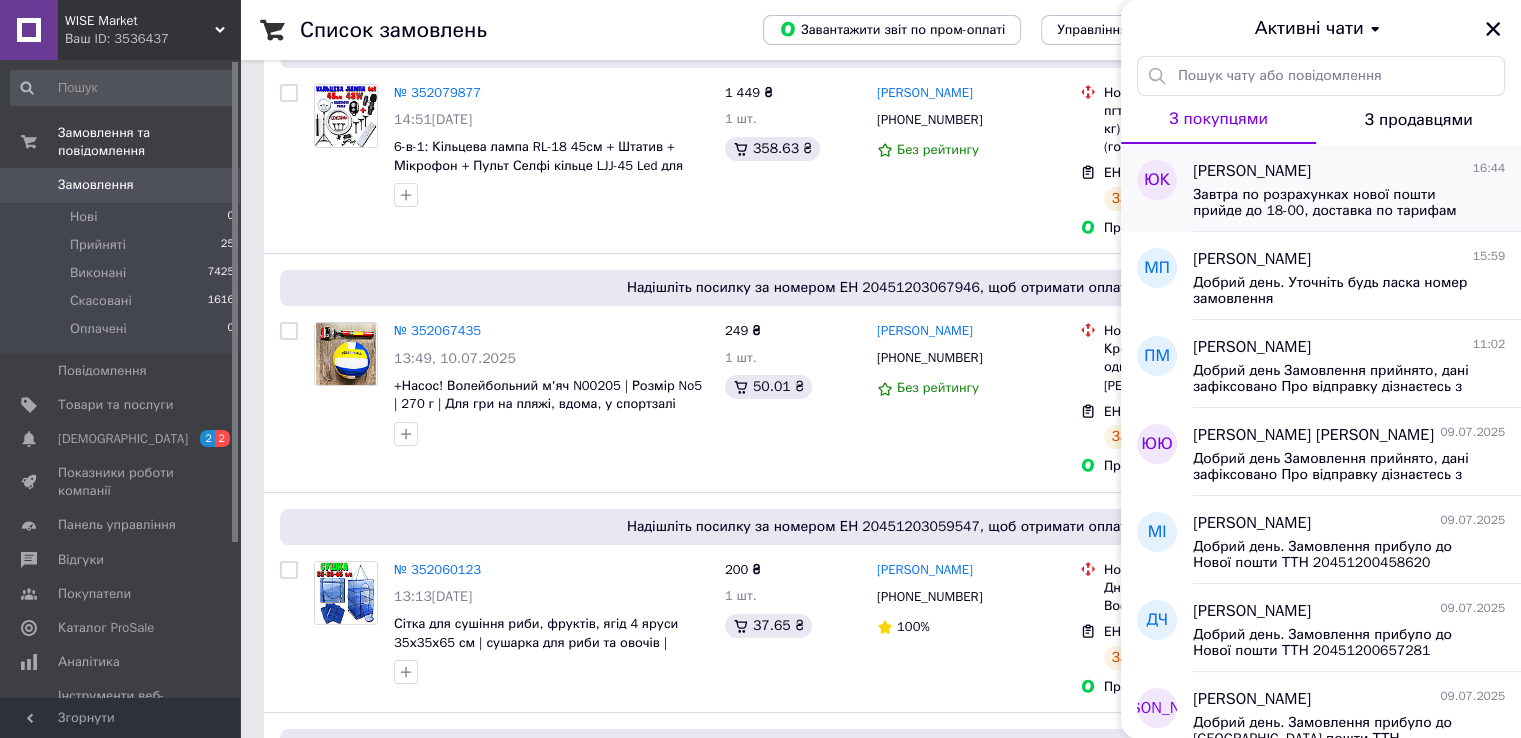 click on "Завтра по розрахунках нової пошти прийде до 18-00, доставка по тарифам нової пошти" at bounding box center [1335, 203] 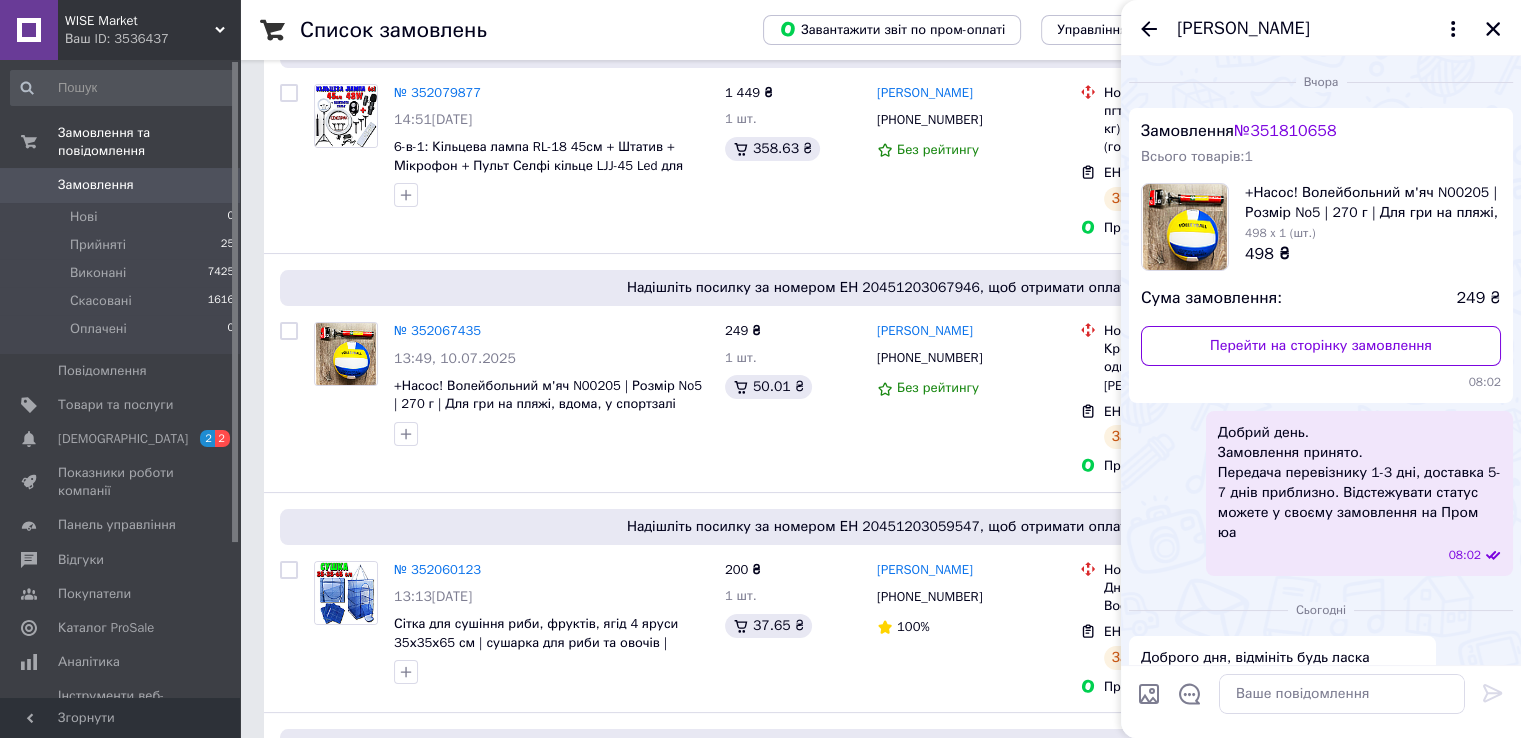 scroll, scrollTop: 743, scrollLeft: 0, axis: vertical 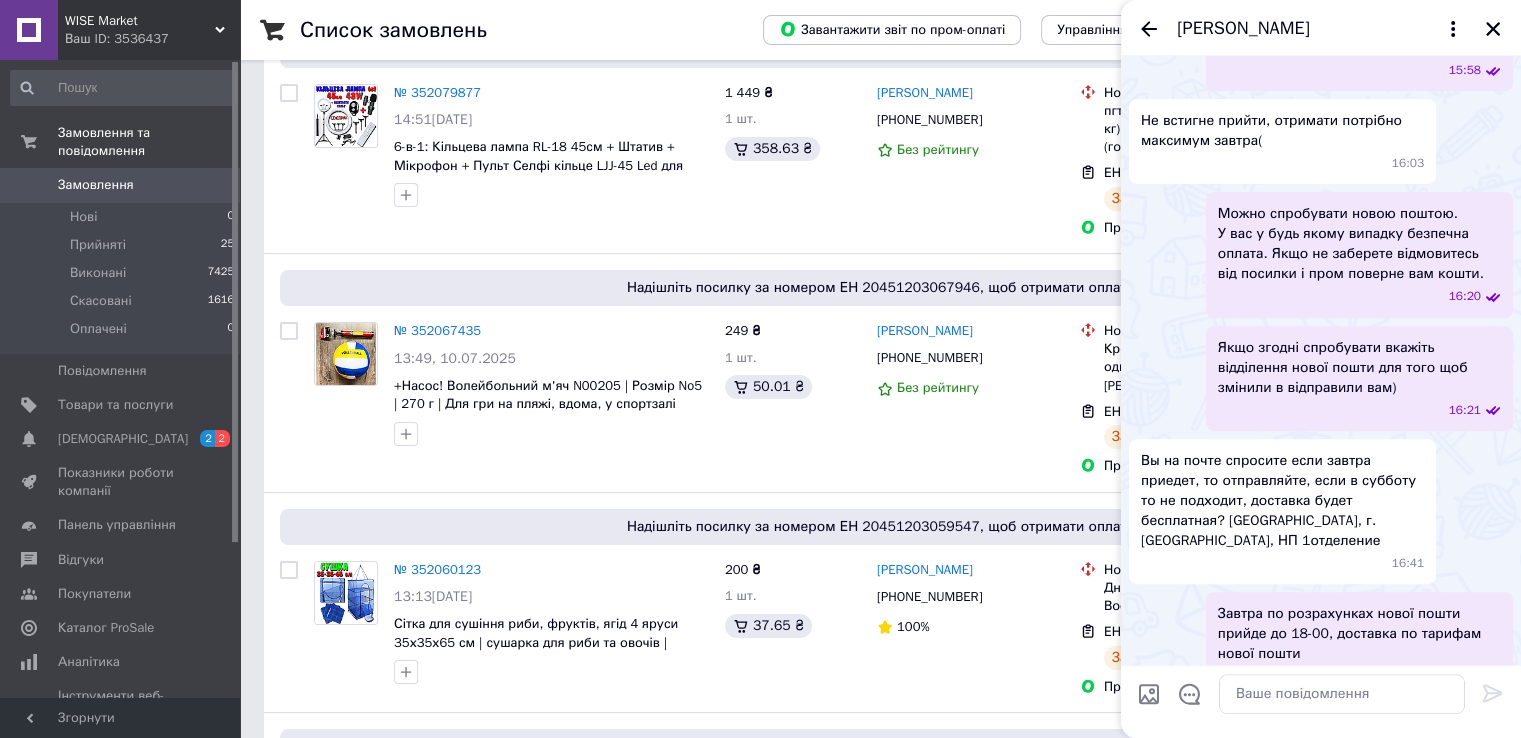 drag, startPoint x: 1327, startPoint y: 617, endPoint x: 1408, endPoint y: 621, distance: 81.09871 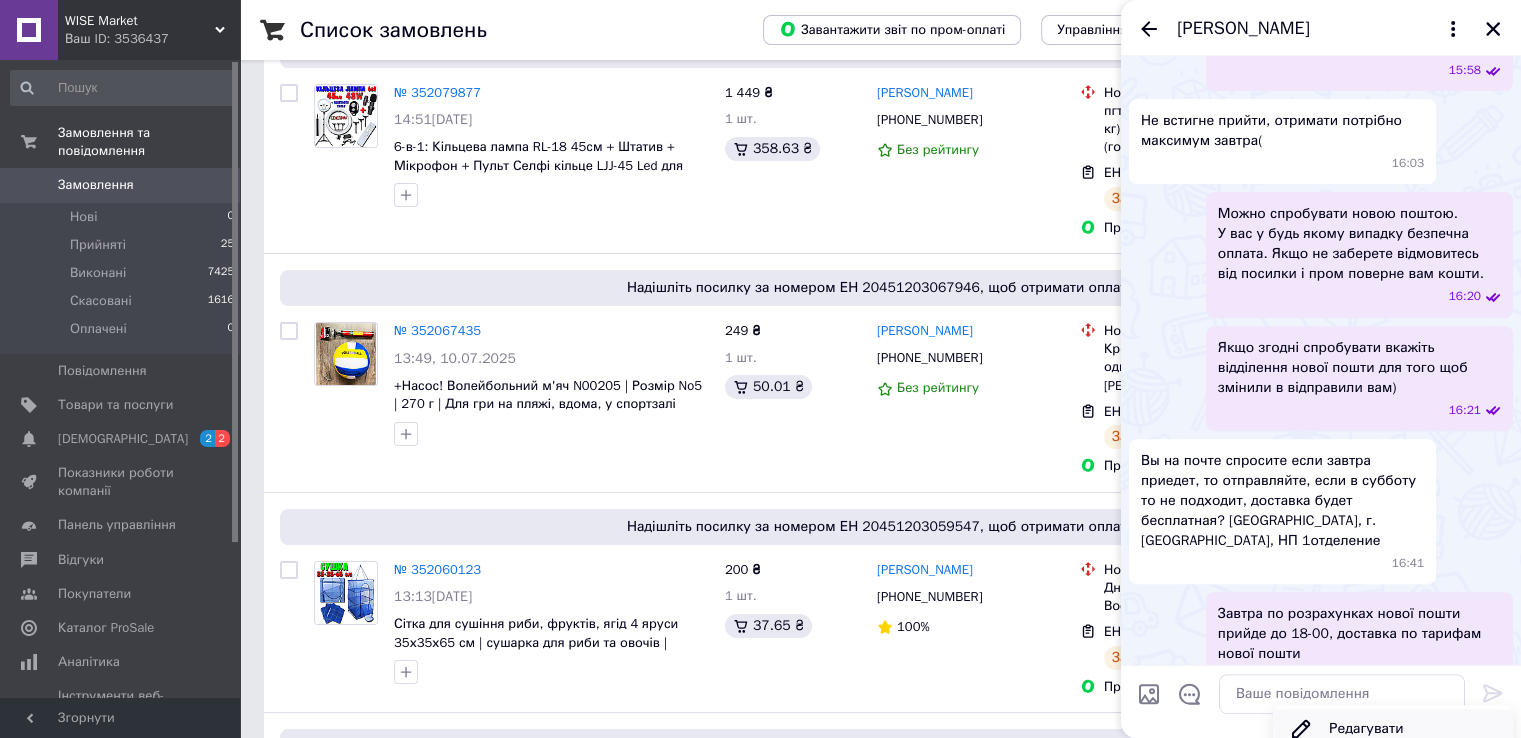 click on "Редагувати" at bounding box center [1393, 729] 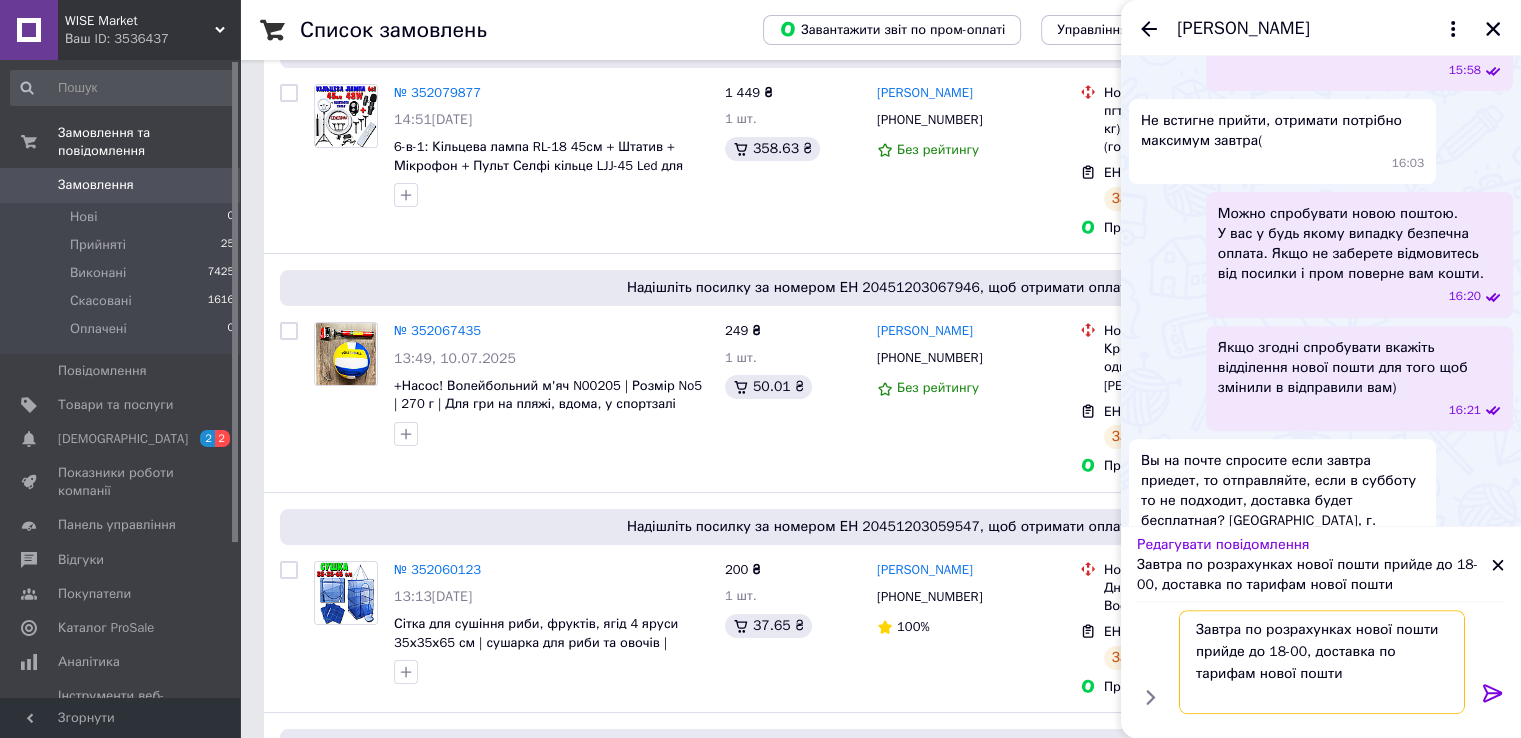 click on "Завтра по розрахунках нової пошти прийде до 18-00, доставка по тарифам нової пошти" at bounding box center [1322, 662] 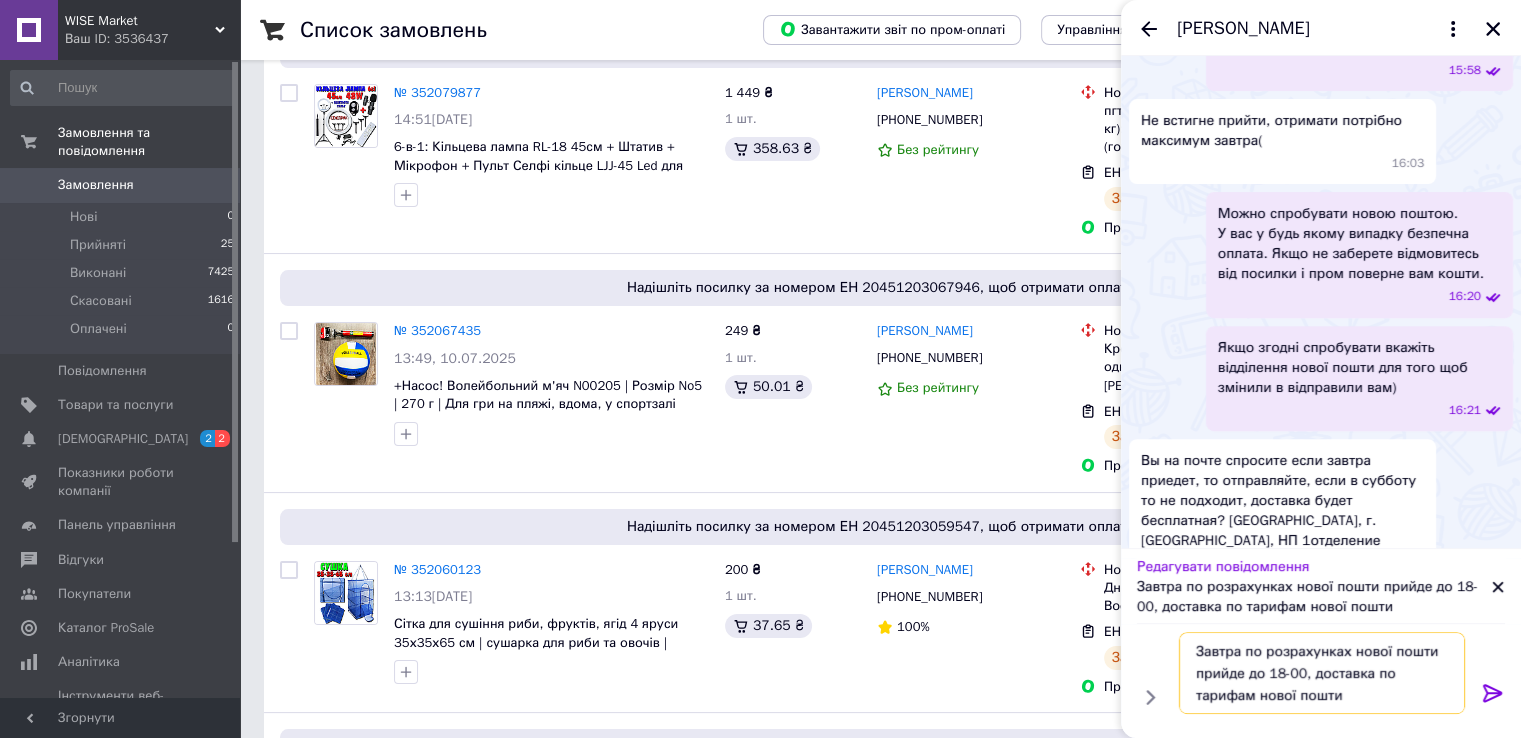 type on "Завтра по розрахунках нової пошти прийде до 18-00, доставка по тарифам нової пошти" 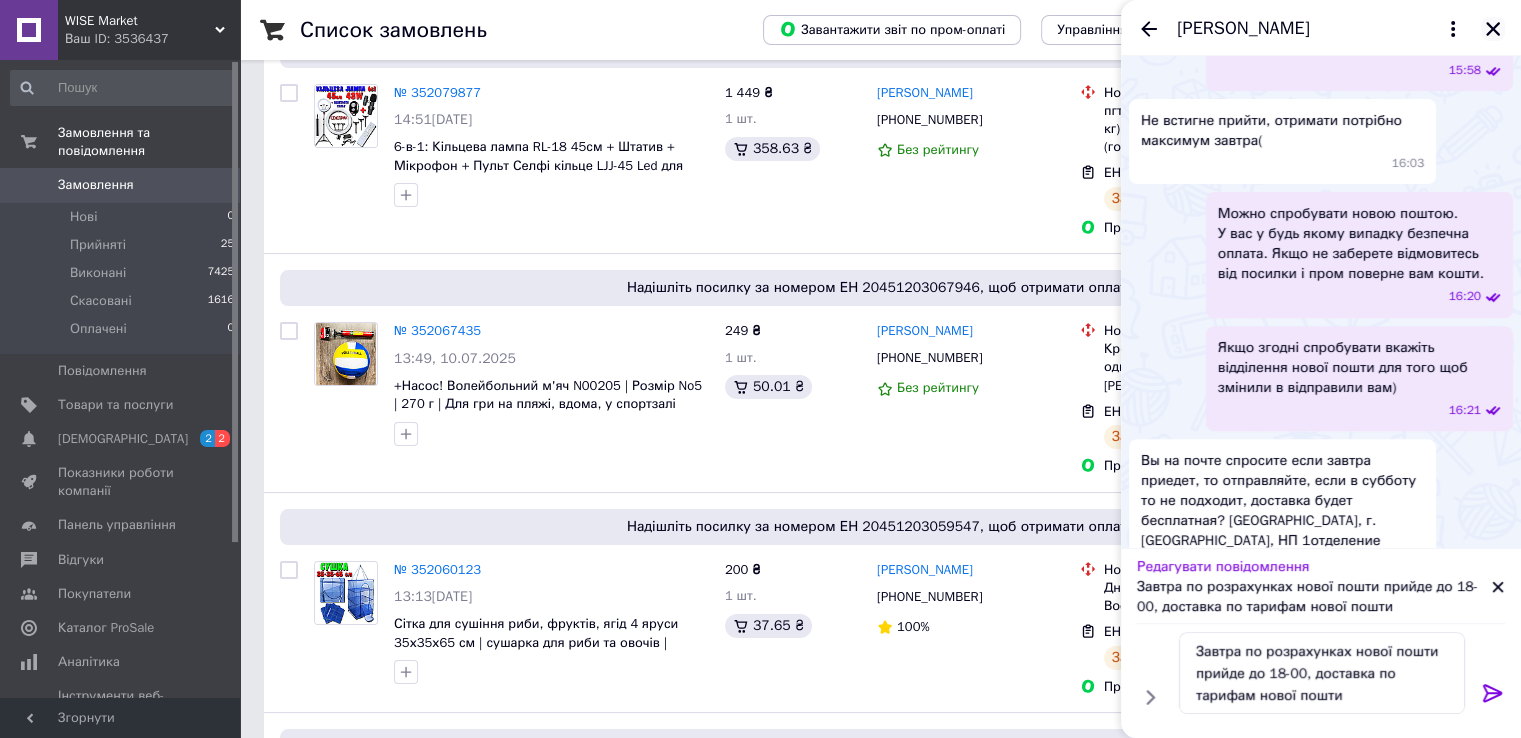 click 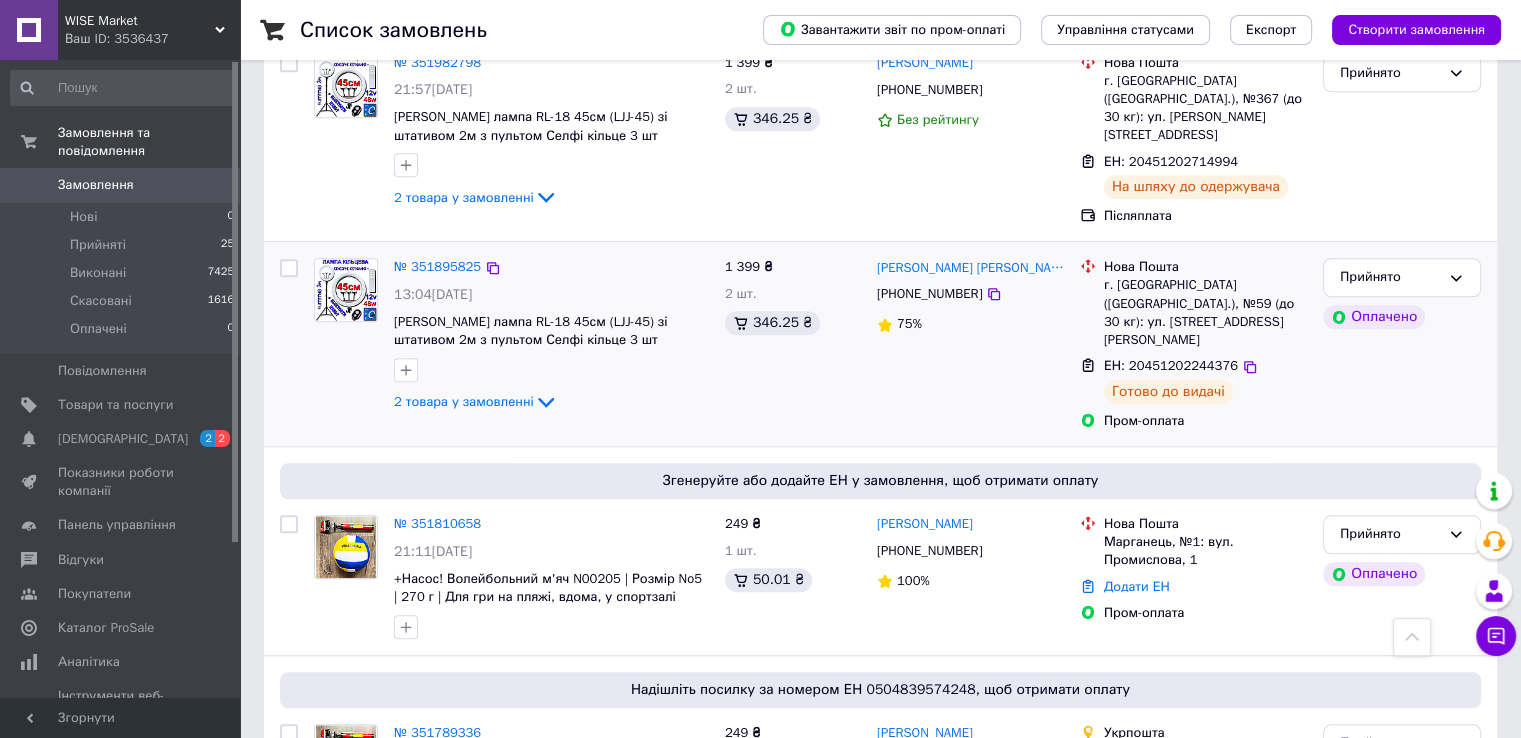 scroll, scrollTop: 1800, scrollLeft: 0, axis: vertical 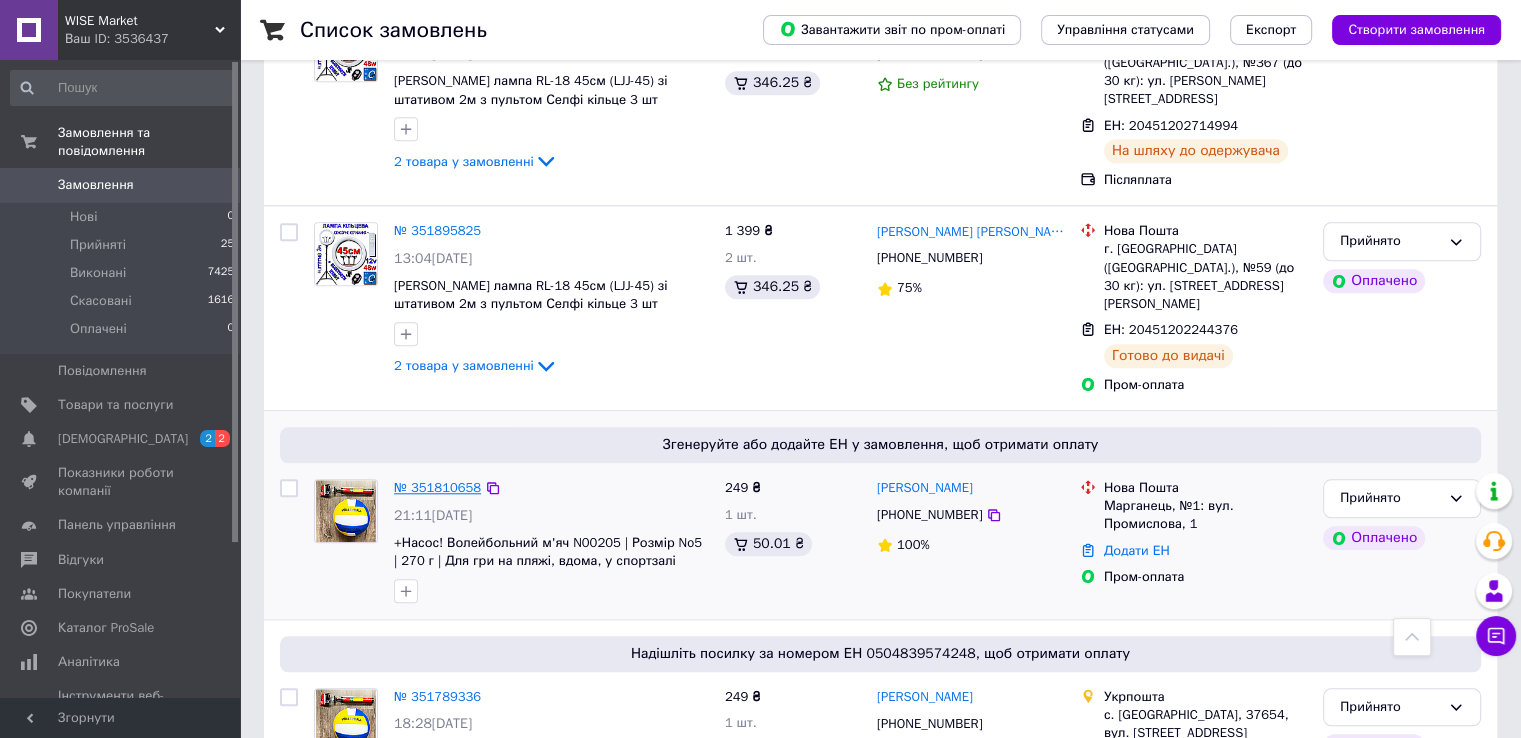 click on "№ 351810658" at bounding box center (437, 487) 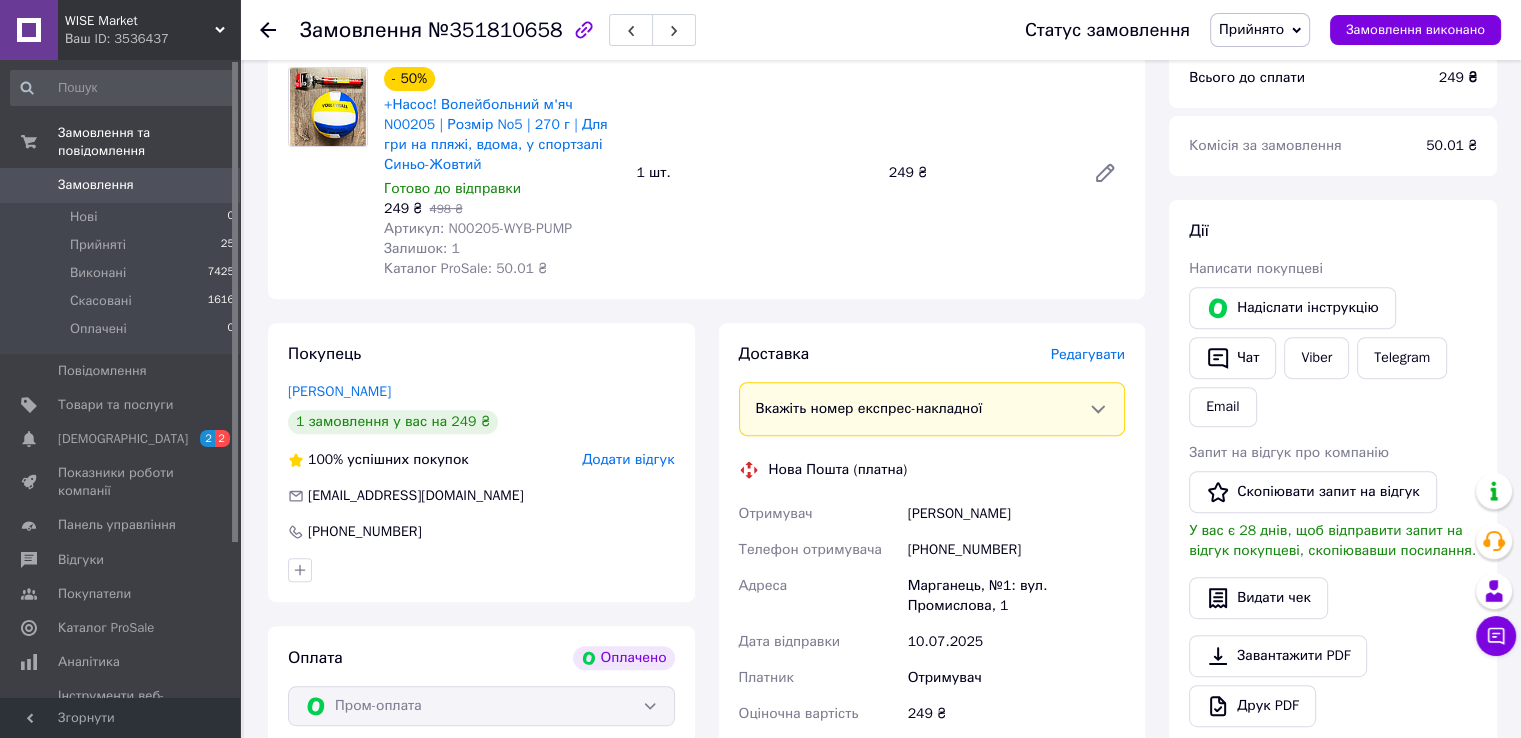 scroll, scrollTop: 707, scrollLeft: 0, axis: vertical 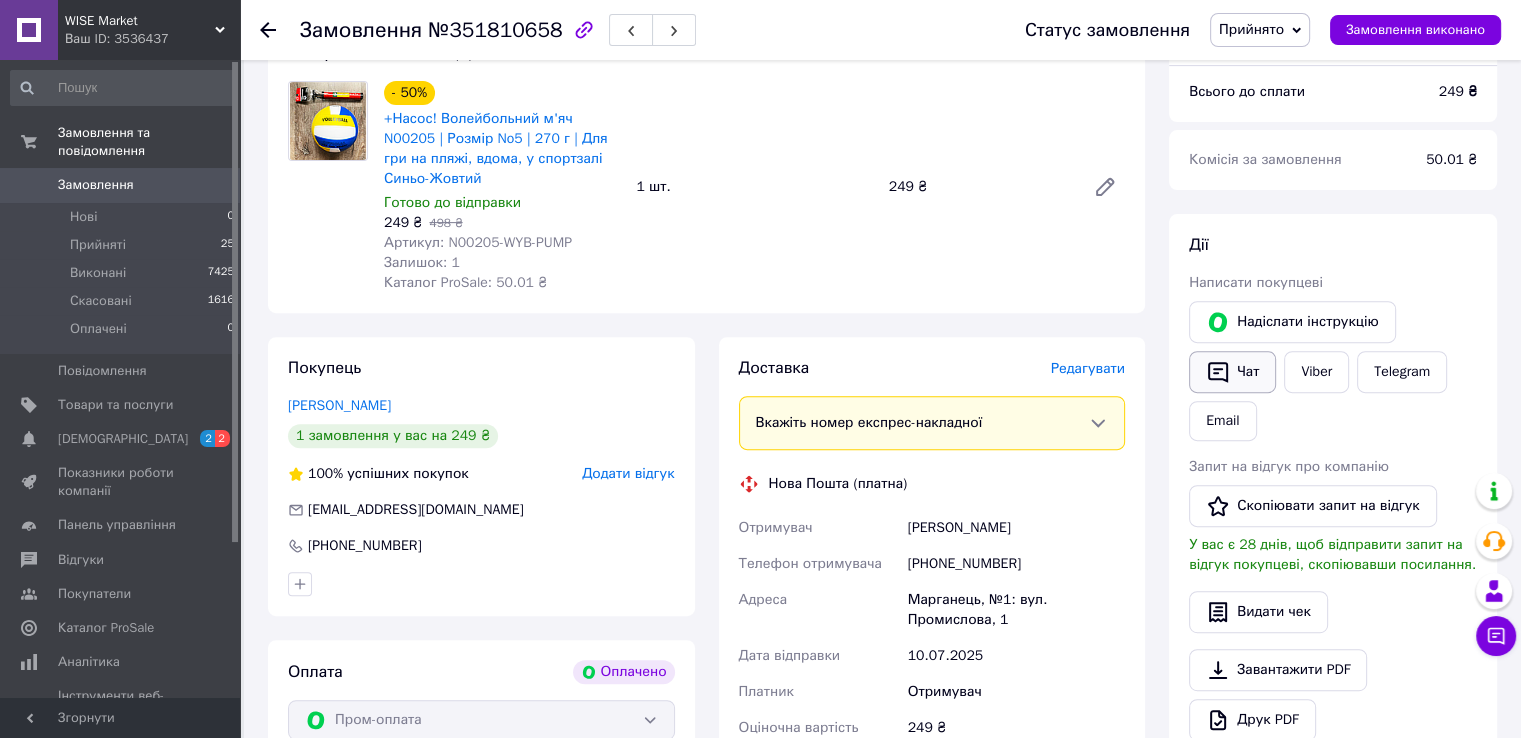 click 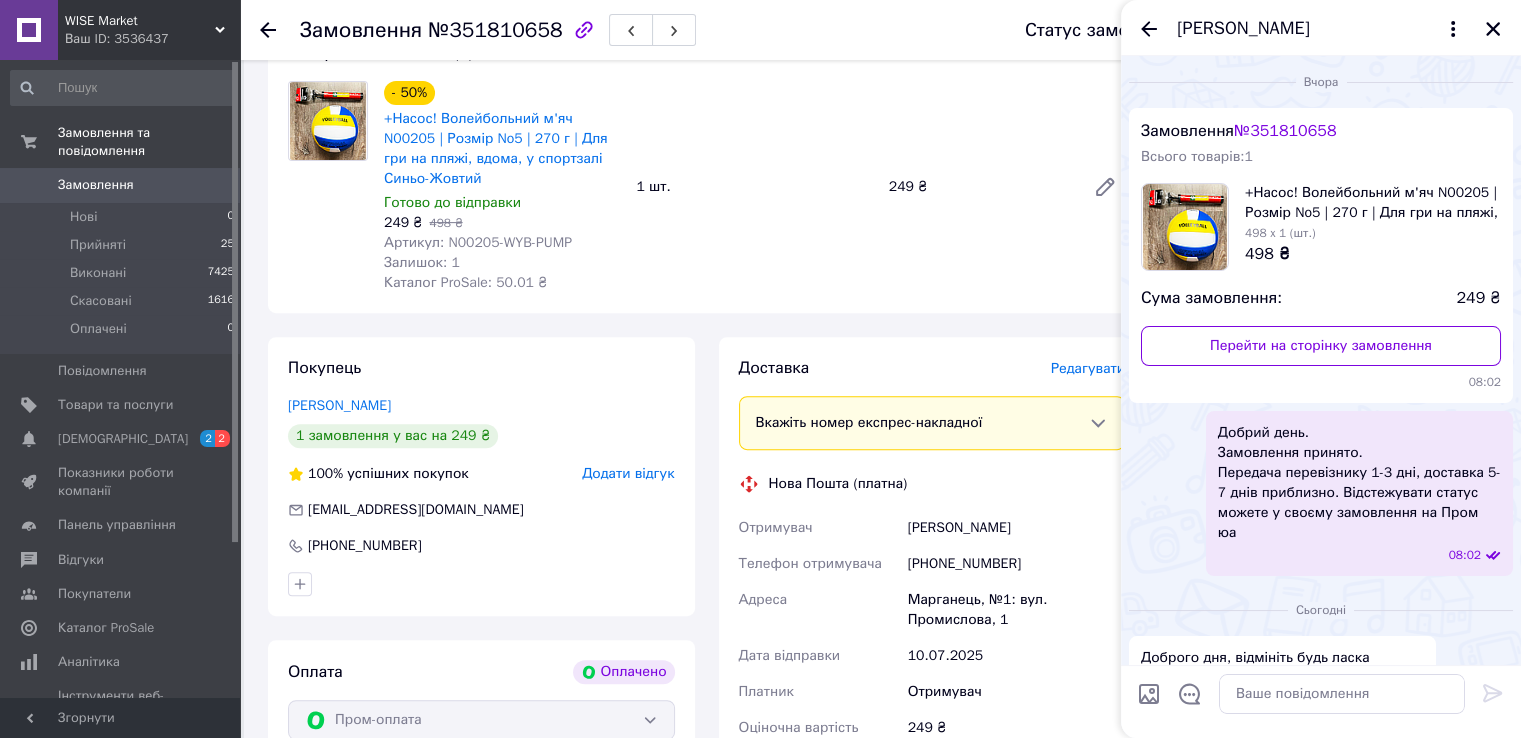 scroll, scrollTop: 743, scrollLeft: 0, axis: vertical 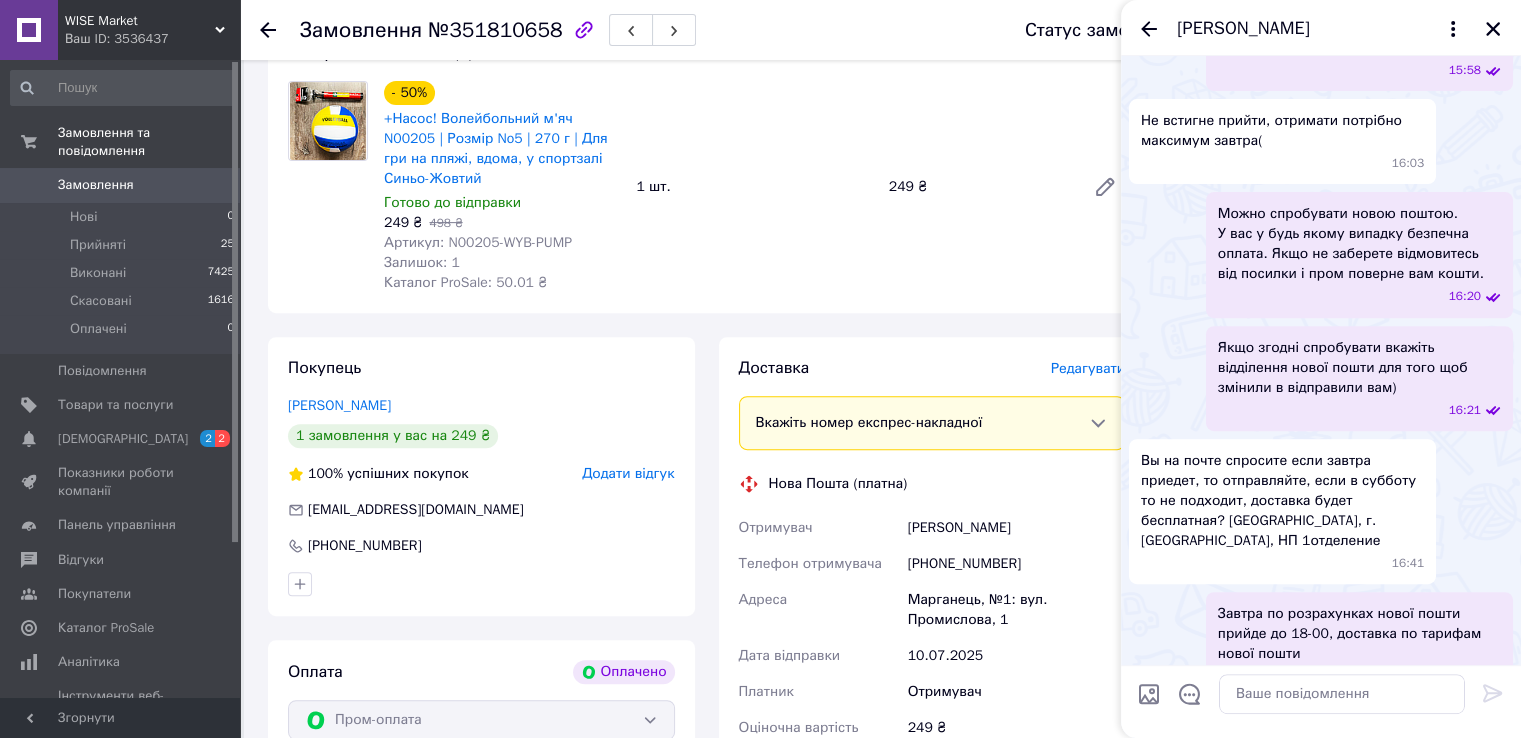 drag, startPoint x: 1312, startPoint y: 585, endPoint x: 1401, endPoint y: 640, distance: 104.62313 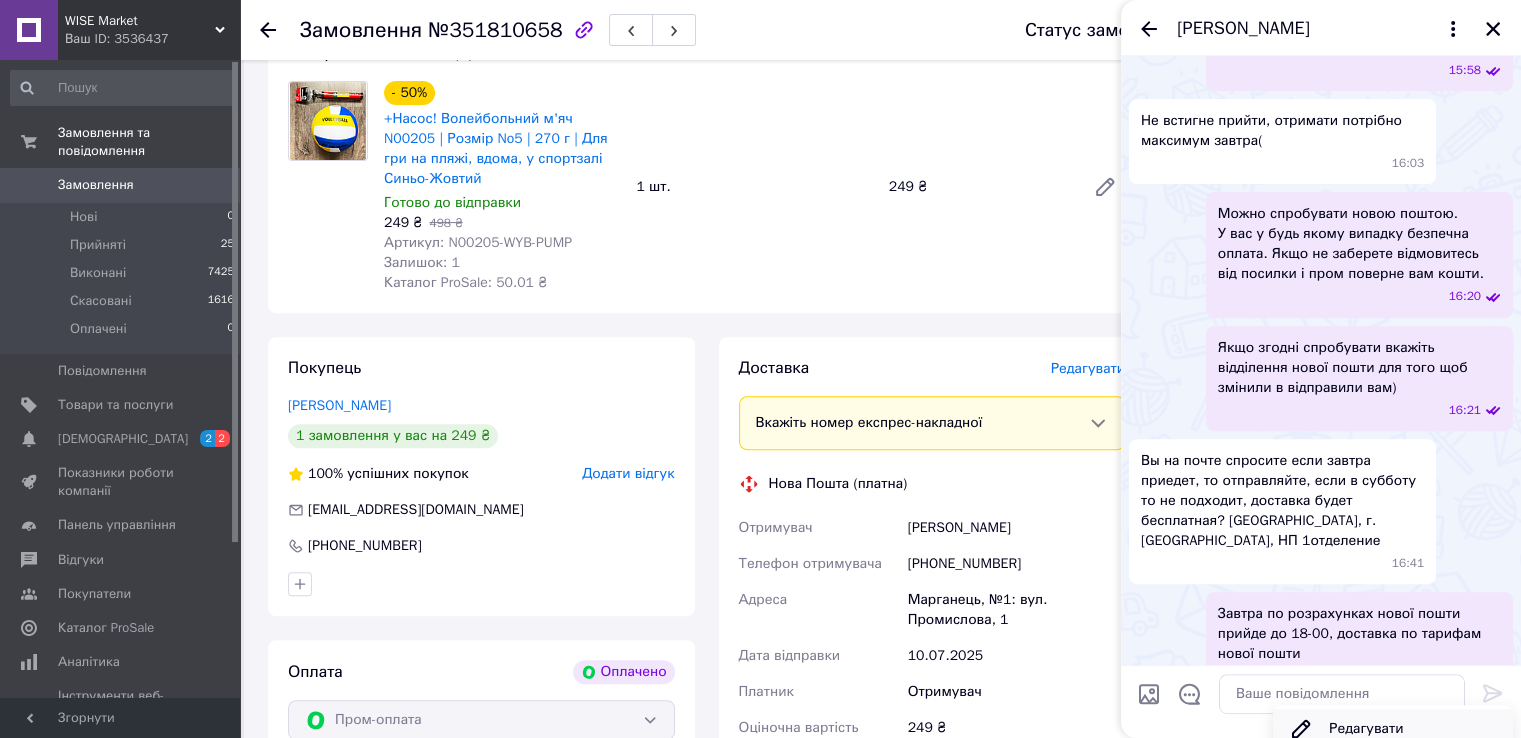 click on "Редагувати" at bounding box center (1393, 729) 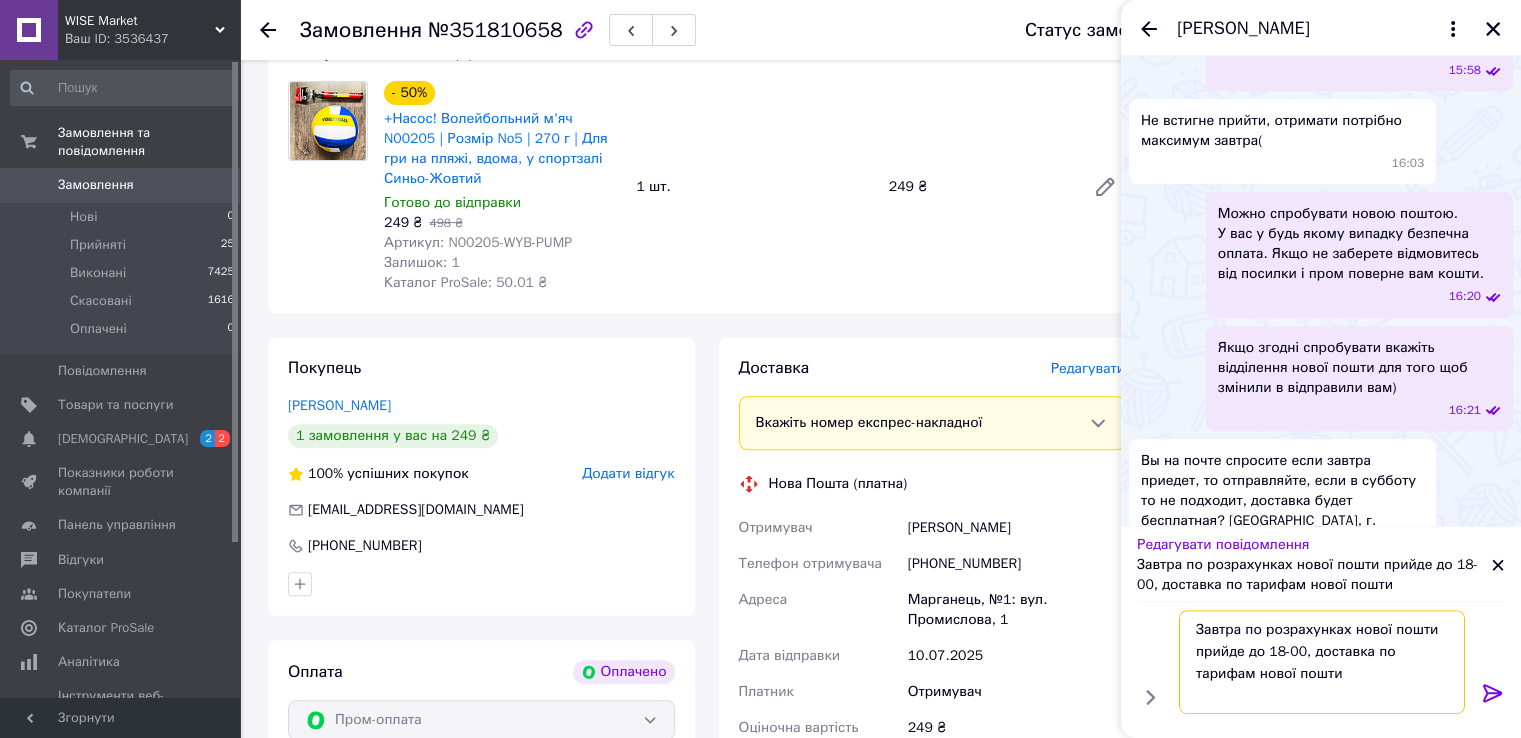 click on "Завтра по розрахунках нової пошти прийде до 18-00, доставка по тарифам нової пошти" at bounding box center [1322, 662] 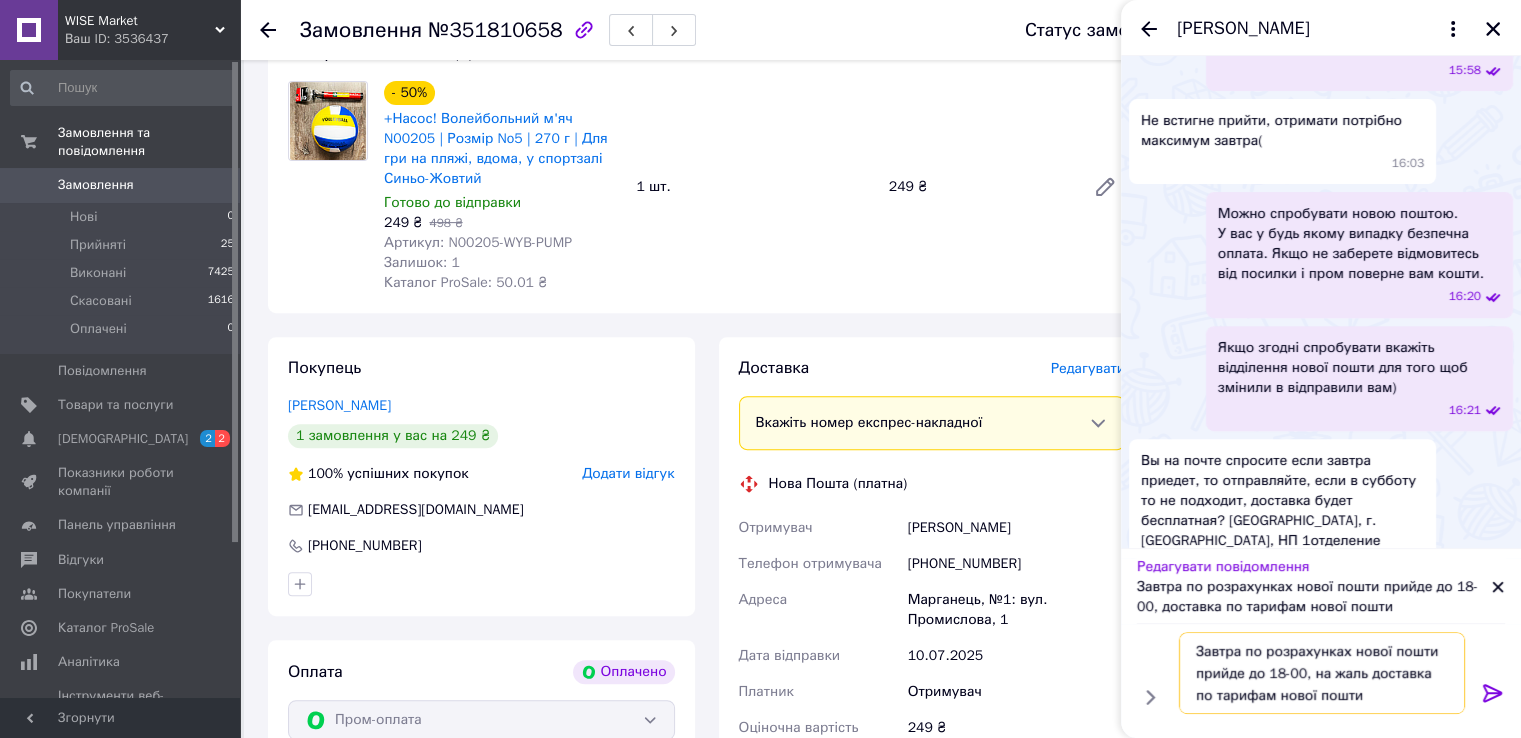 type on "Завтра по розрахунках нової пошти прийде до 18-00, на жаль доставка по тарифам нової пошти" 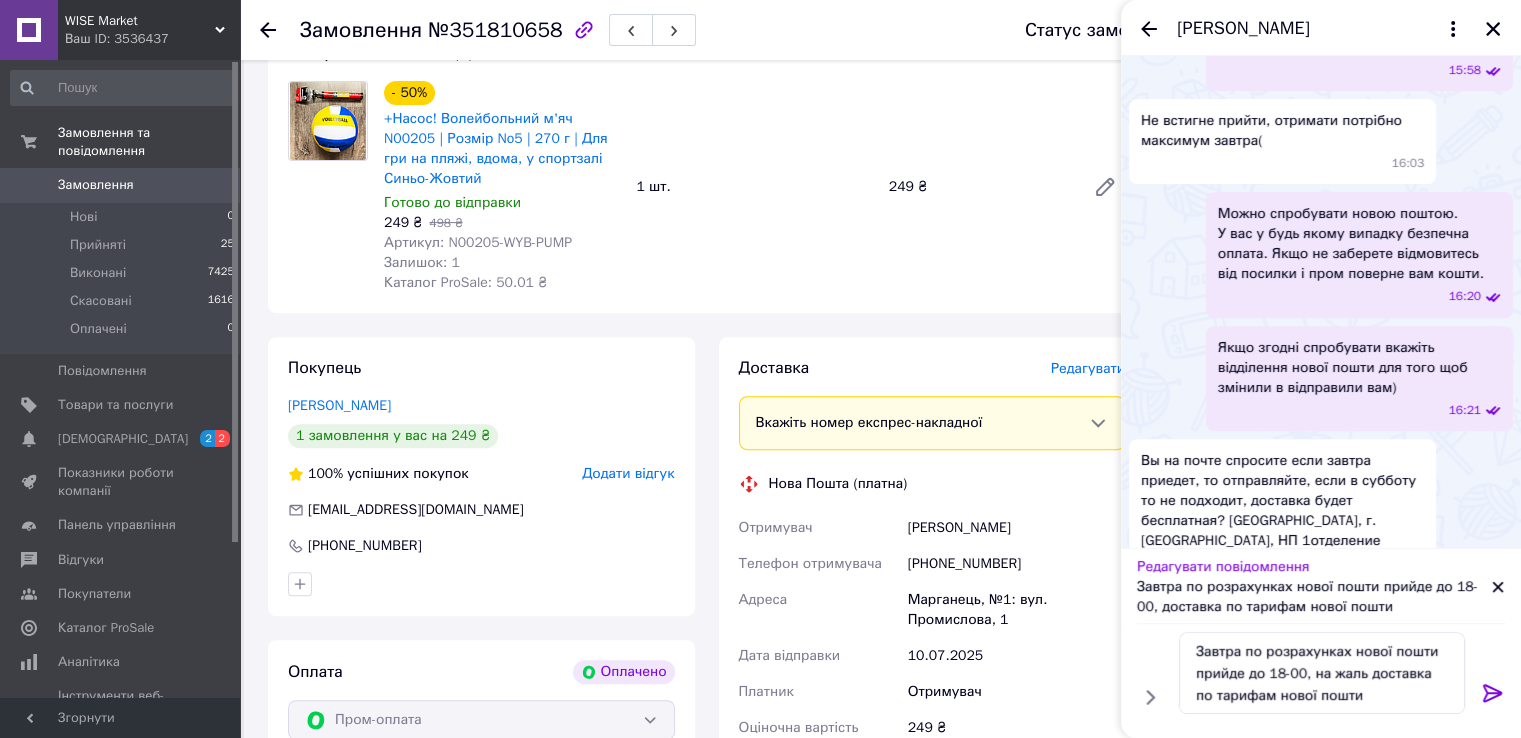 click 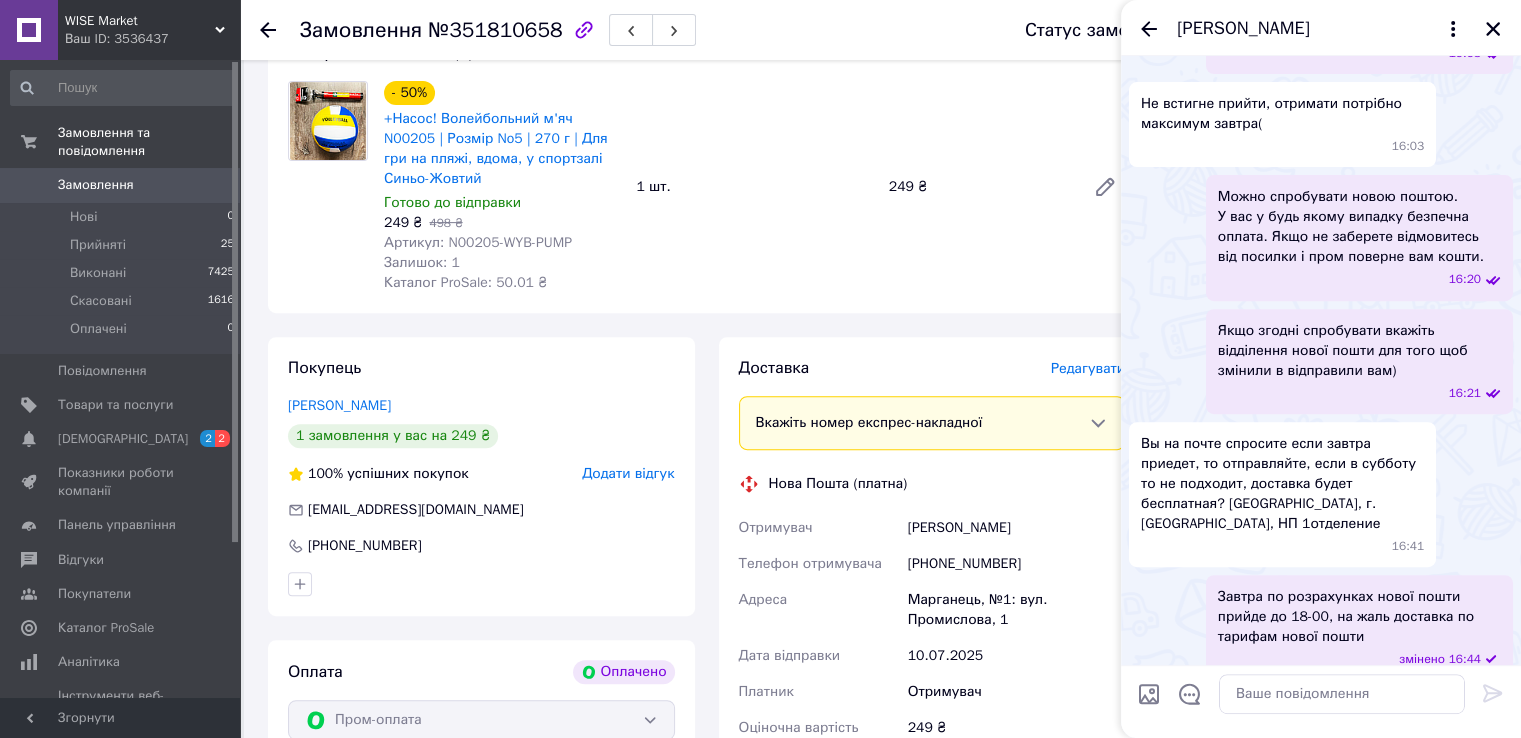 scroll, scrollTop: 763, scrollLeft: 0, axis: vertical 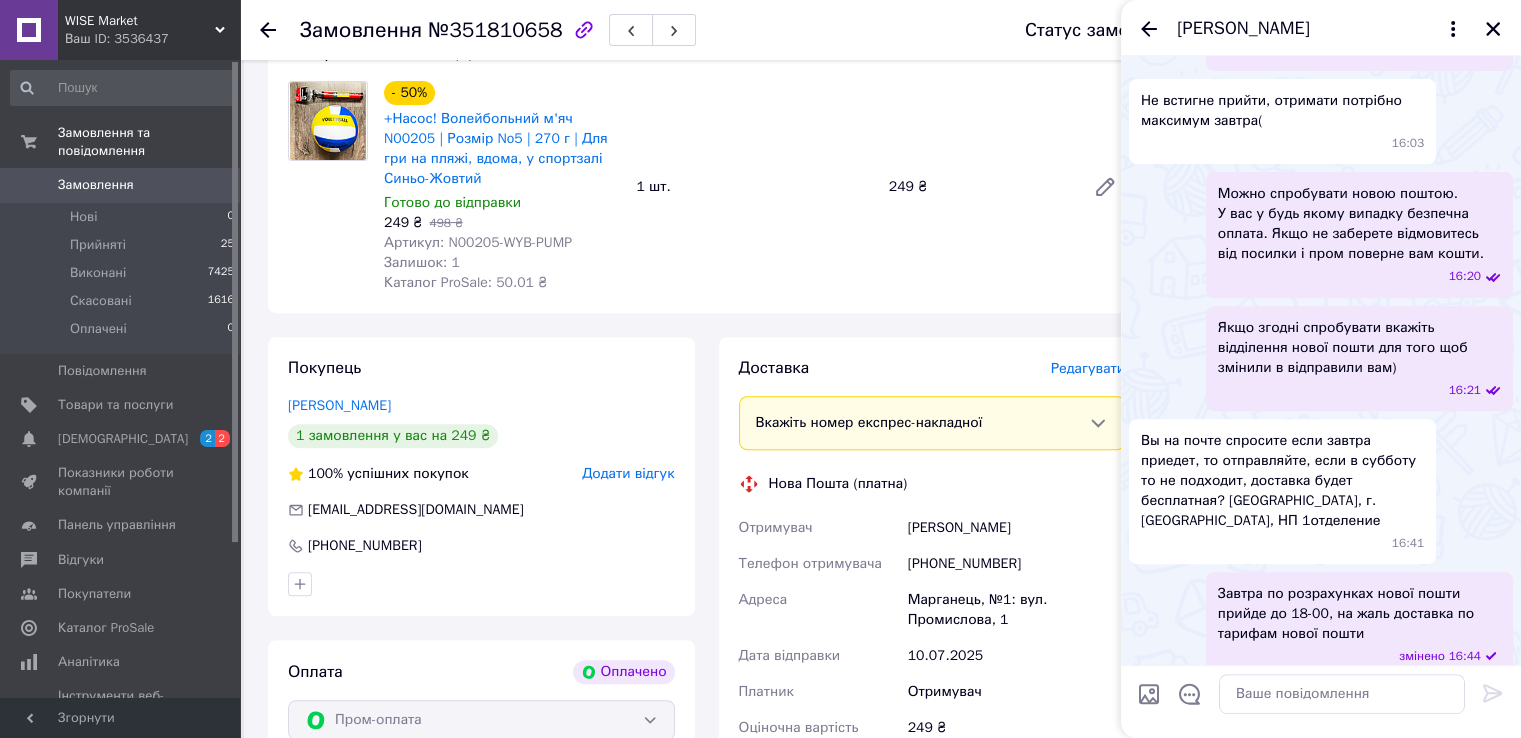 click on "Завтра по розрахунках нової пошти прийде до 18-00, на жаль доставка по тарифам нової пошти змінено   16:44" at bounding box center [1359, 624] 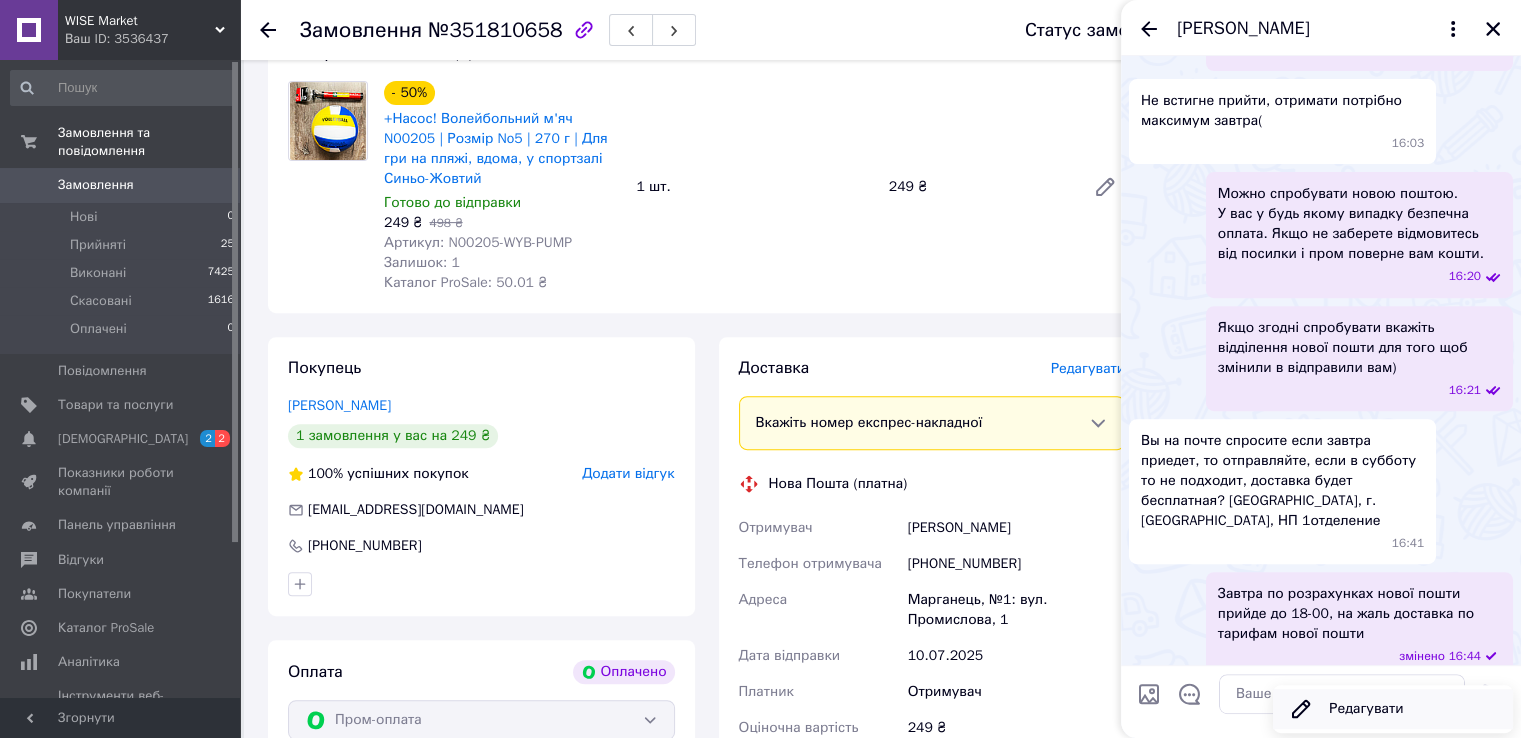 click on "Редагувати" at bounding box center (1393, 709) 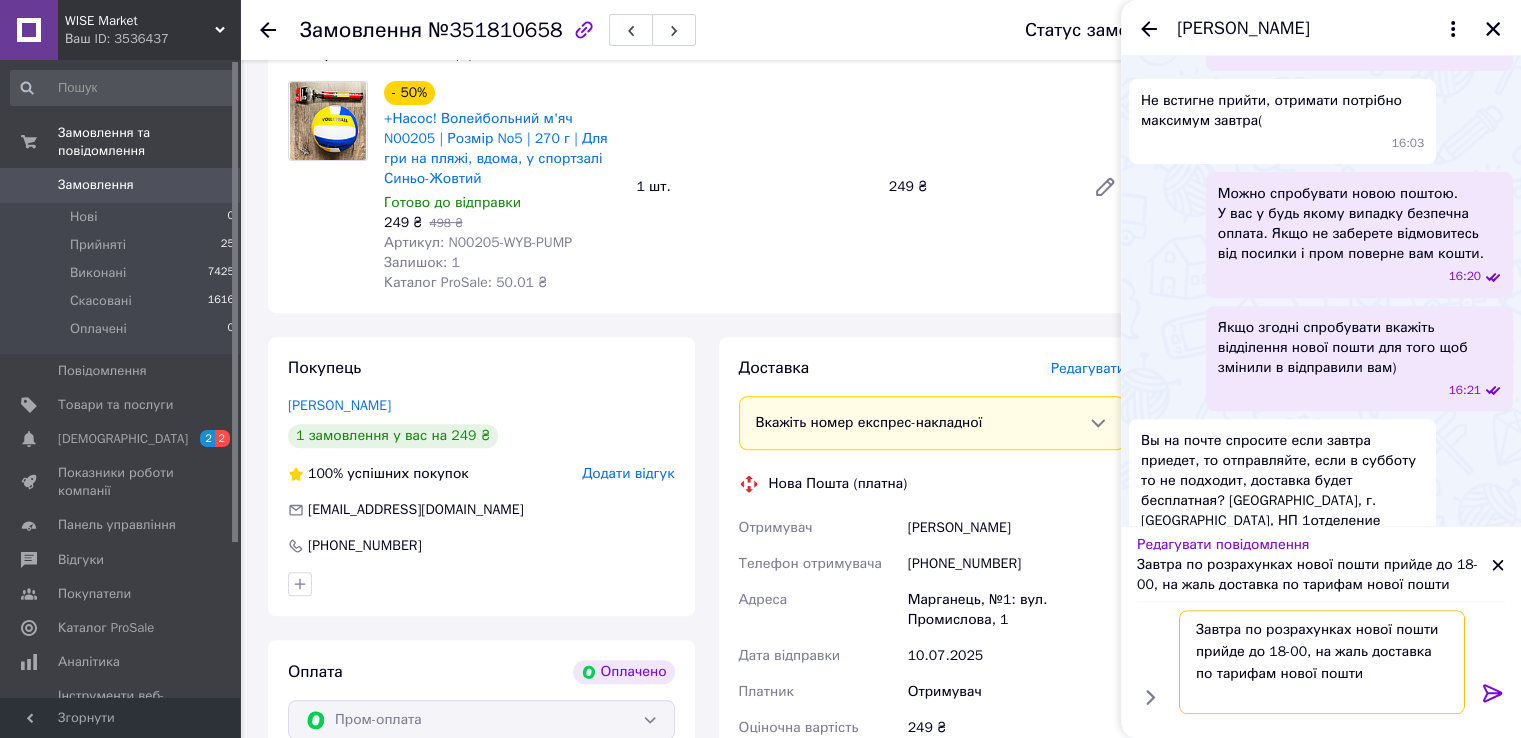 click on "Завтра по розрахунках нової пошти прийде до 18-00, на жаль доставка по тарифам нової пошти" at bounding box center [1322, 662] 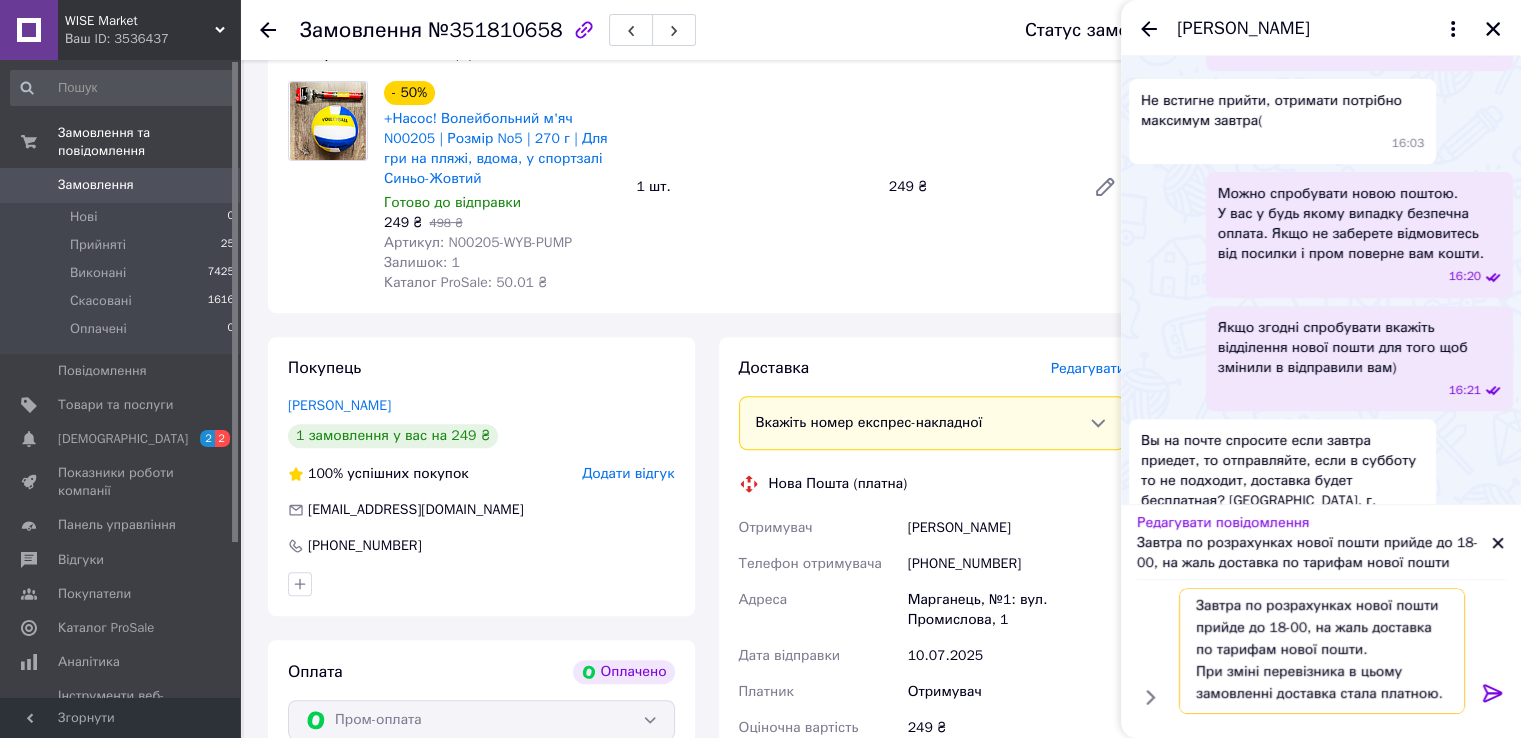 scroll, scrollTop: 1, scrollLeft: 0, axis: vertical 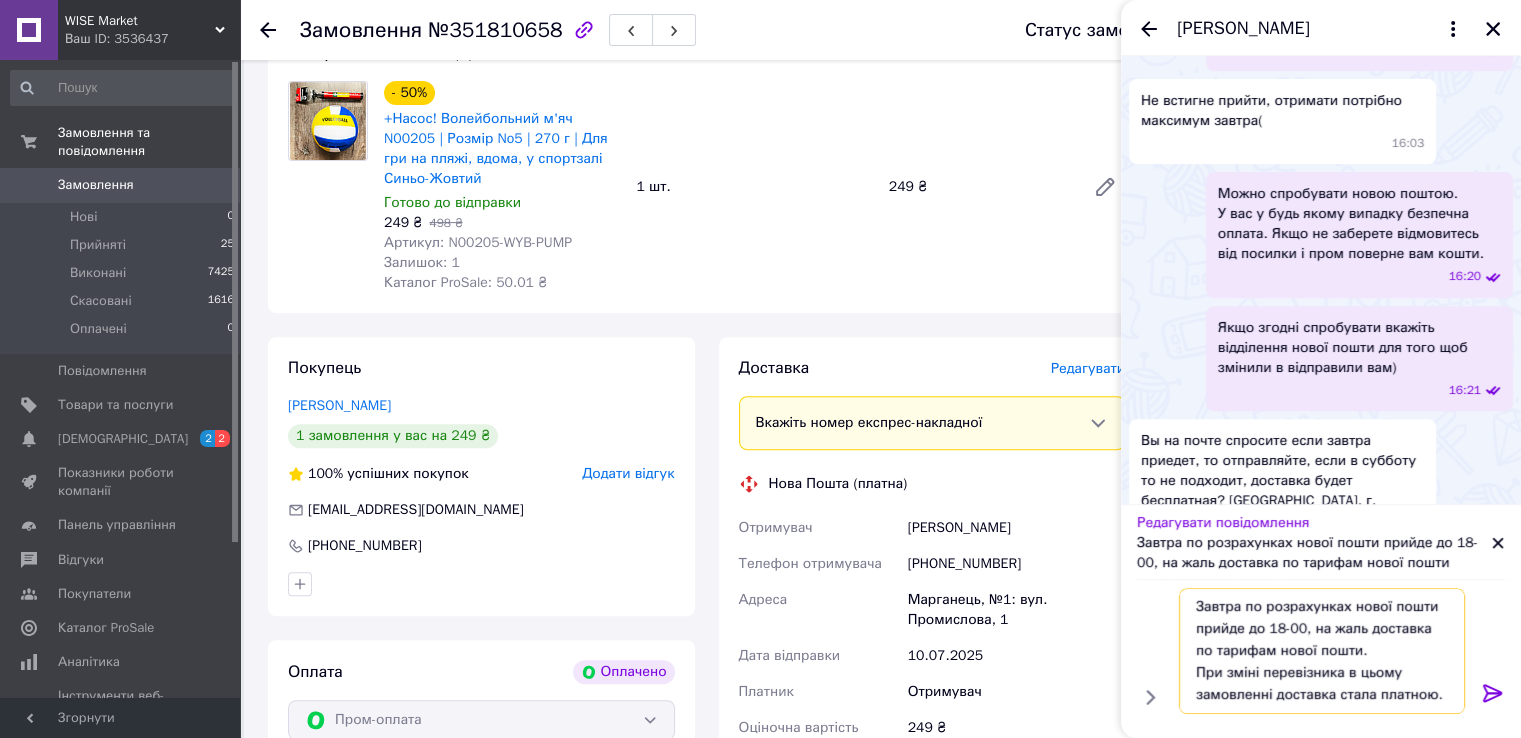 type on "Завтра по розрахунках нової пошти прийде до 18-00, на жаль доставка по тарифам нової пошти.
При зміні перевізника в цьому замовленні доставка стала платною." 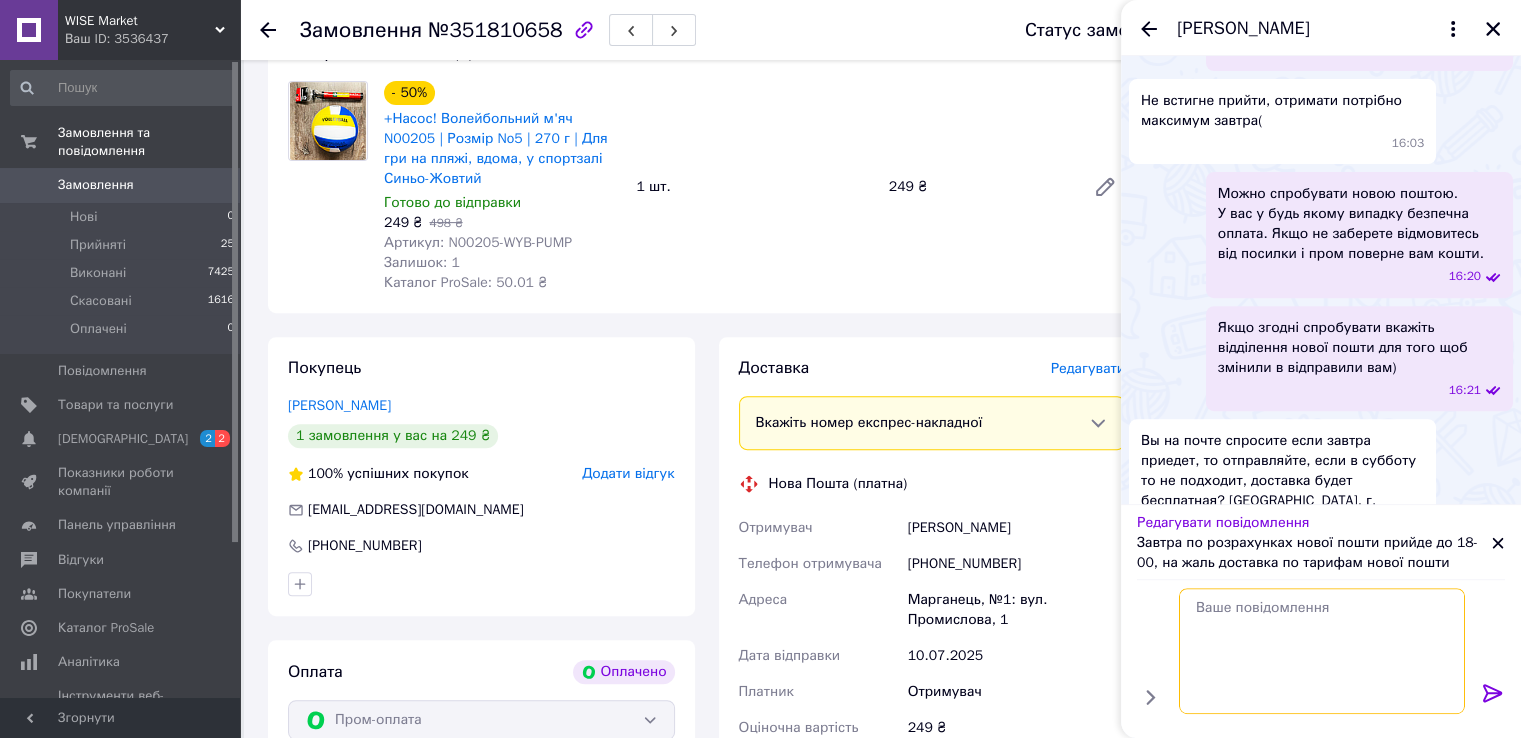 scroll, scrollTop: 0, scrollLeft: 0, axis: both 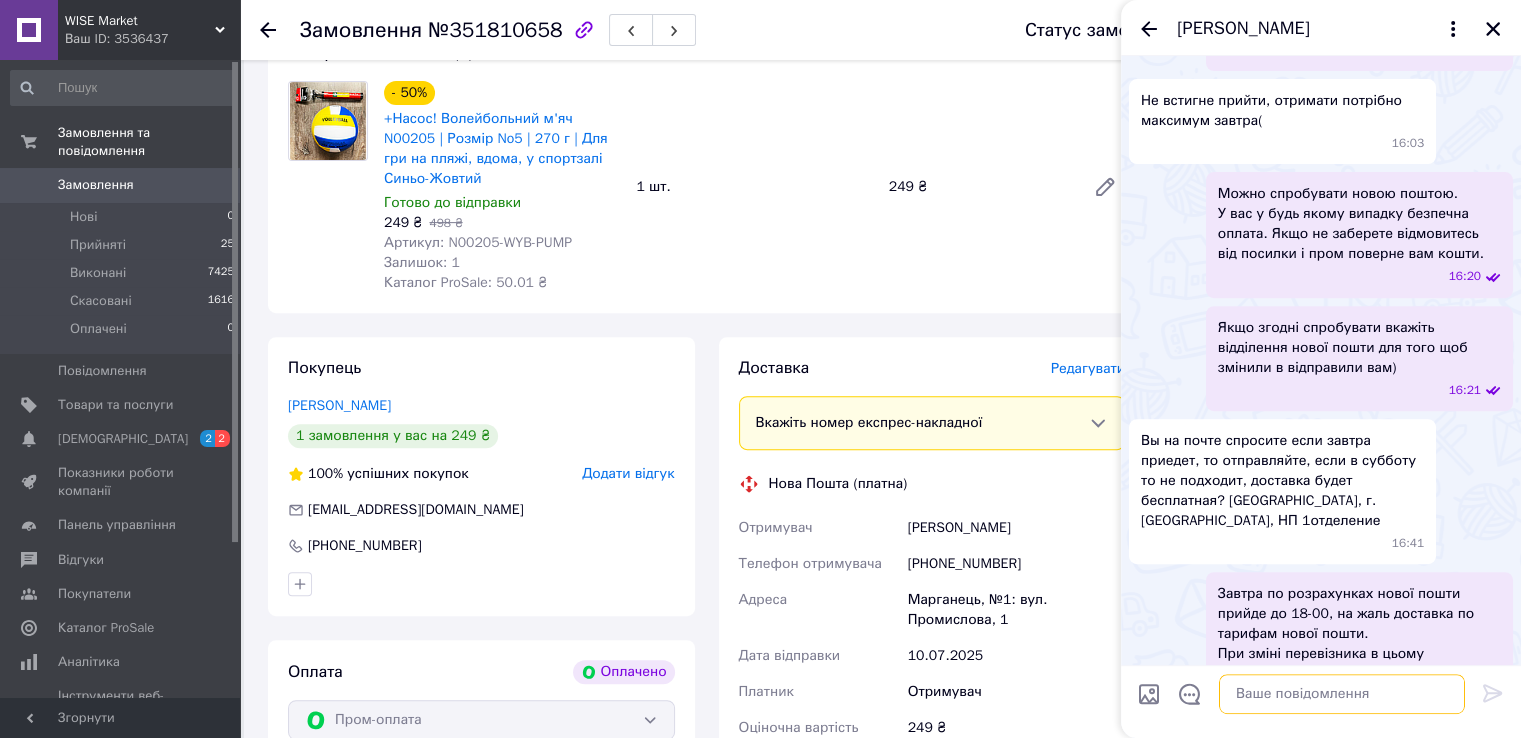 type 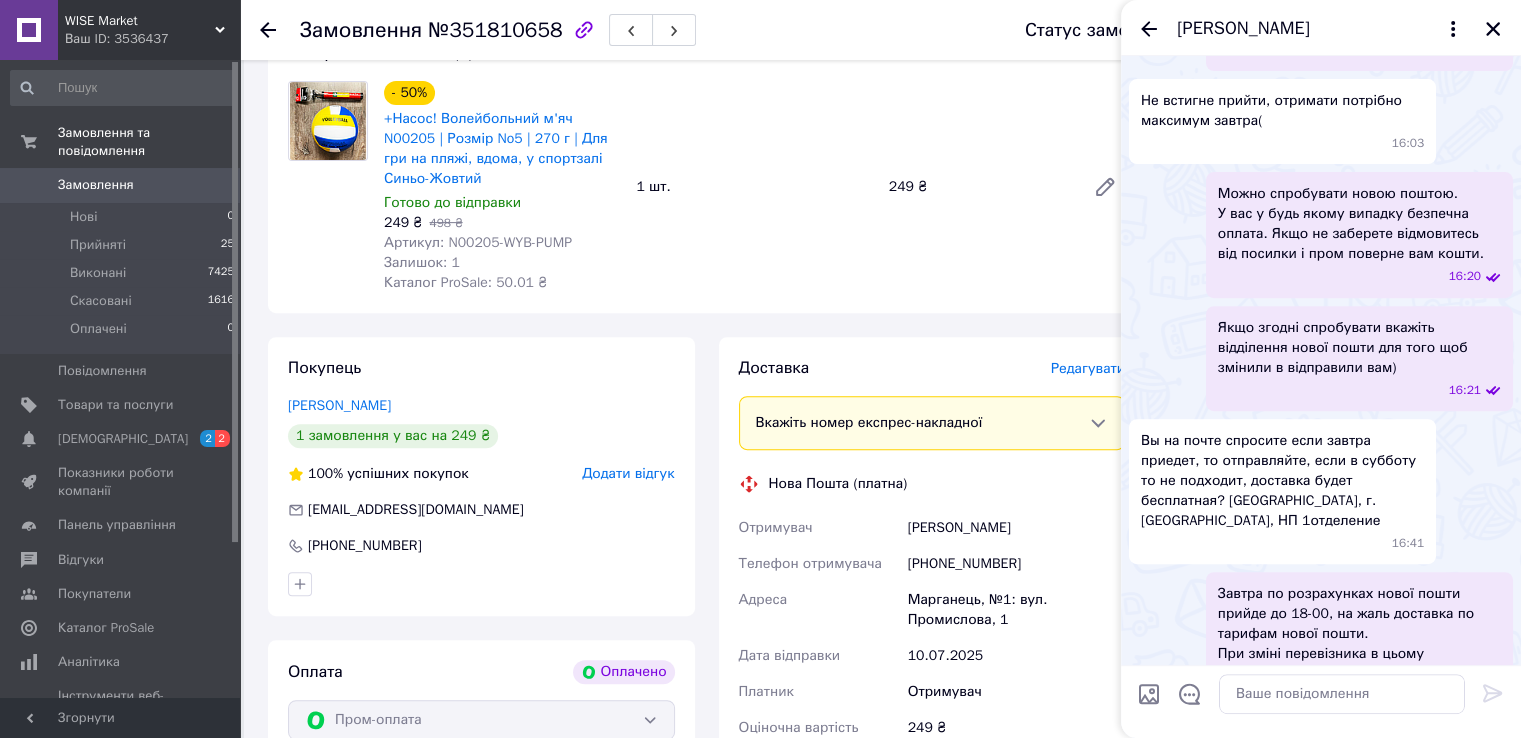 drag, startPoint x: 1502, startPoint y: 27, endPoint x: 1429, endPoint y: 283, distance: 266.2048 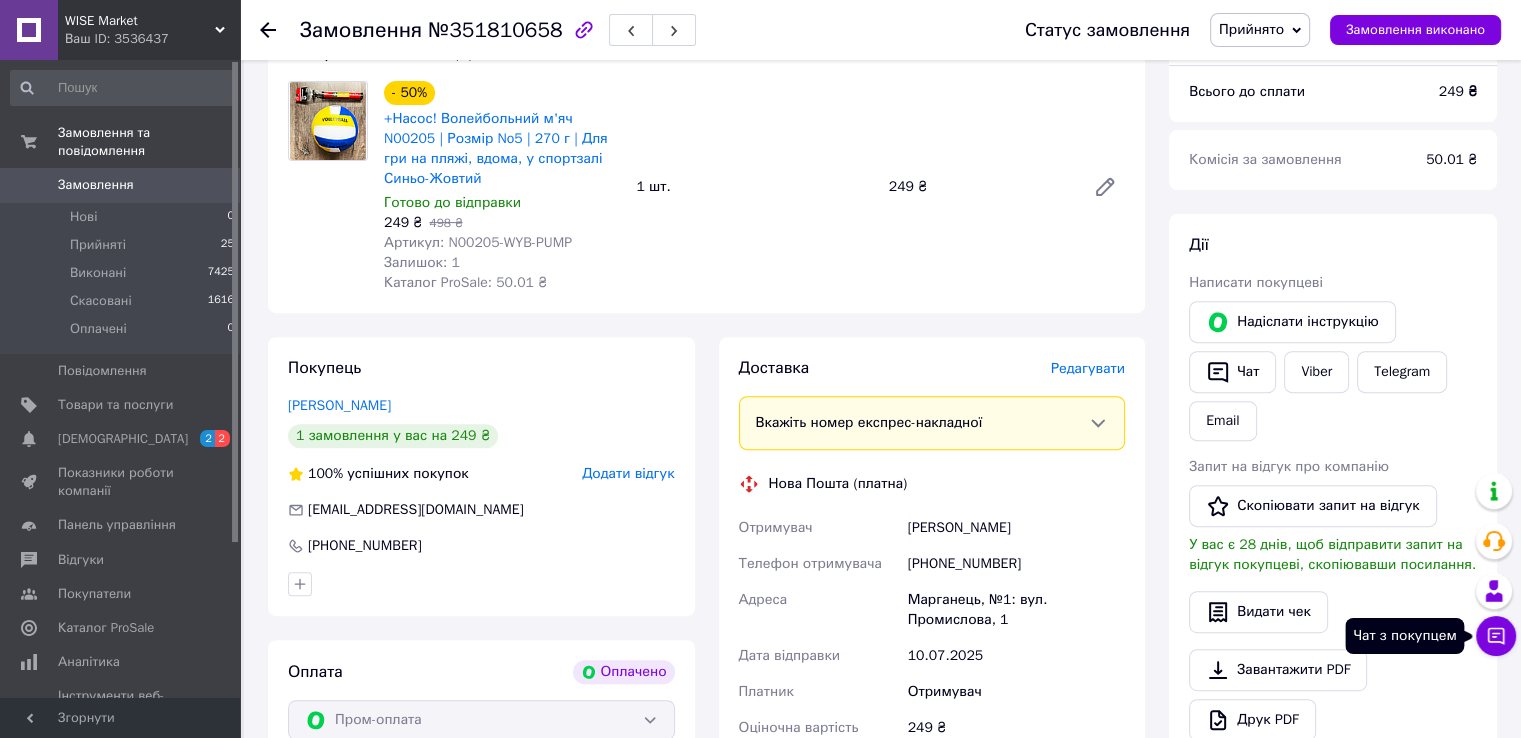 click 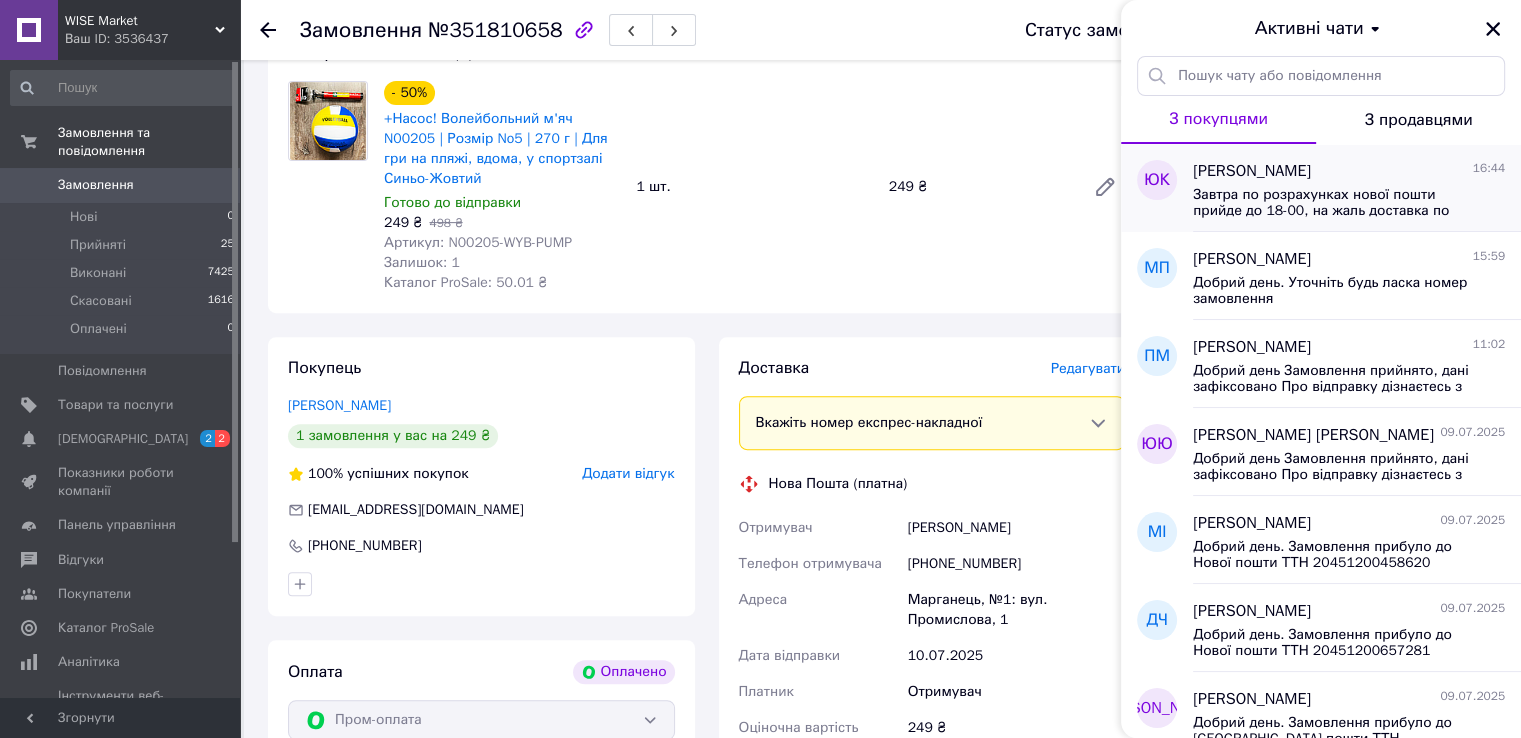 click on "Завтра по розрахунках нової пошти прийде до 18-00, на жаль доставка по тарифам нової пошти.
При зміні перевізника в цьому замовленні доставка стала платною." at bounding box center (1335, 203) 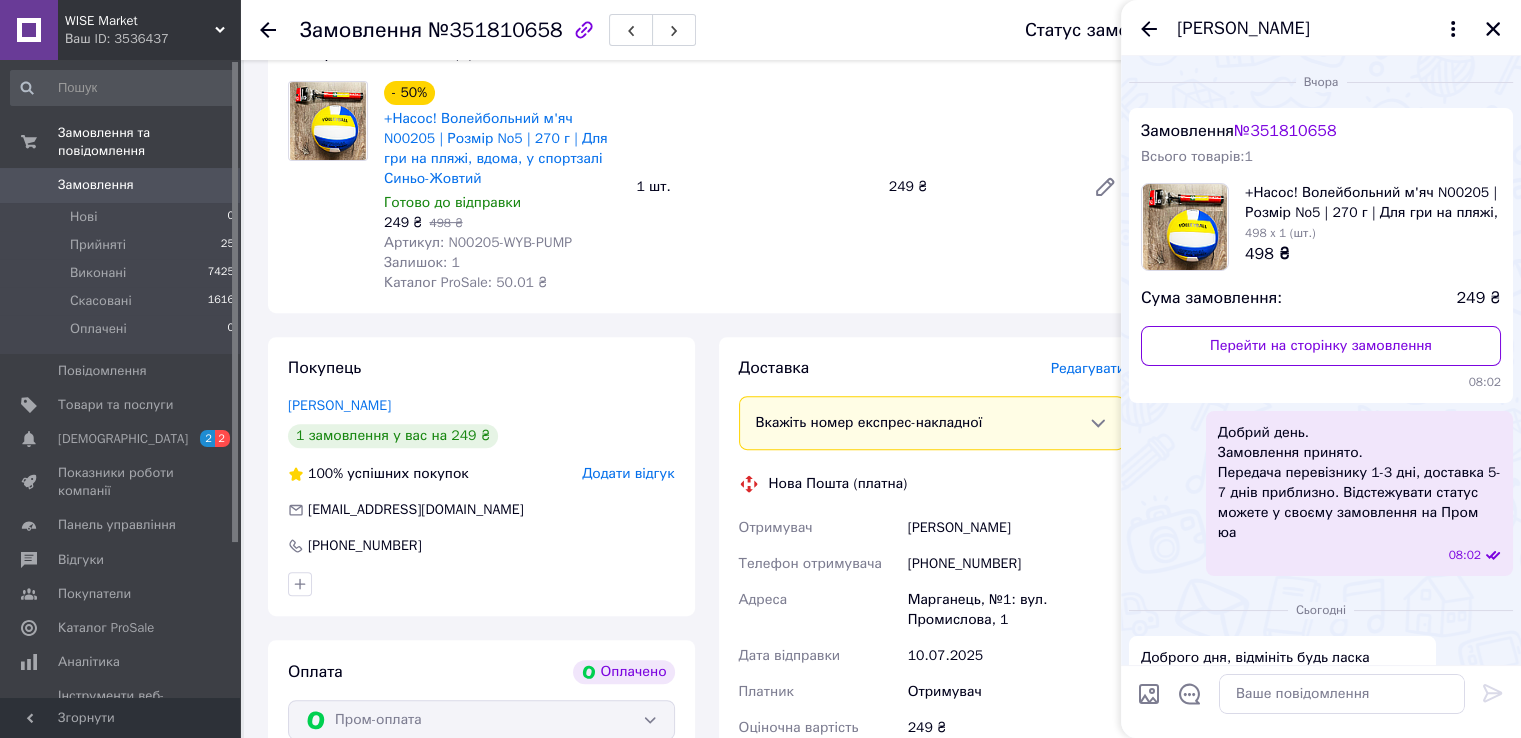 scroll, scrollTop: 803, scrollLeft: 0, axis: vertical 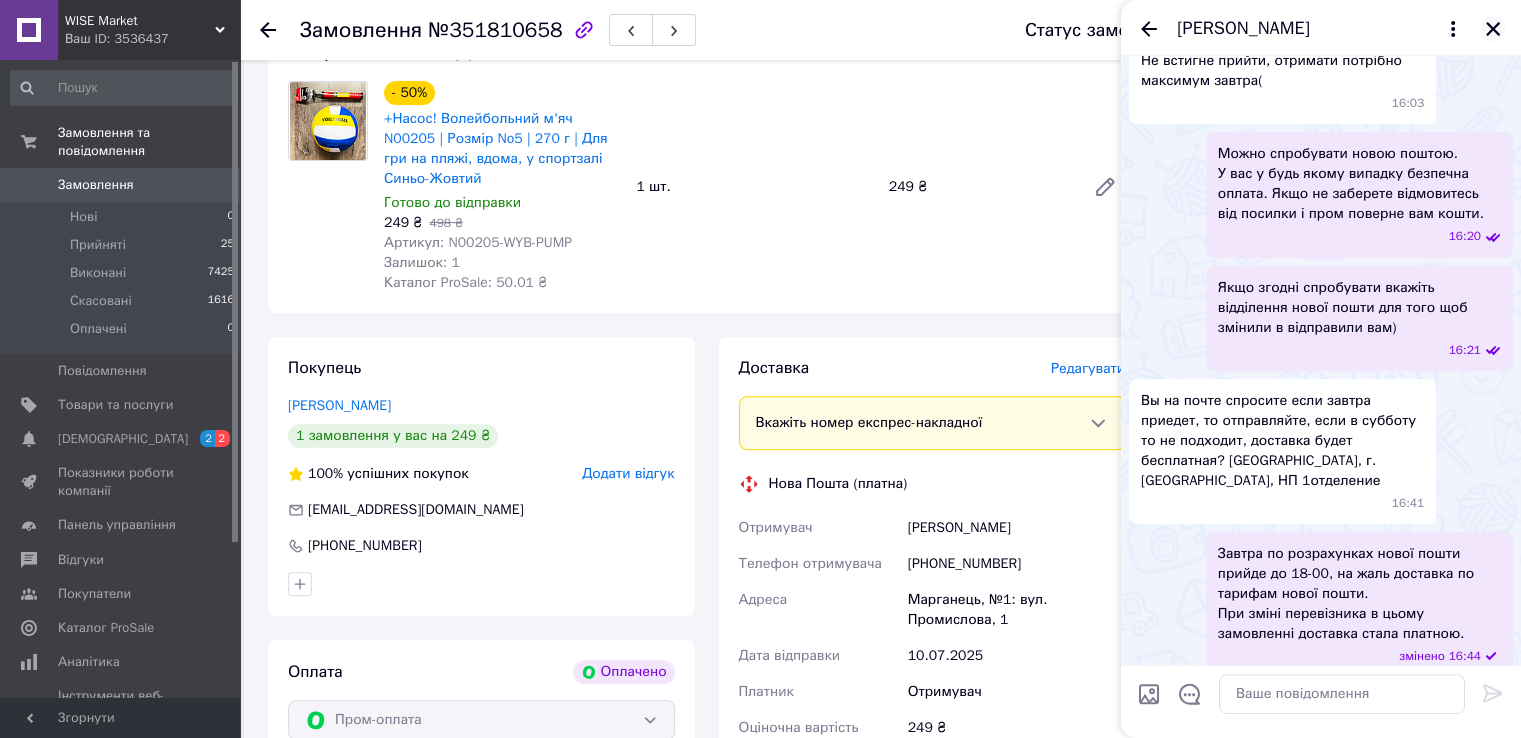 click 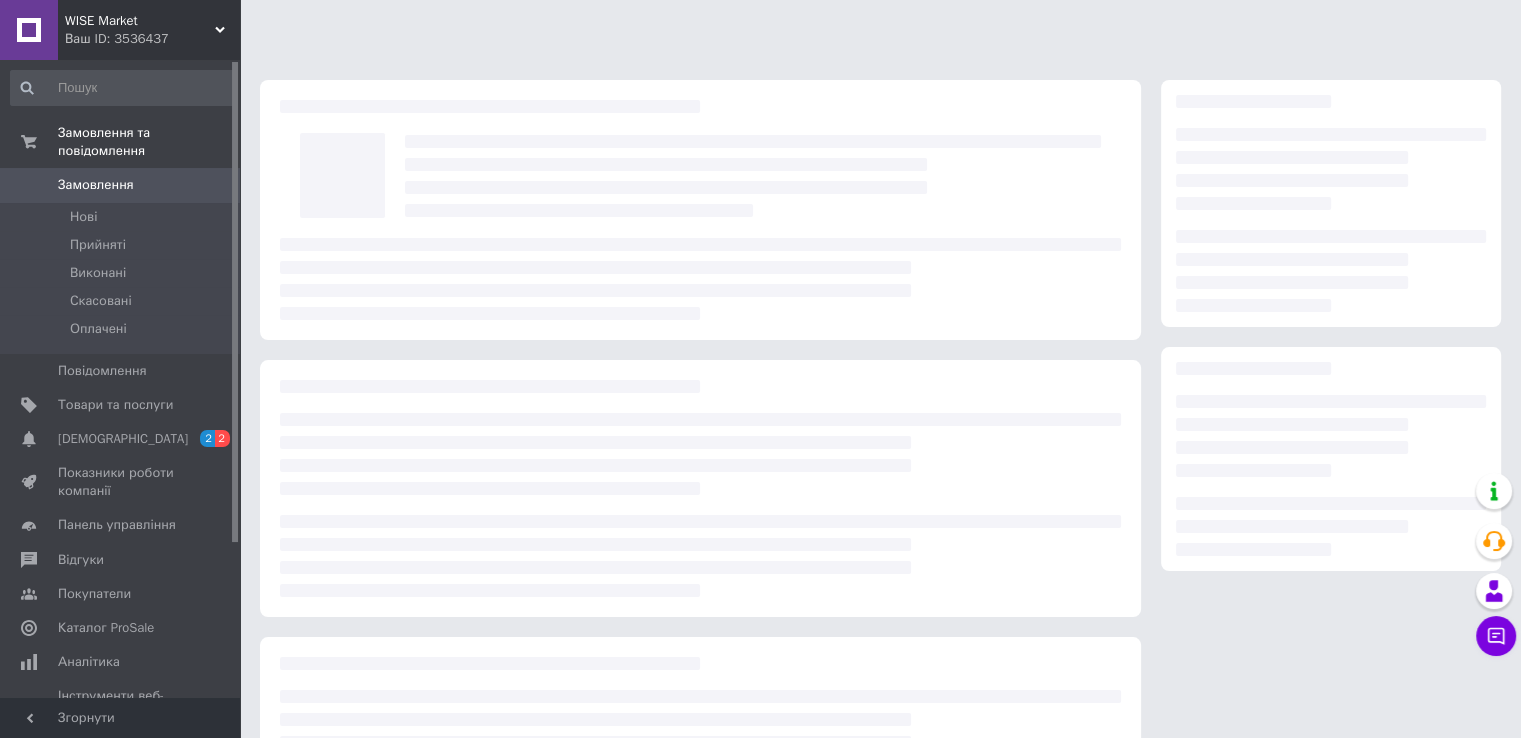 scroll, scrollTop: 176, scrollLeft: 0, axis: vertical 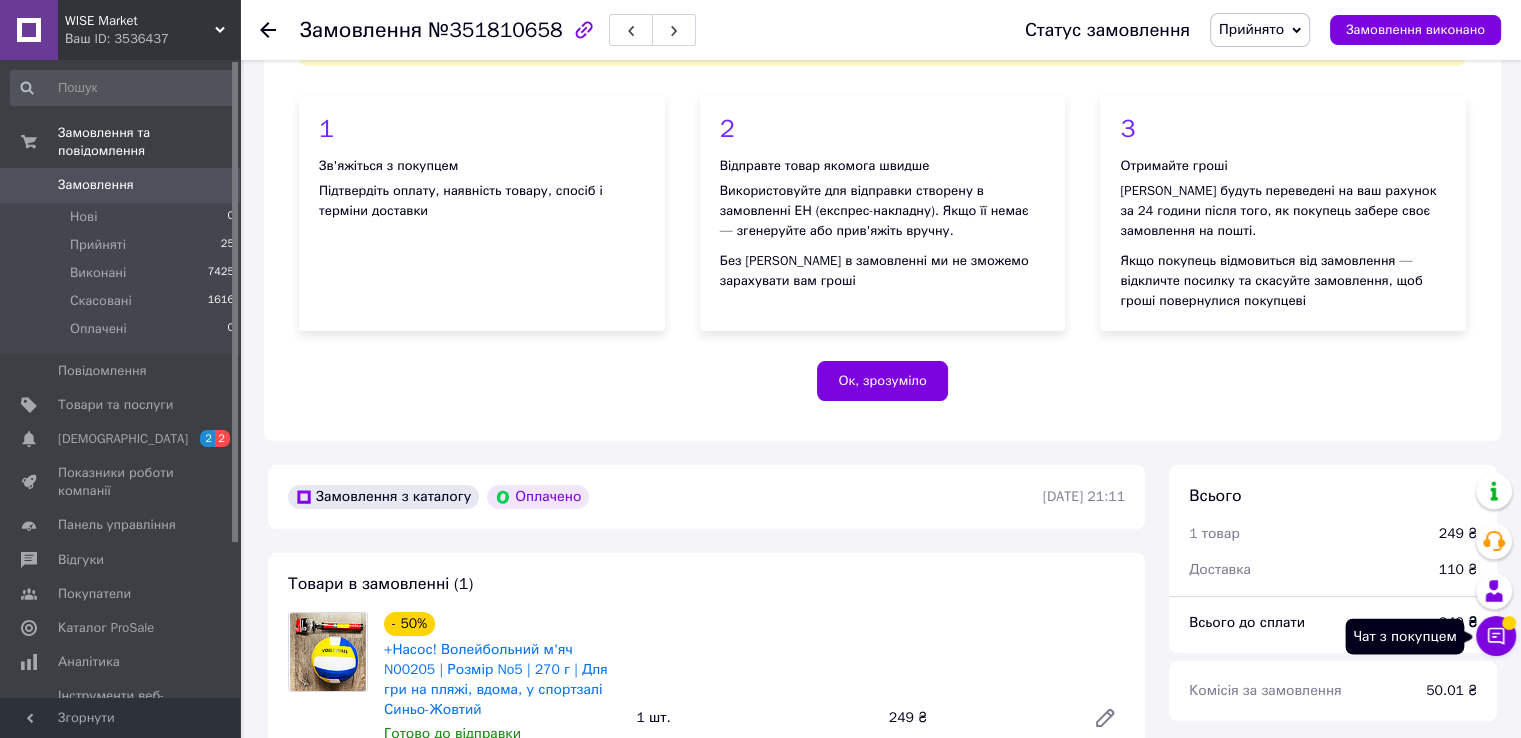 click 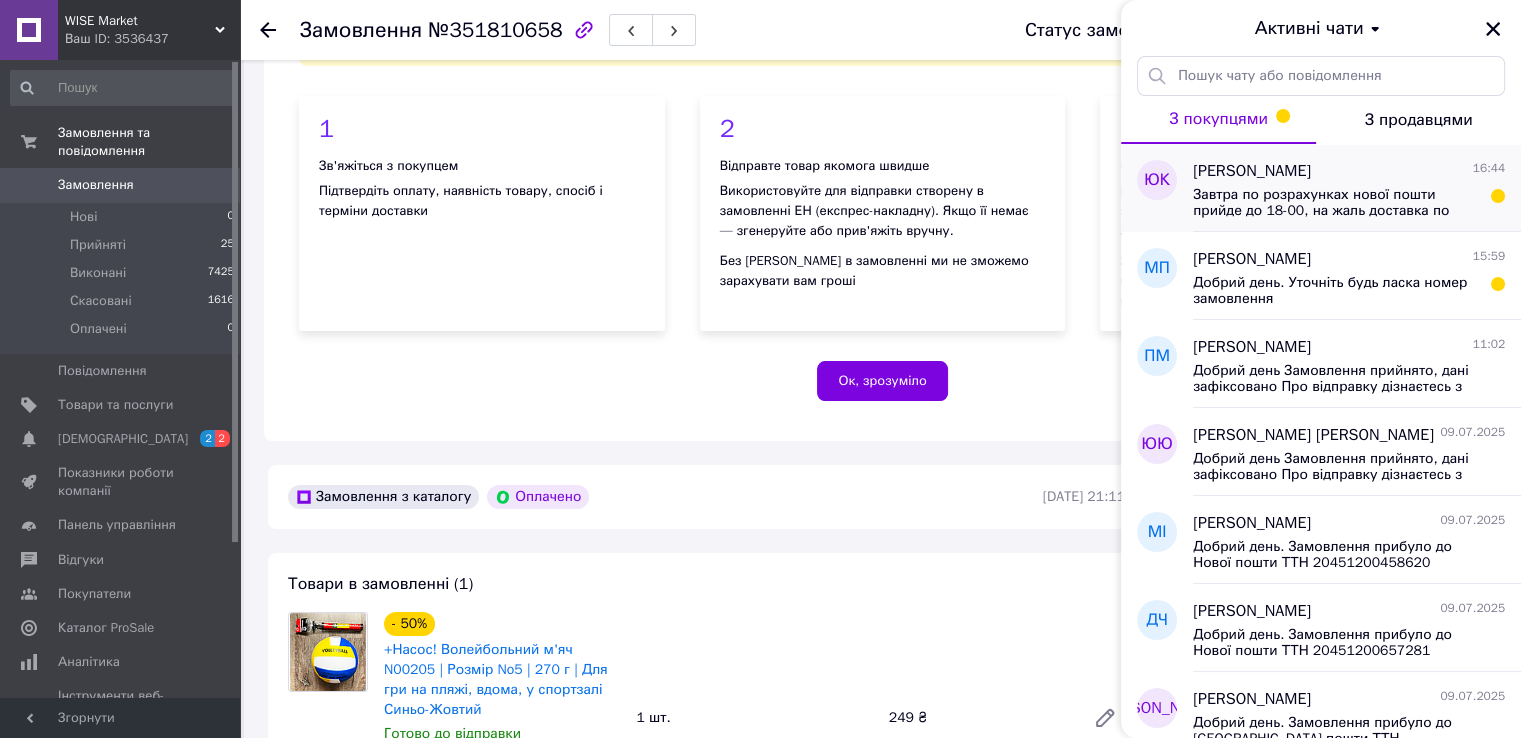 click on "Завтра по розрахунках нової пошти прийде до 18-00, на жаль доставка по тарифам нової пошти.
При зміні перевізника в цьому замовленні доставка стала платною." at bounding box center [1335, 203] 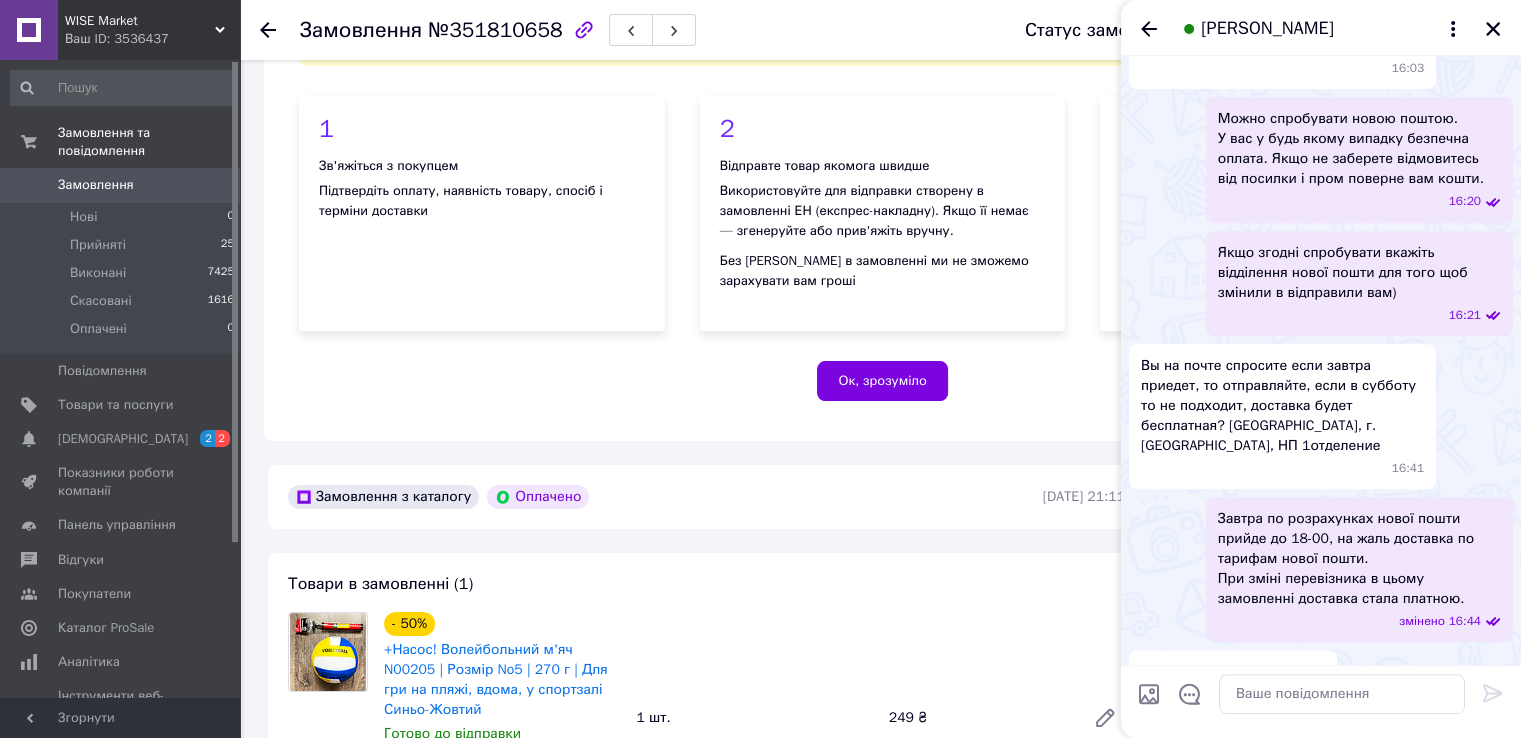 scroll, scrollTop: 856, scrollLeft: 0, axis: vertical 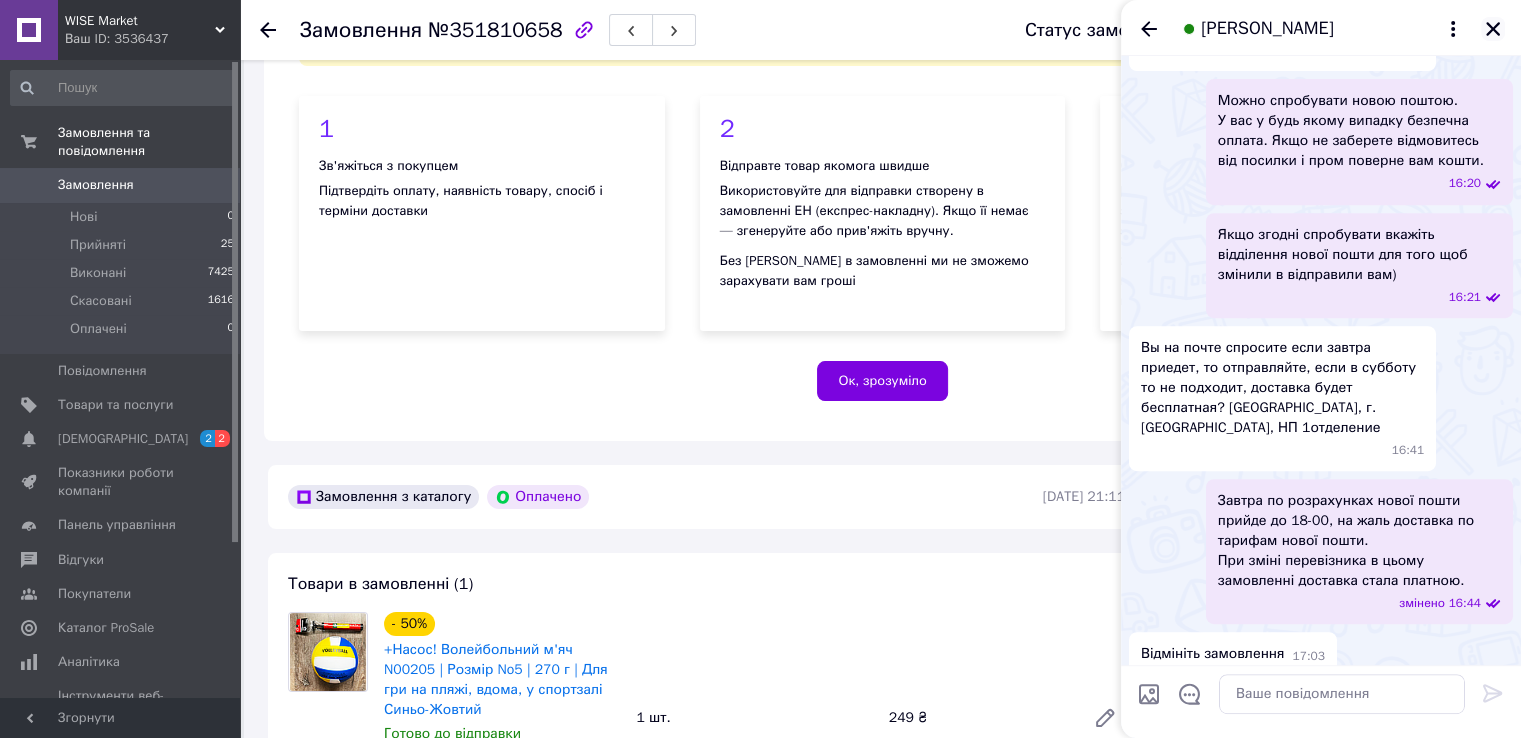 click at bounding box center (1493, 29) 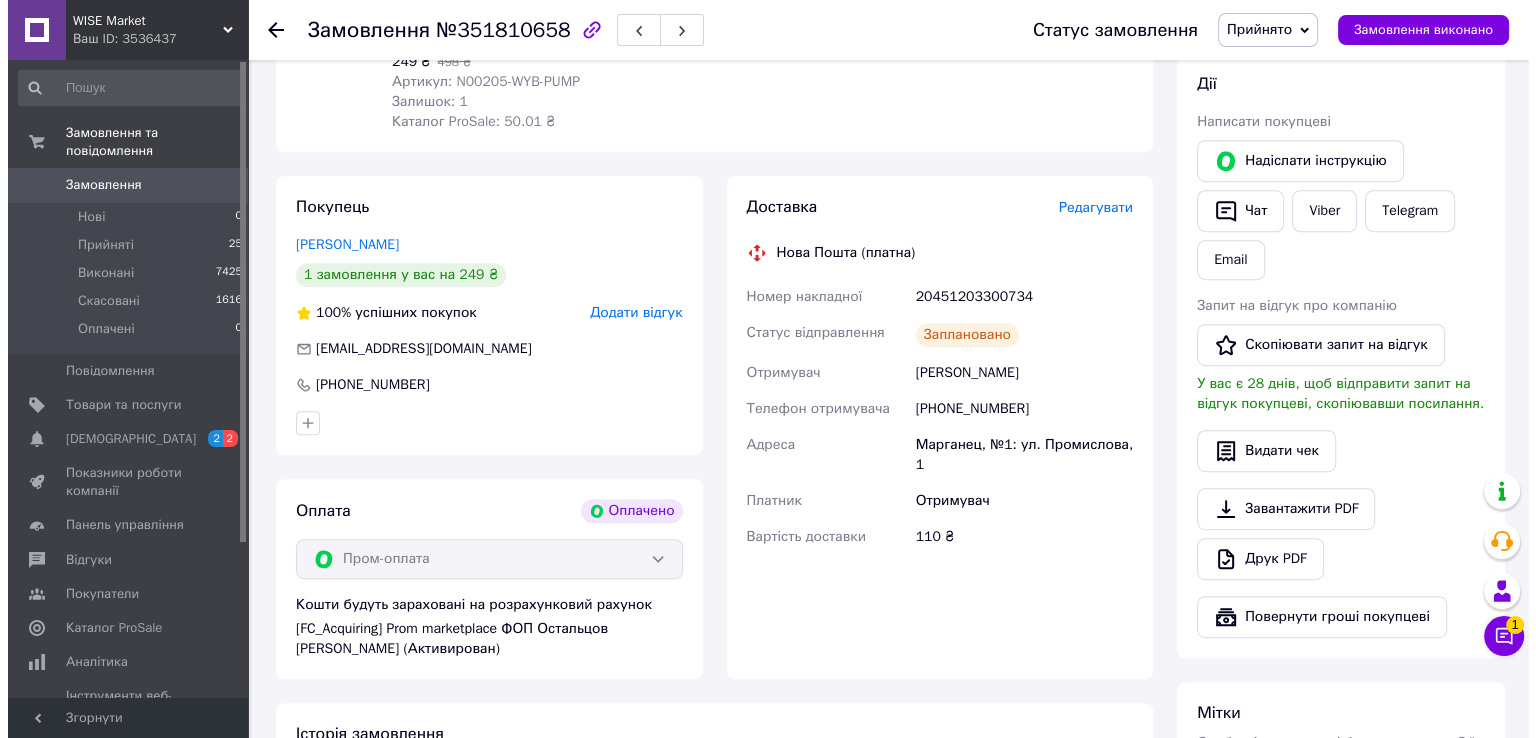 scroll, scrollTop: 976, scrollLeft: 0, axis: vertical 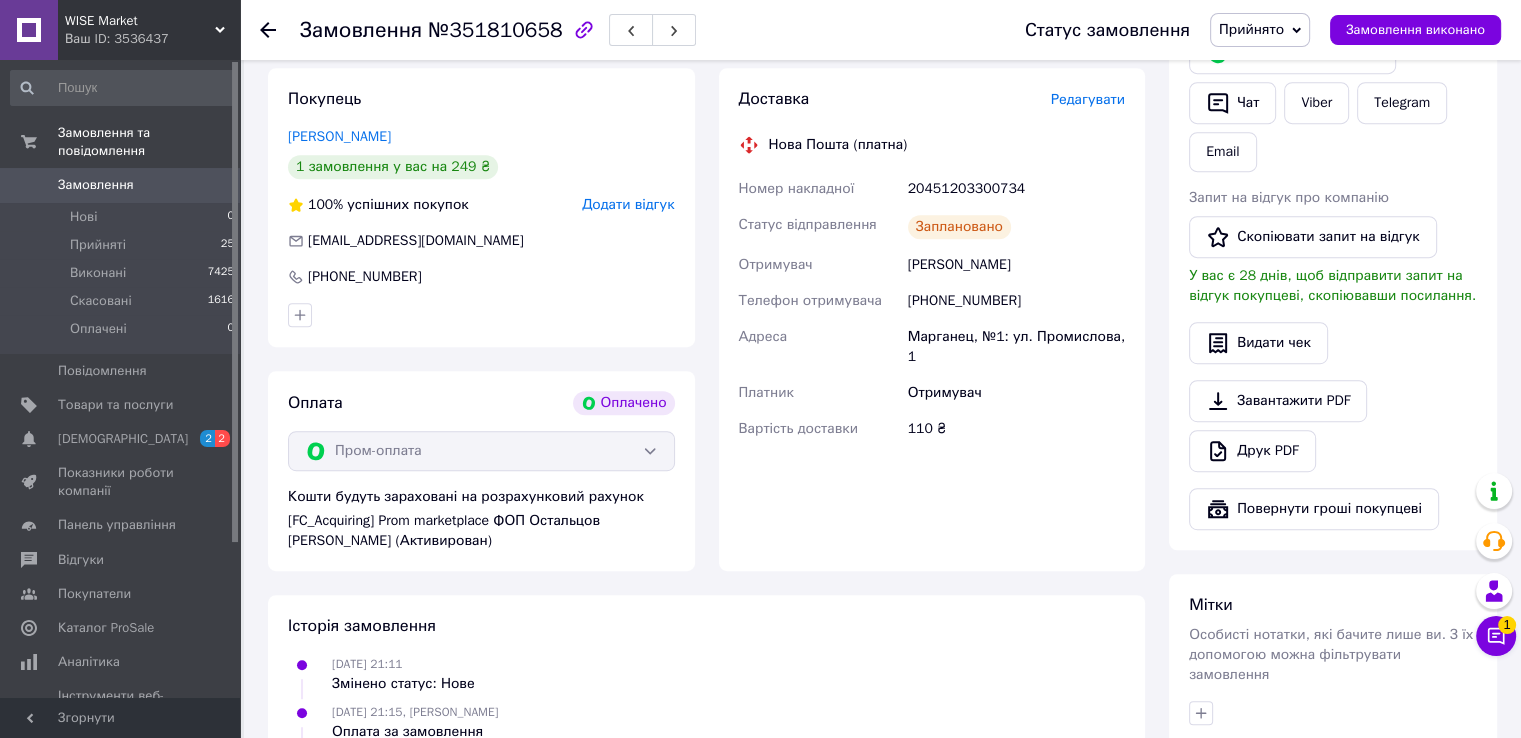 click on "Редагувати" at bounding box center [1088, 99] 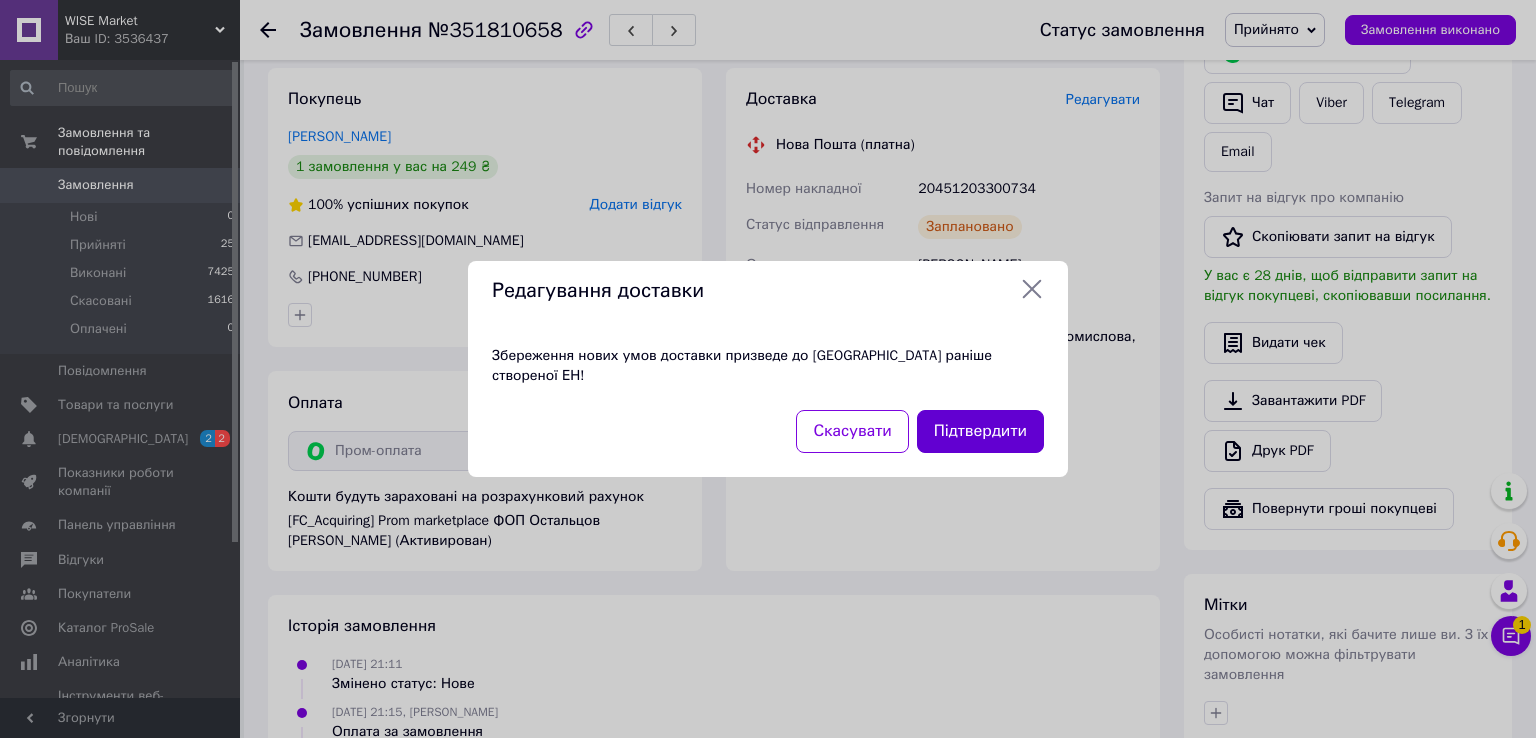 click on "Підтвердити" at bounding box center [980, 431] 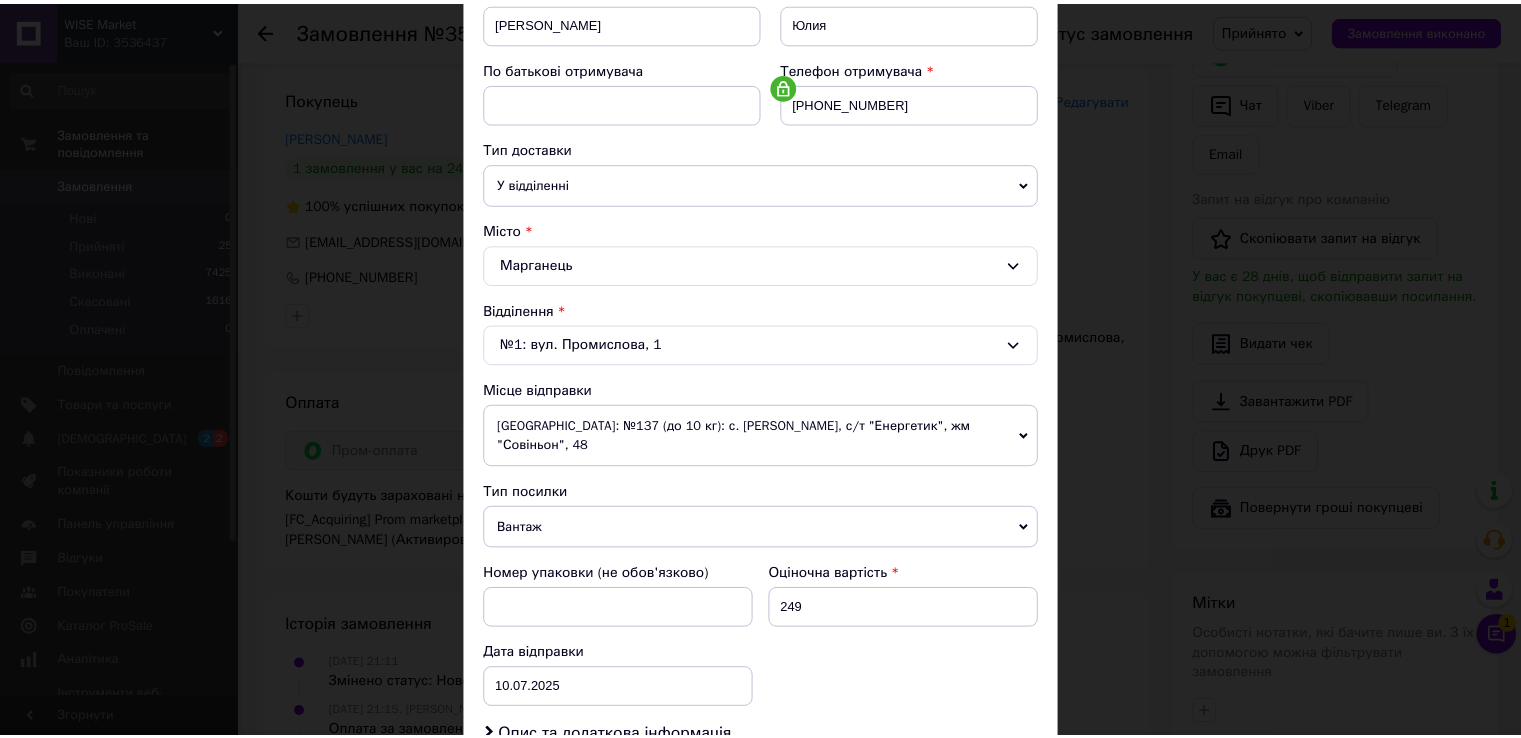 scroll, scrollTop: 584, scrollLeft: 0, axis: vertical 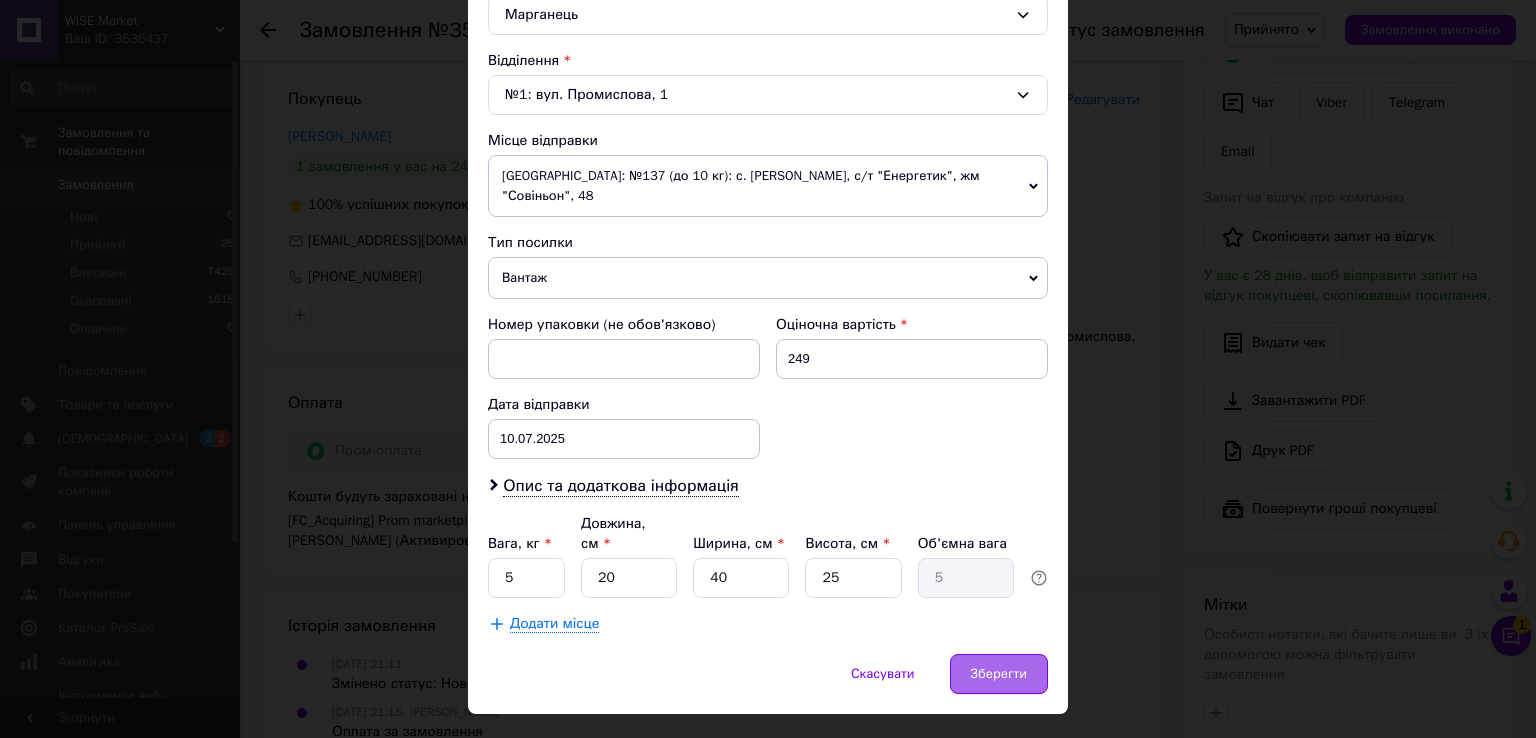 click on "Зберегти" at bounding box center (999, 674) 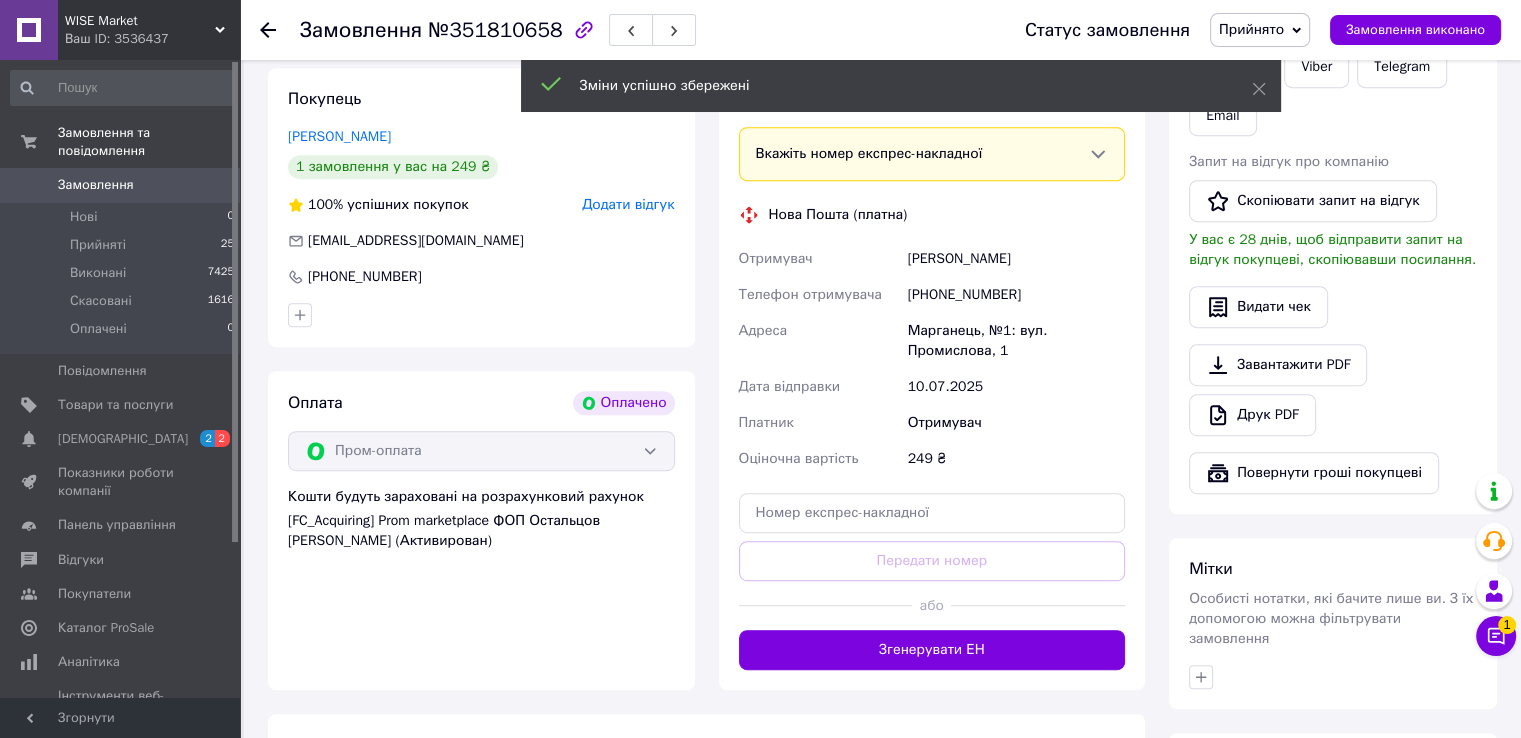 scroll, scrollTop: 112, scrollLeft: 0, axis: vertical 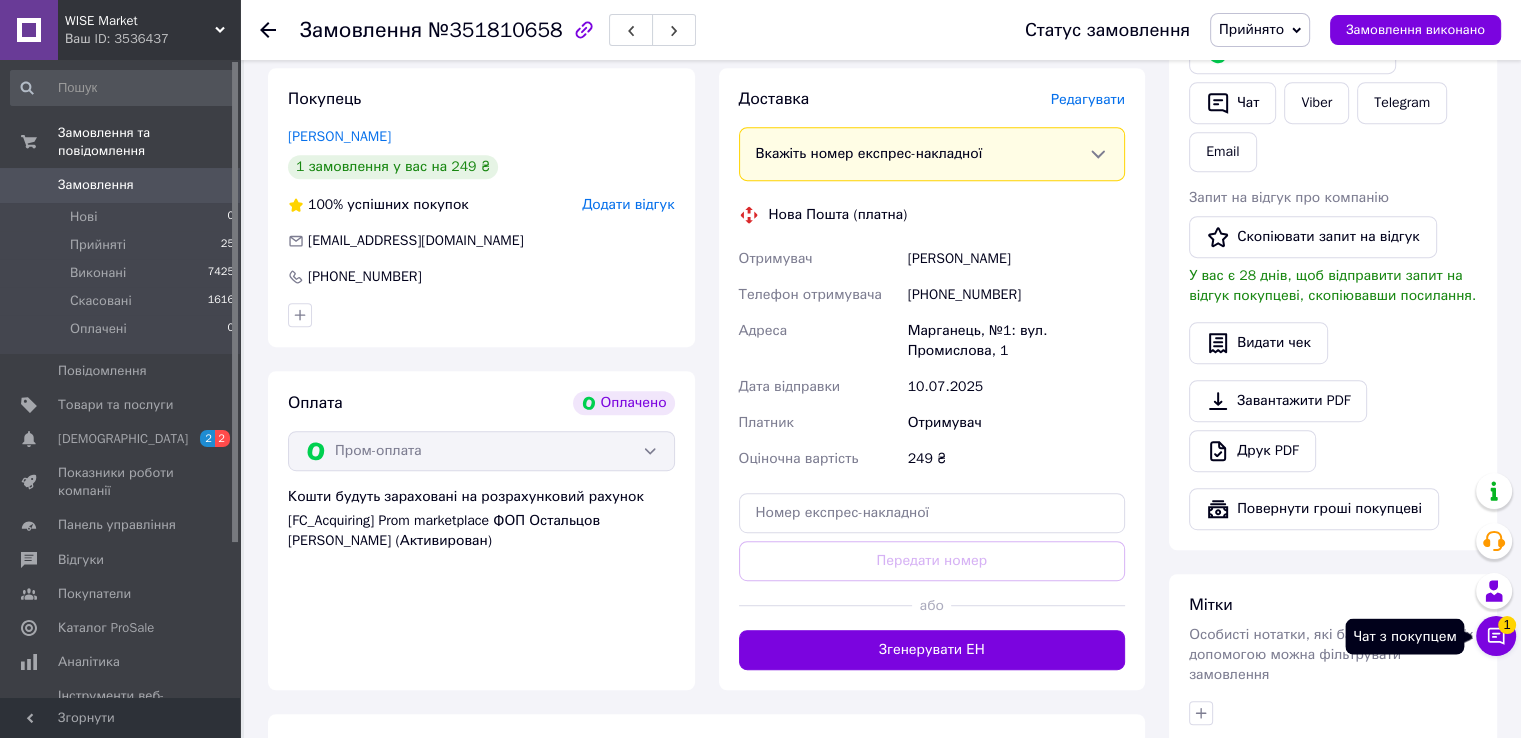 click on "Чат з покупцем 1" at bounding box center (1496, 636) 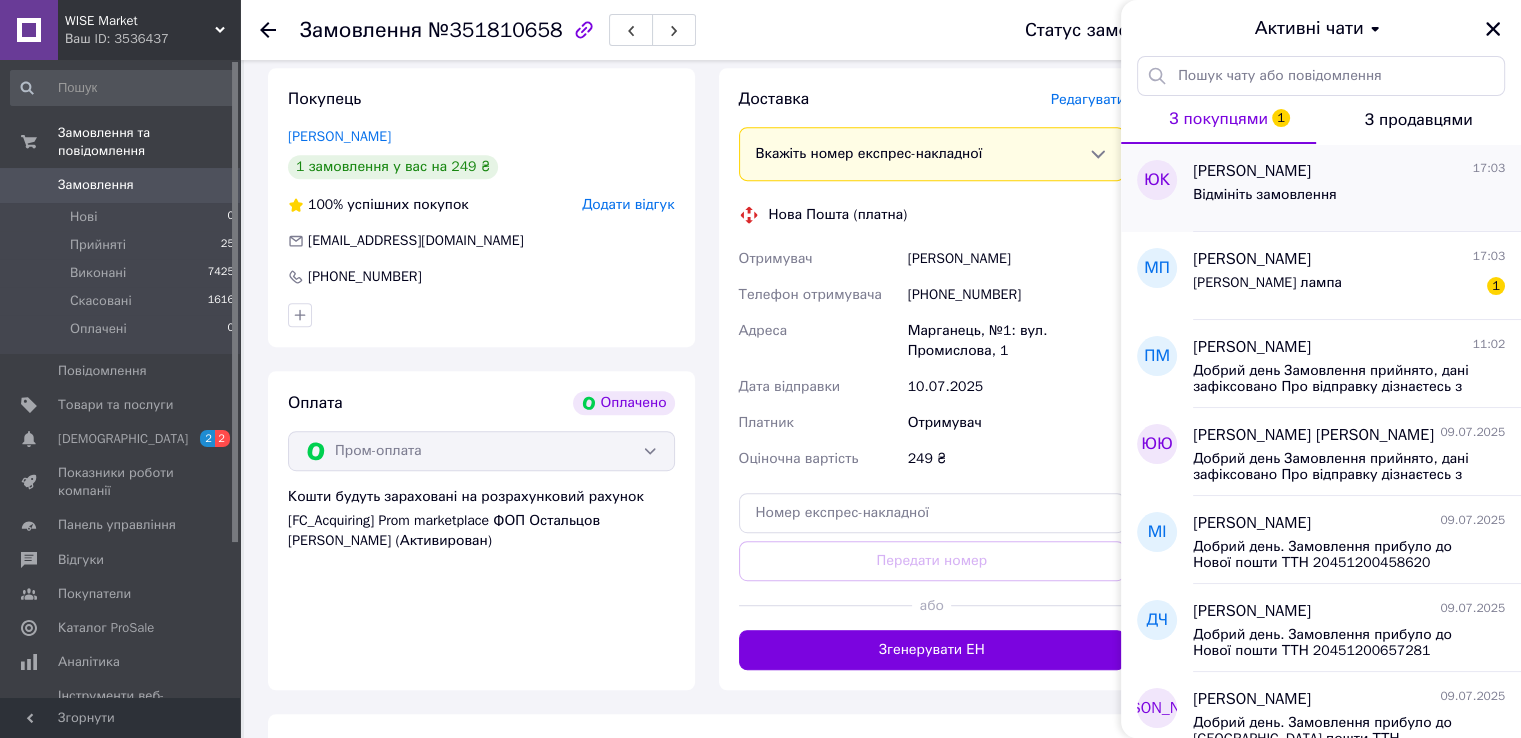 click on "Відмініть замовлення" at bounding box center [1349, 199] 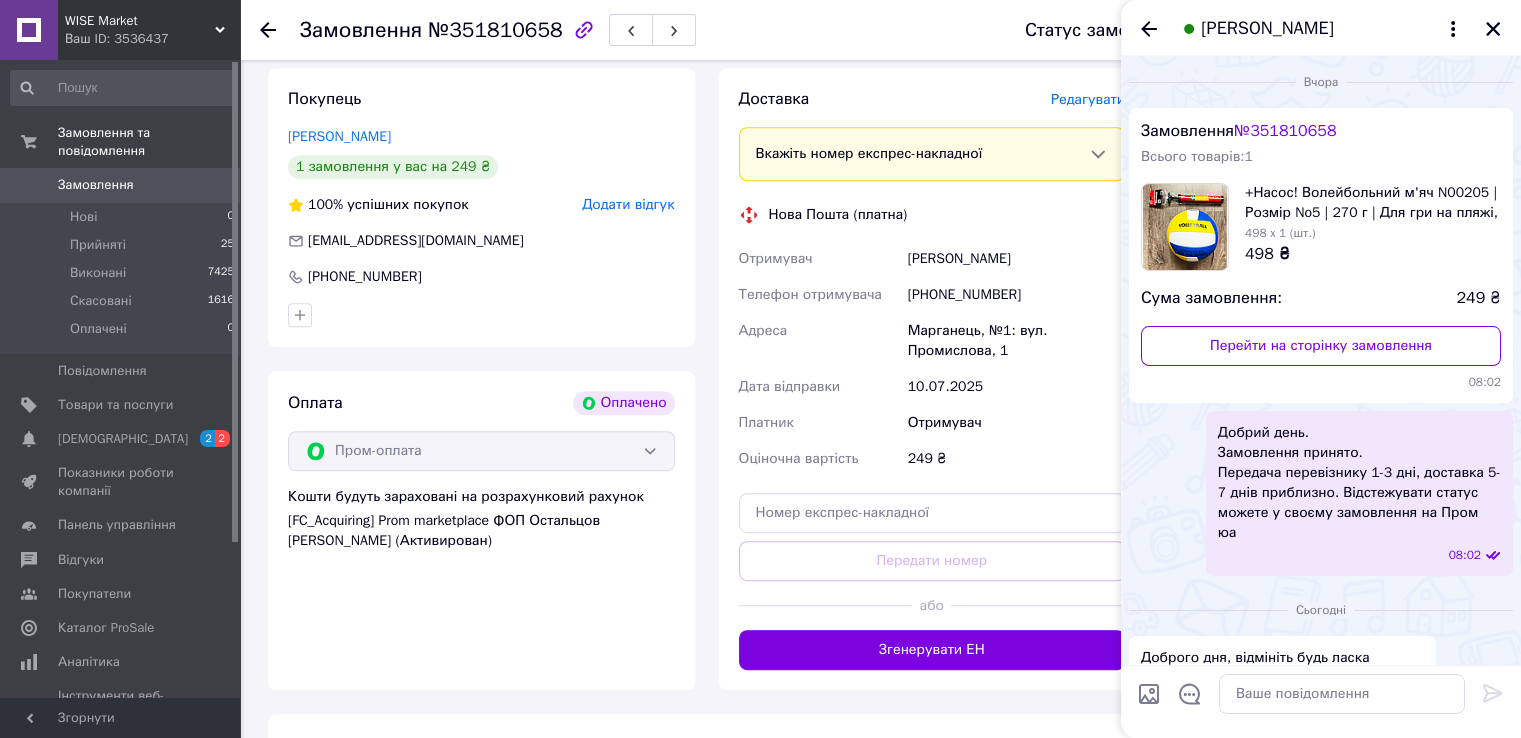 scroll, scrollTop: 856, scrollLeft: 0, axis: vertical 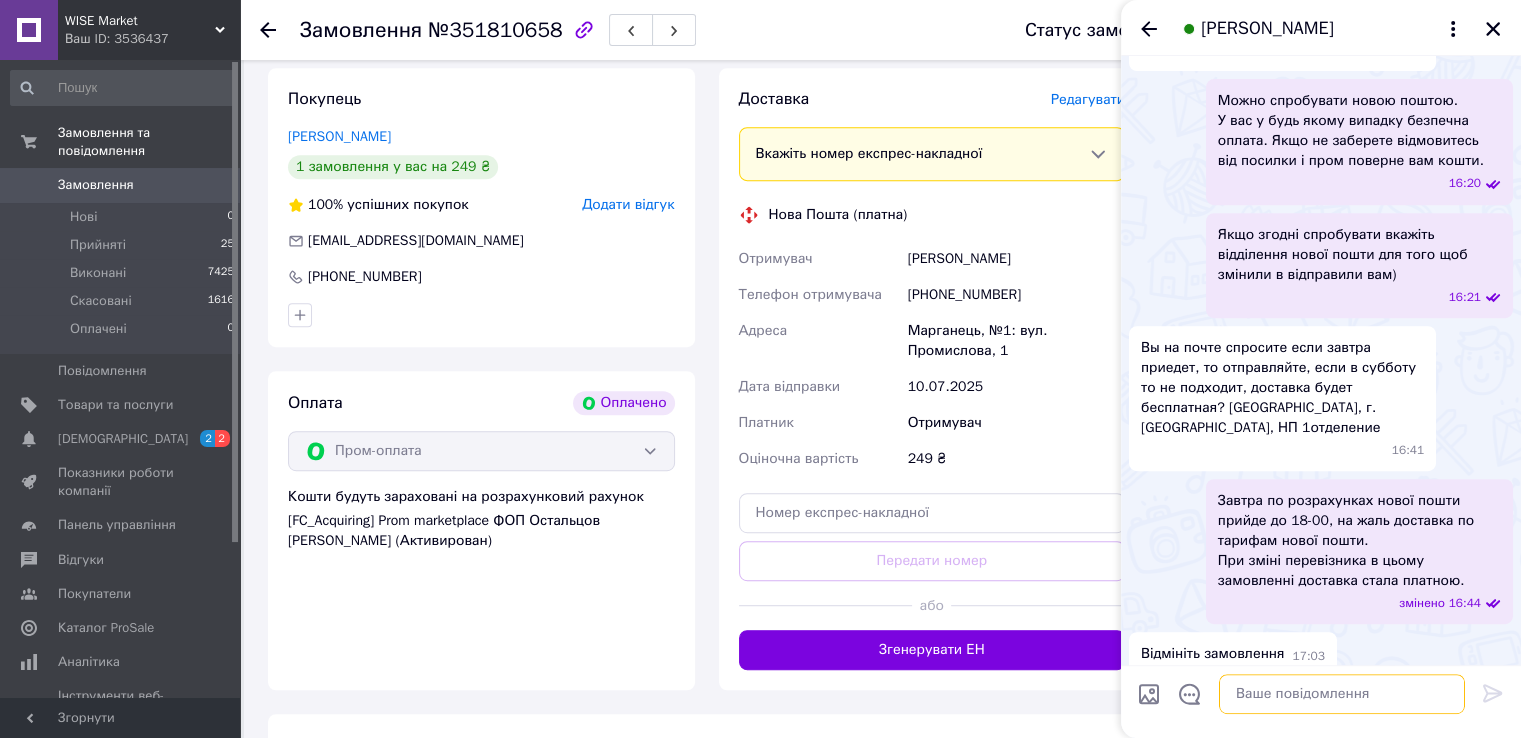 click at bounding box center (1342, 694) 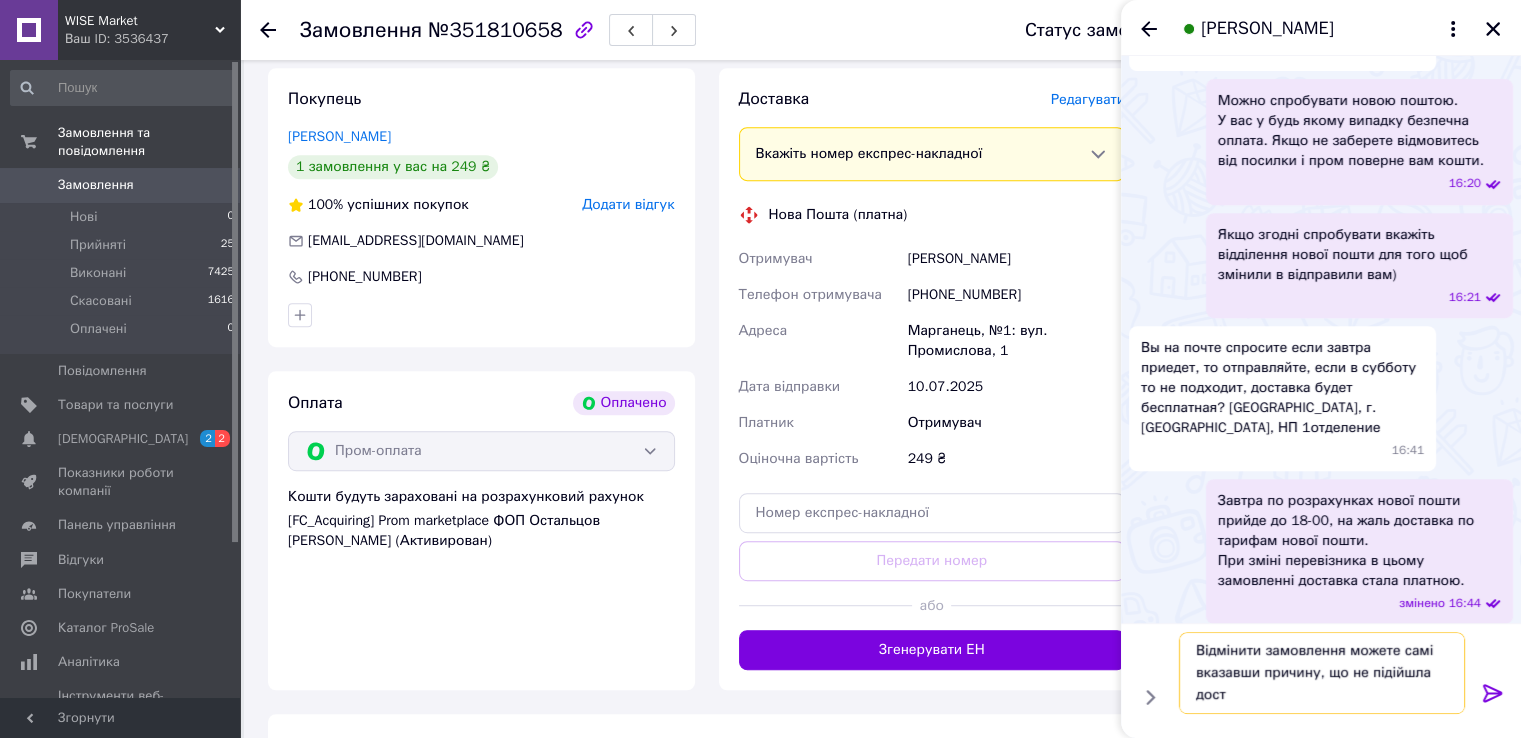 scroll, scrollTop: 1, scrollLeft: 0, axis: vertical 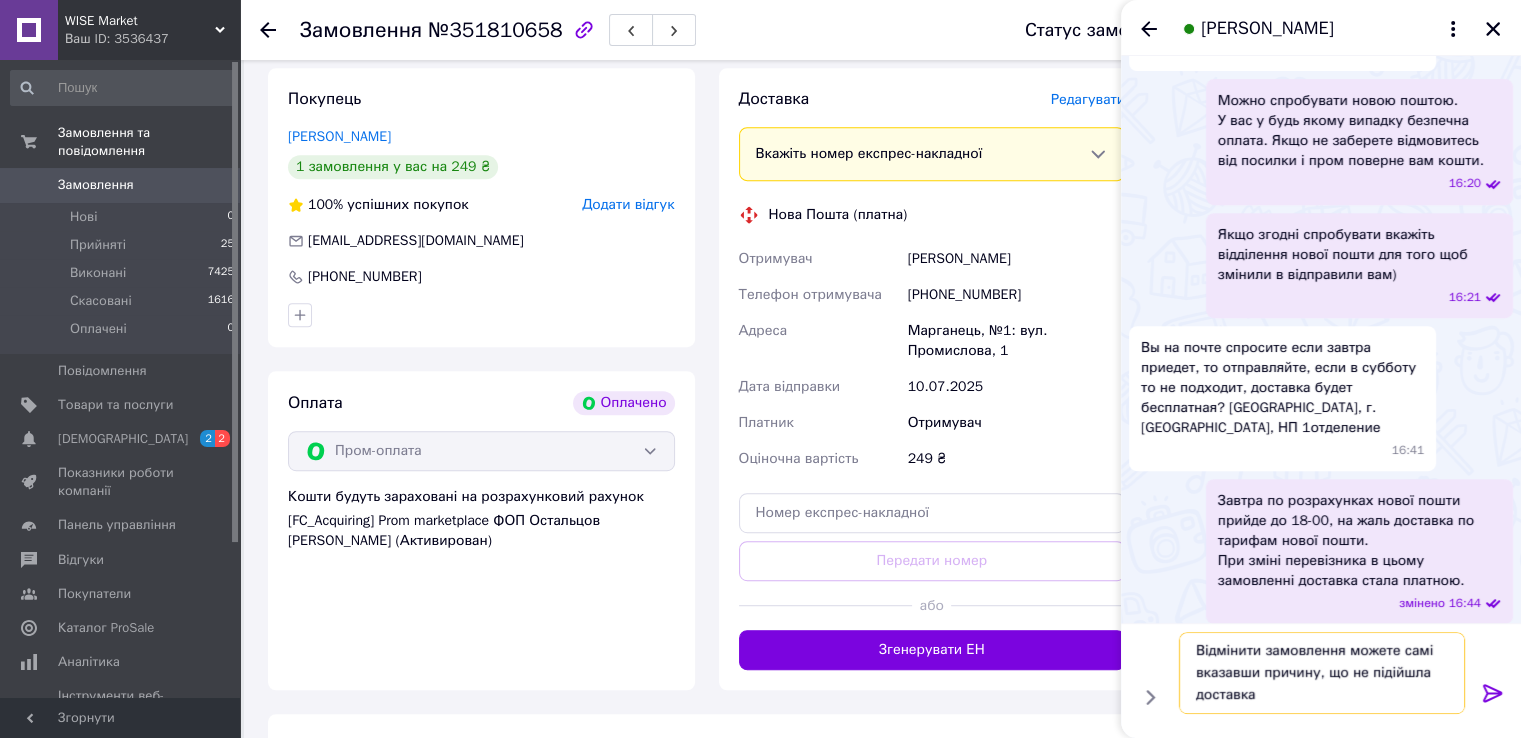 type on "Відмінити замовлення можете самі вказавши причину, що не підійшла доставка" 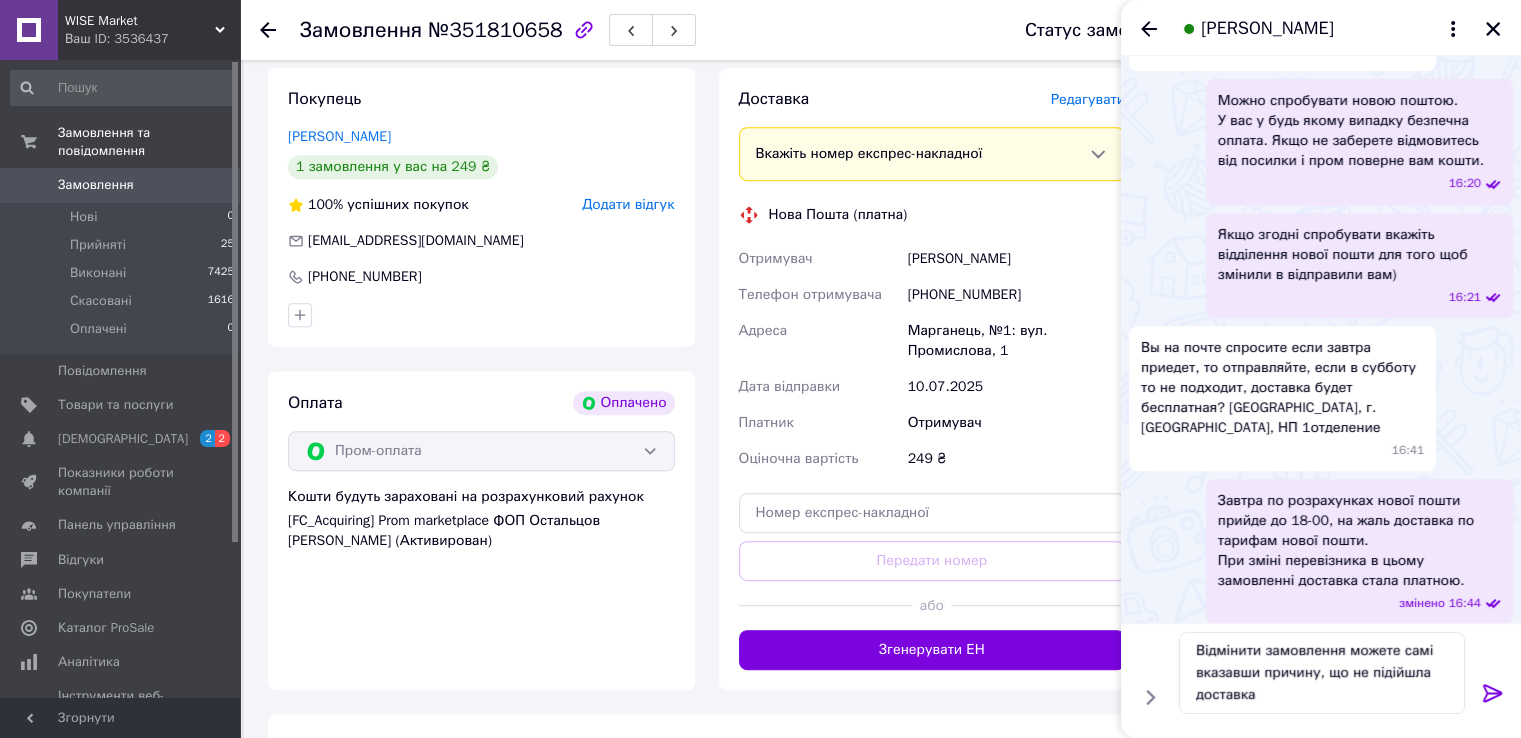 click 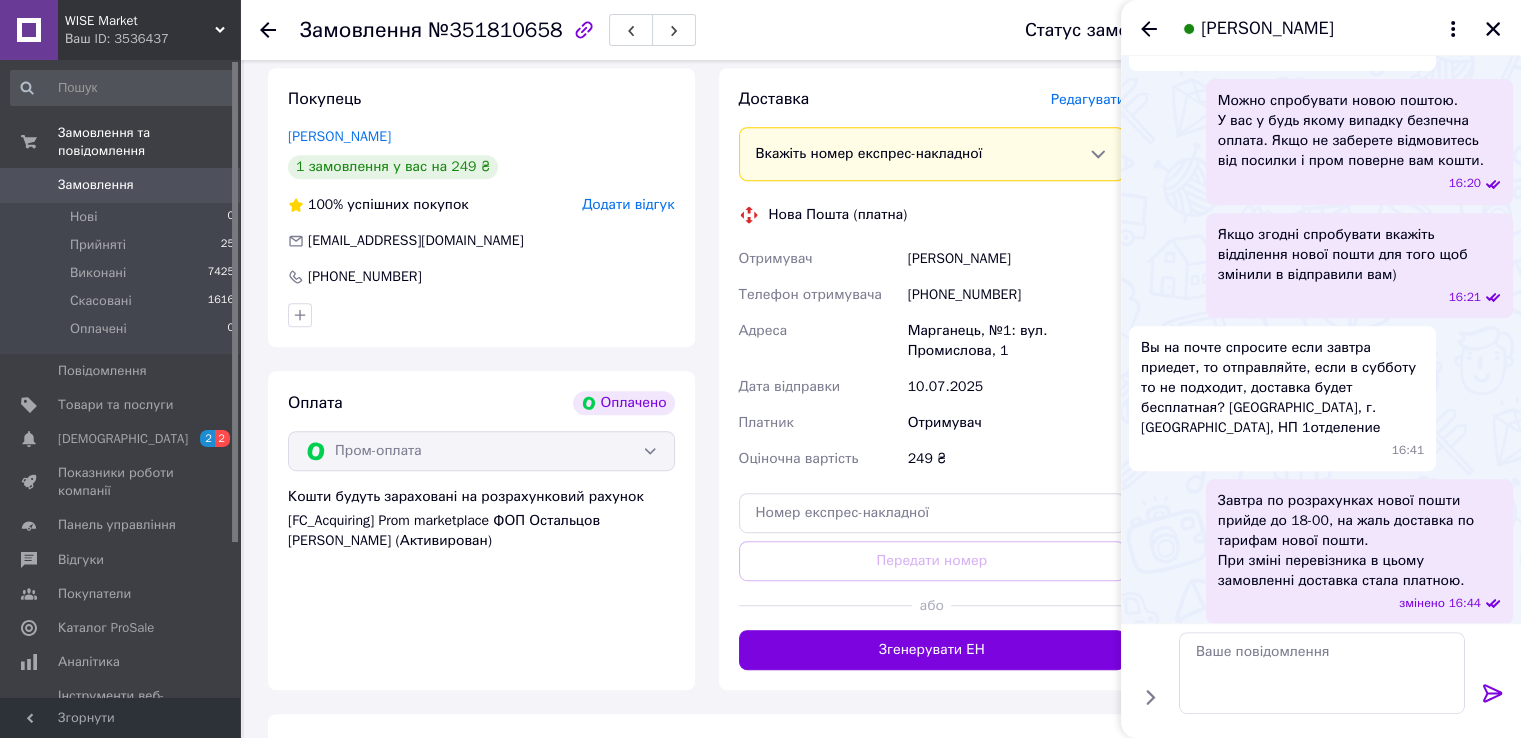 scroll, scrollTop: 0, scrollLeft: 0, axis: both 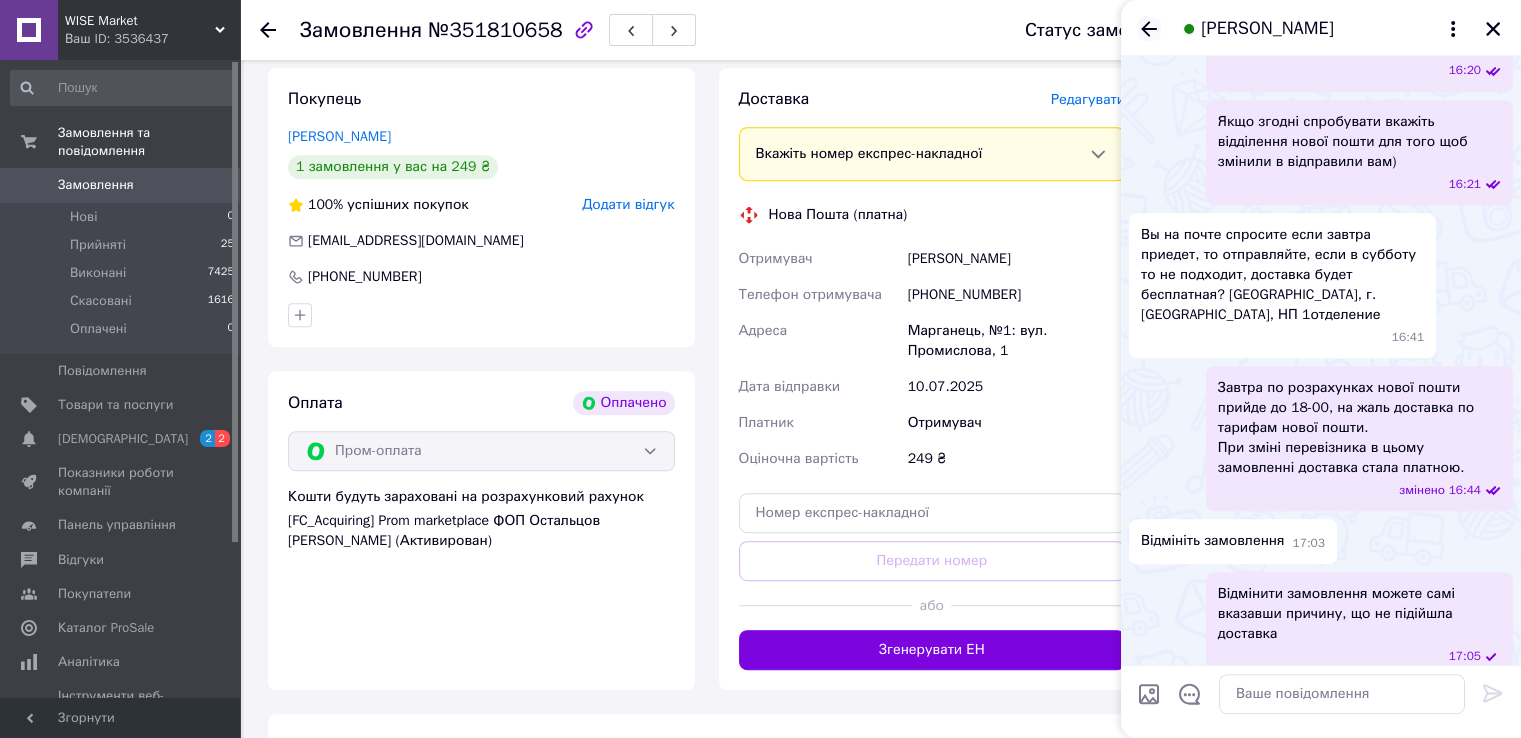 click 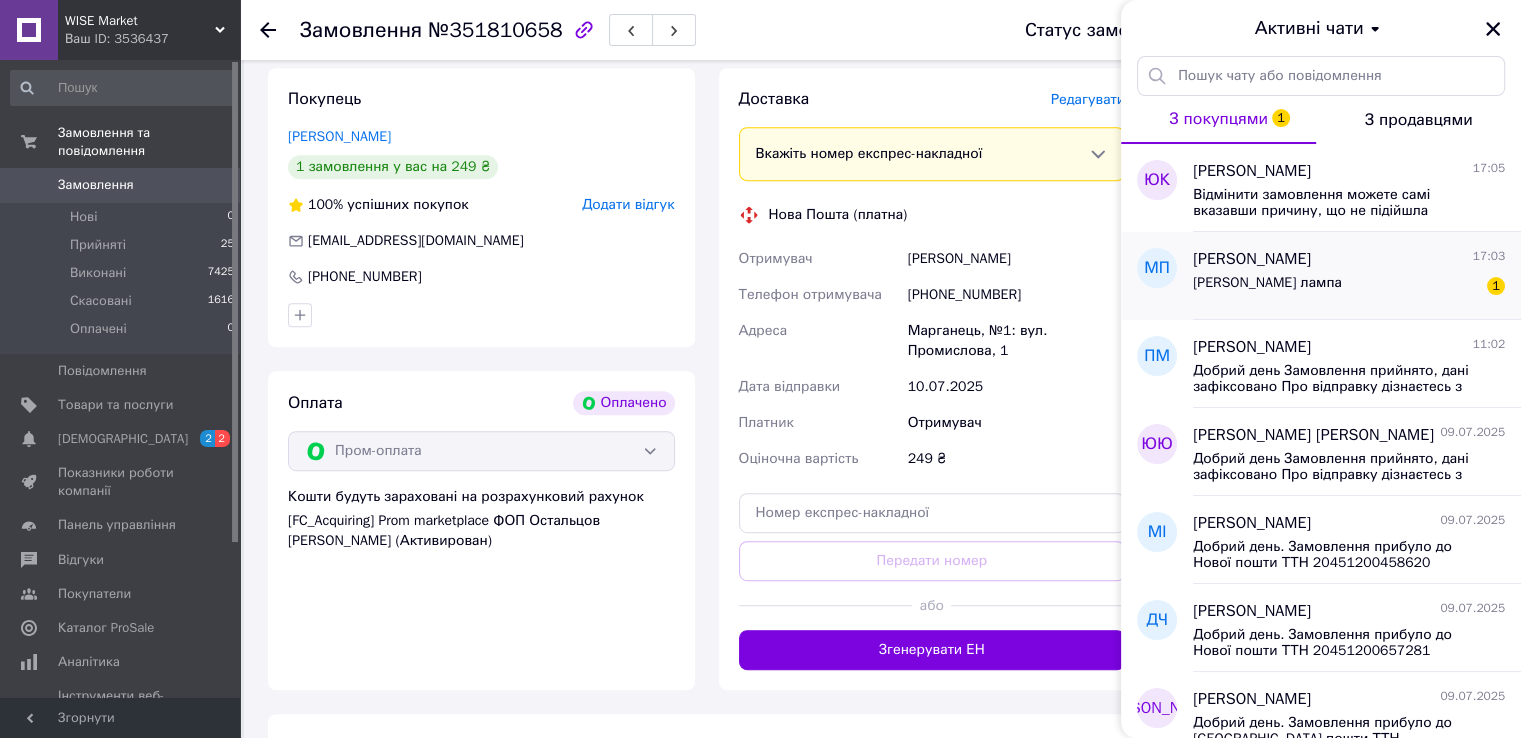 click on "Кольцевая лампа 1" at bounding box center (1349, 287) 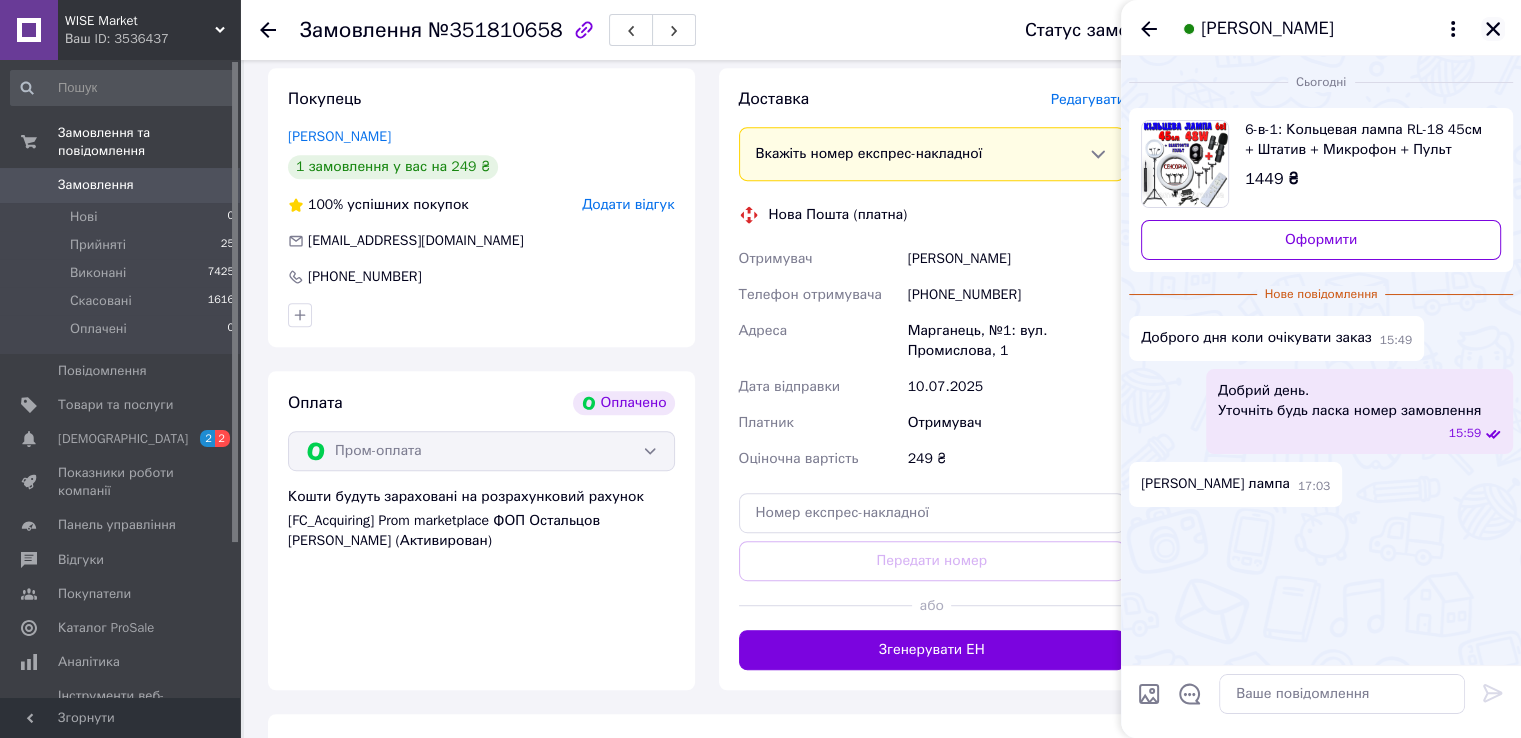 click 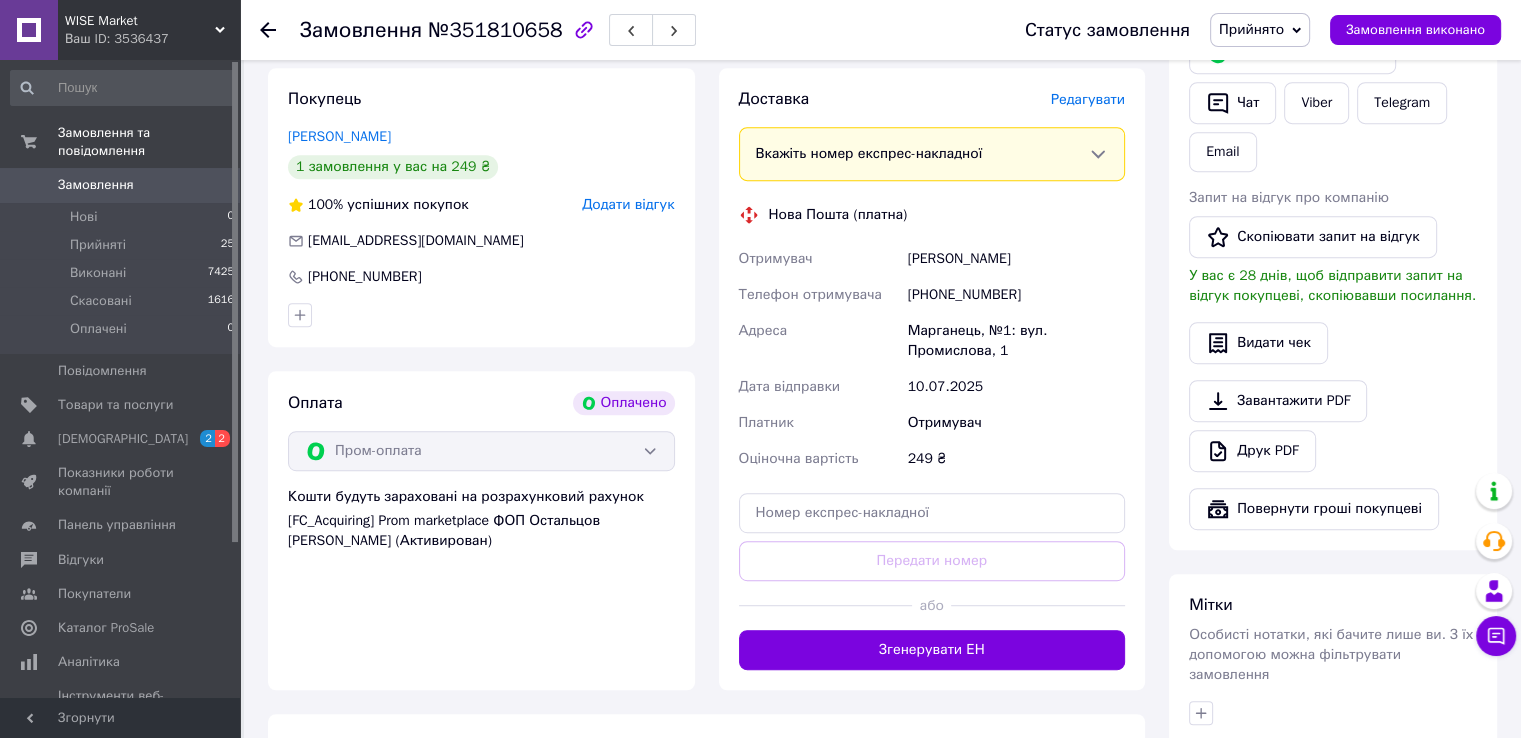 click on "Замовлення" at bounding box center (121, 185) 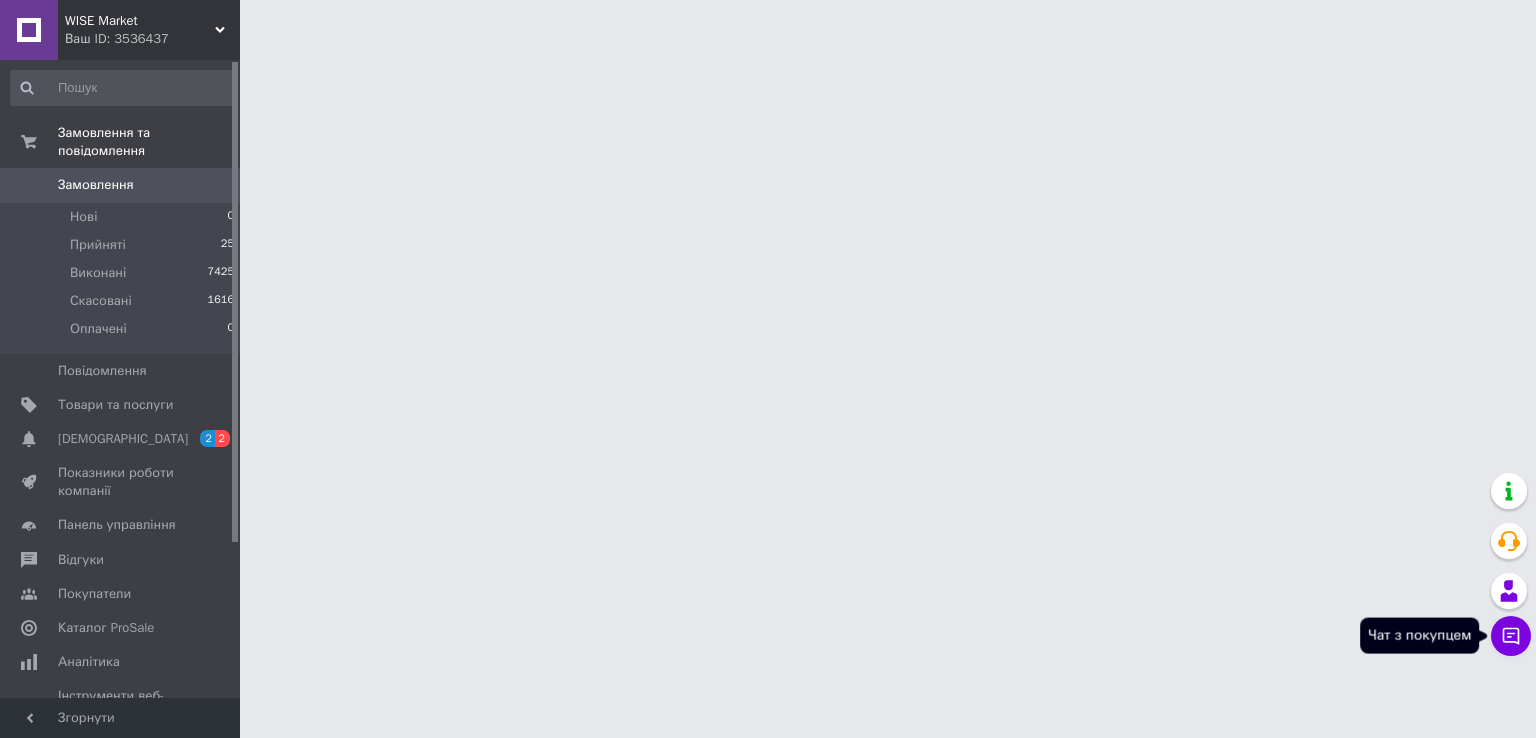 click 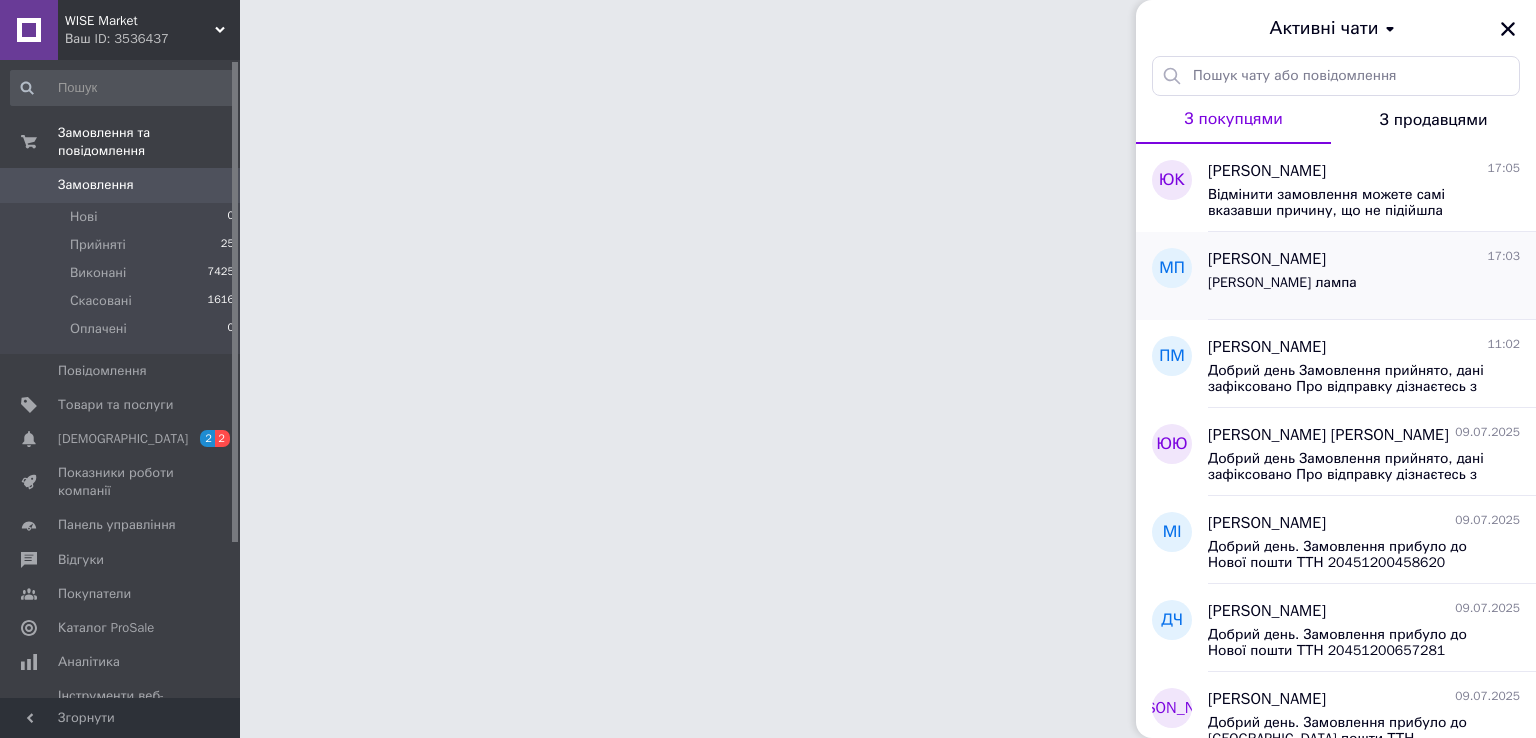 click on "Кольцевая лампа" at bounding box center (1364, 287) 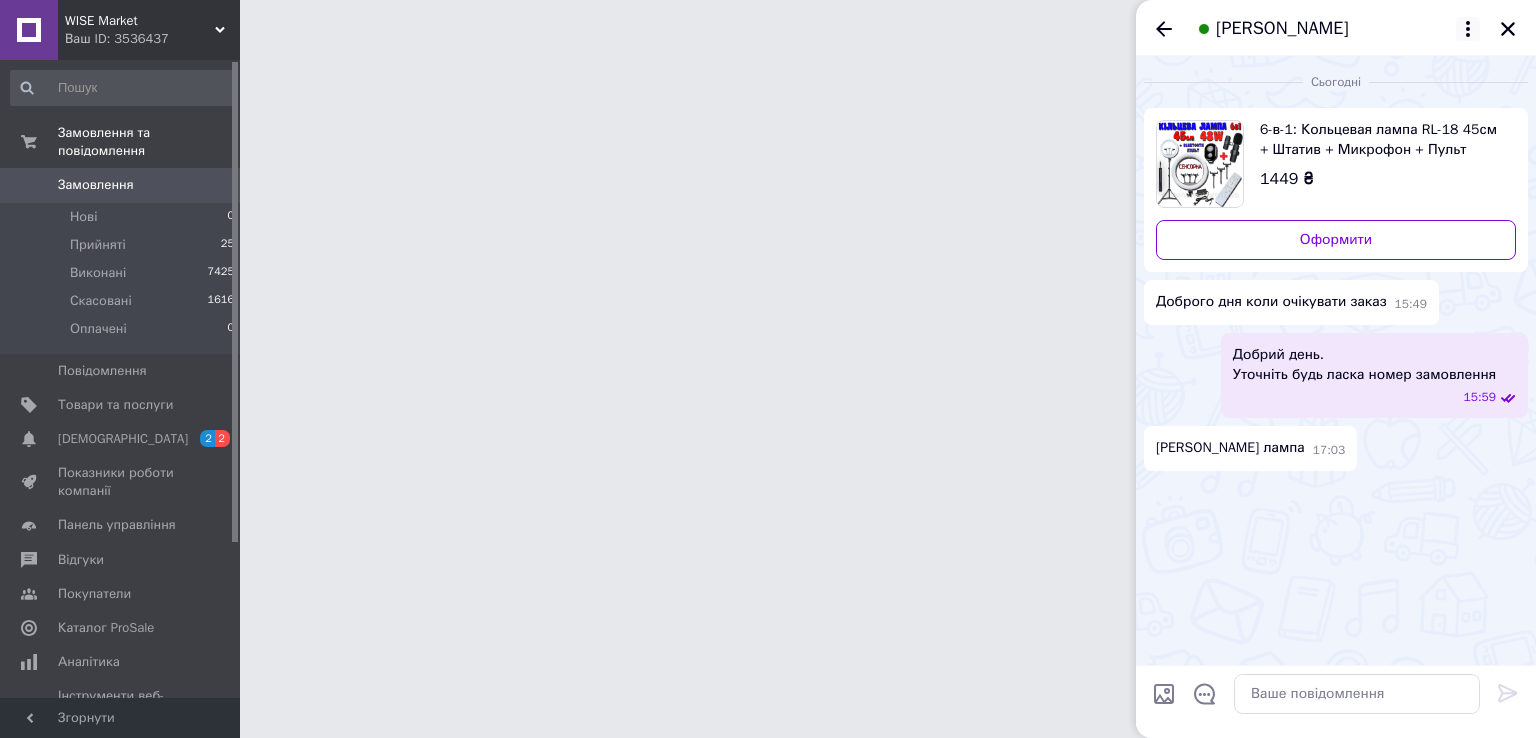 click 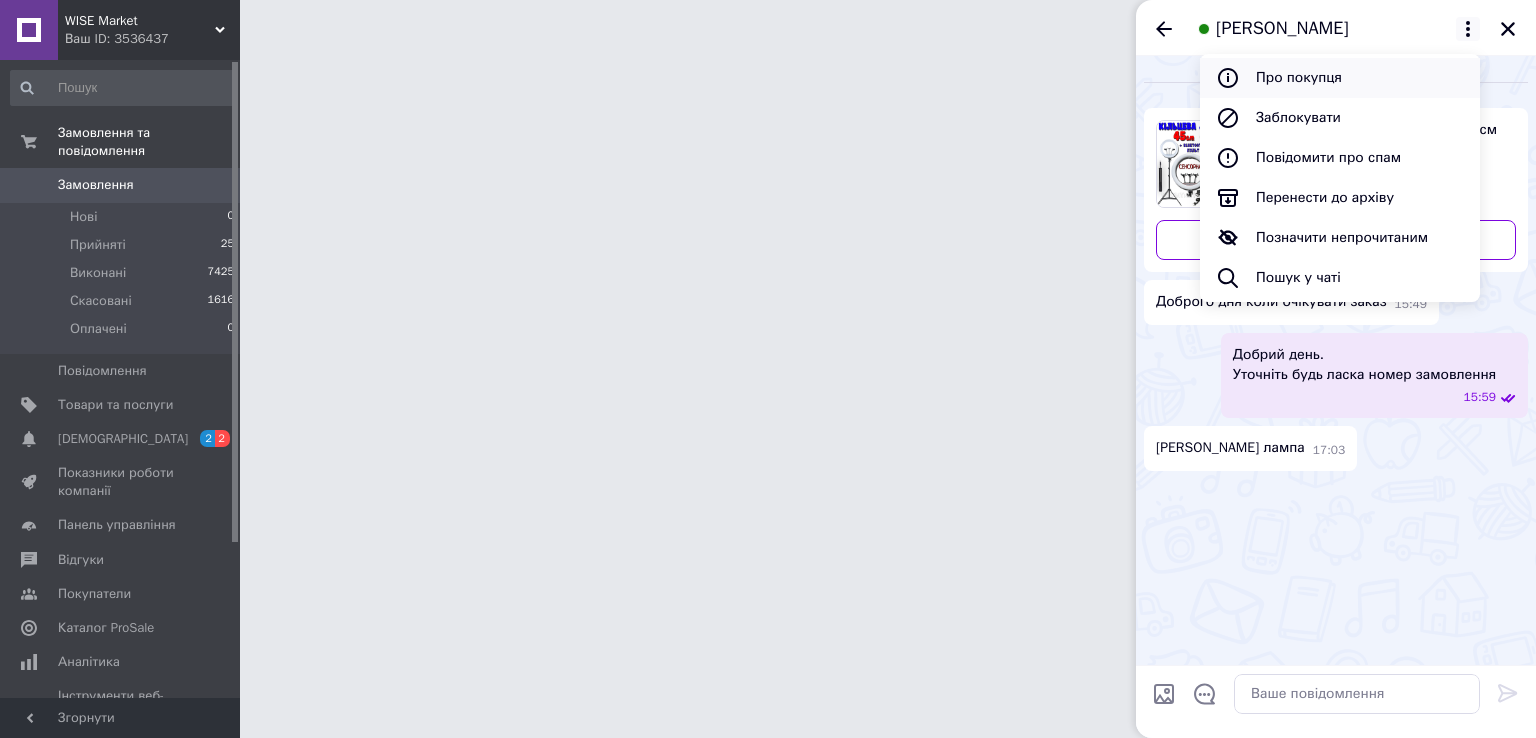 click on "Про покупця" at bounding box center [1340, 78] 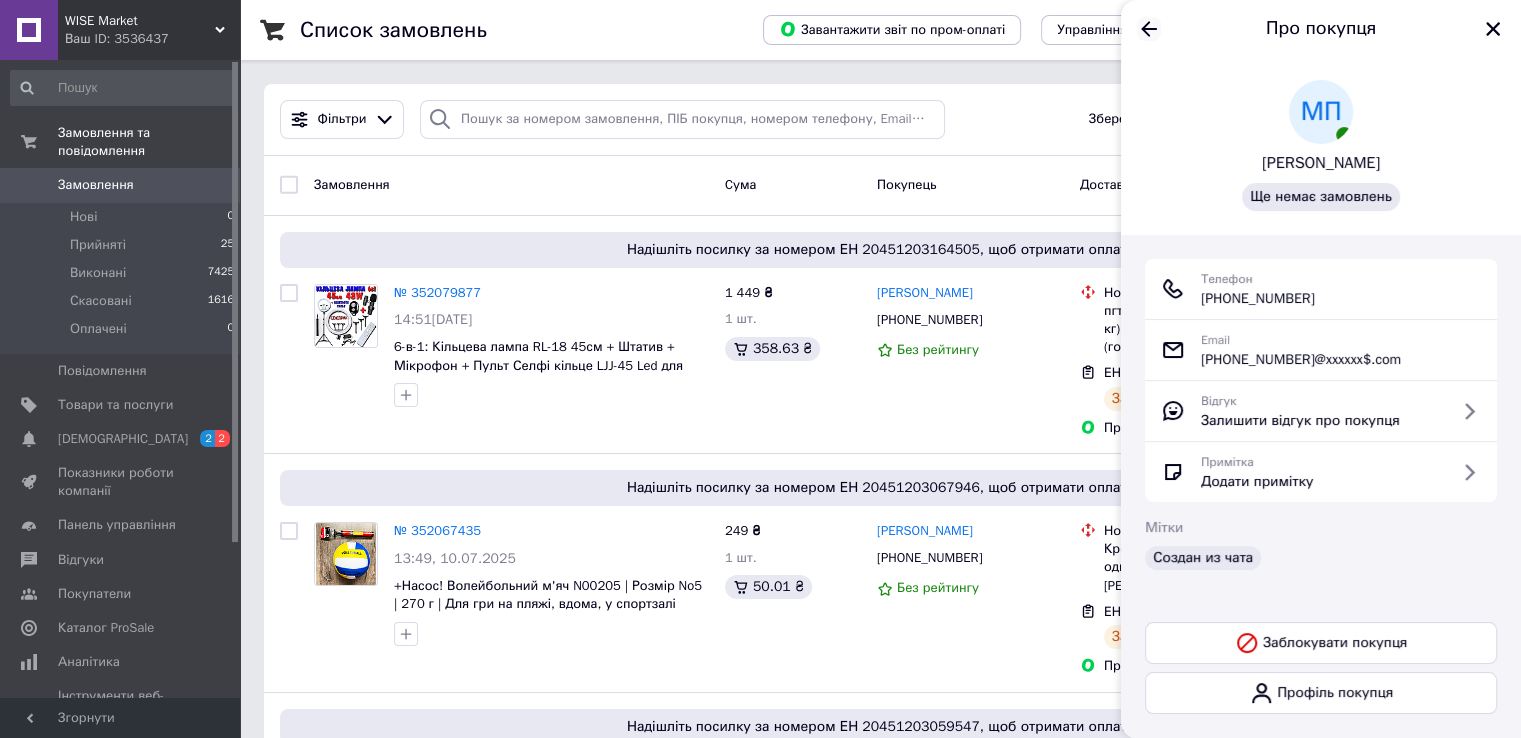 click 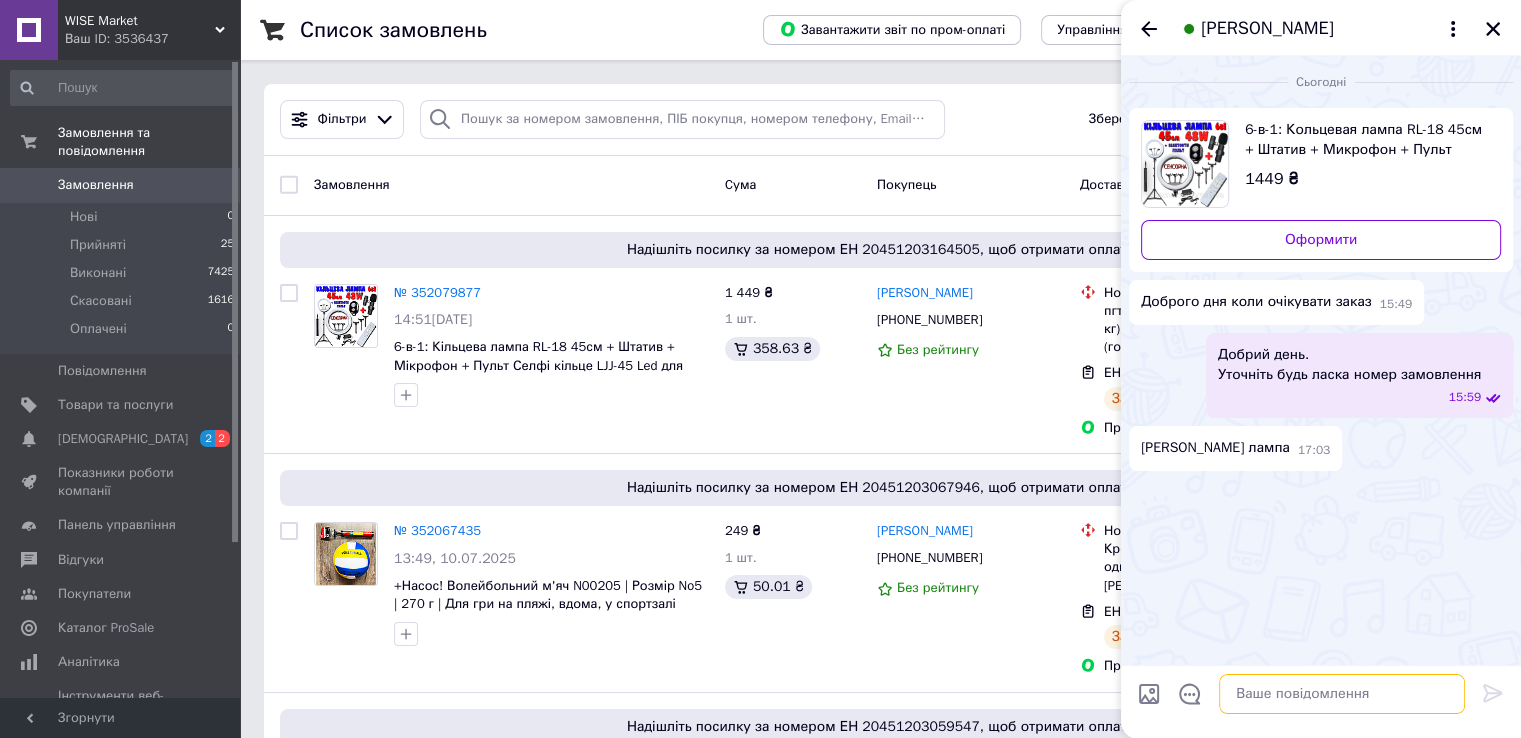 click at bounding box center [1342, 694] 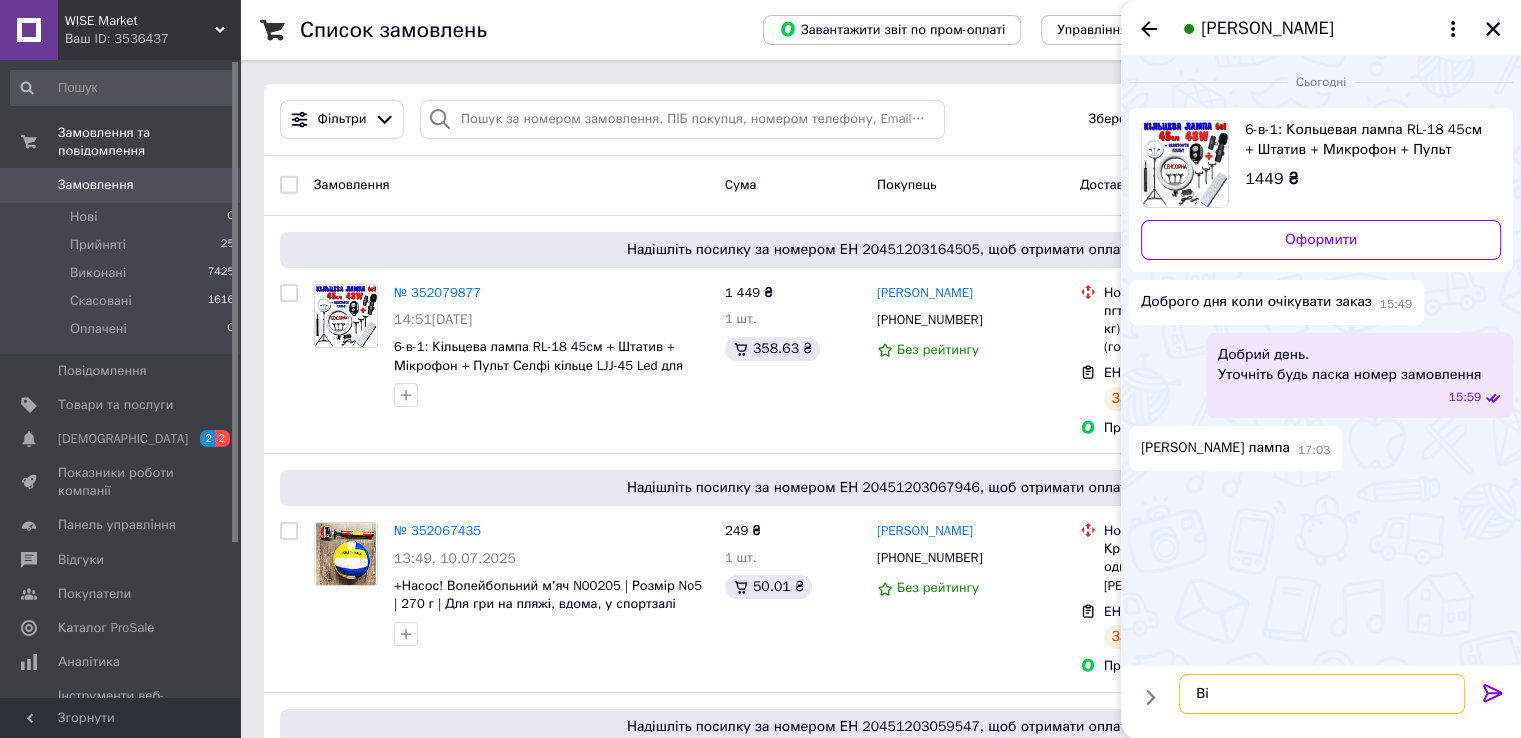 type on "В" 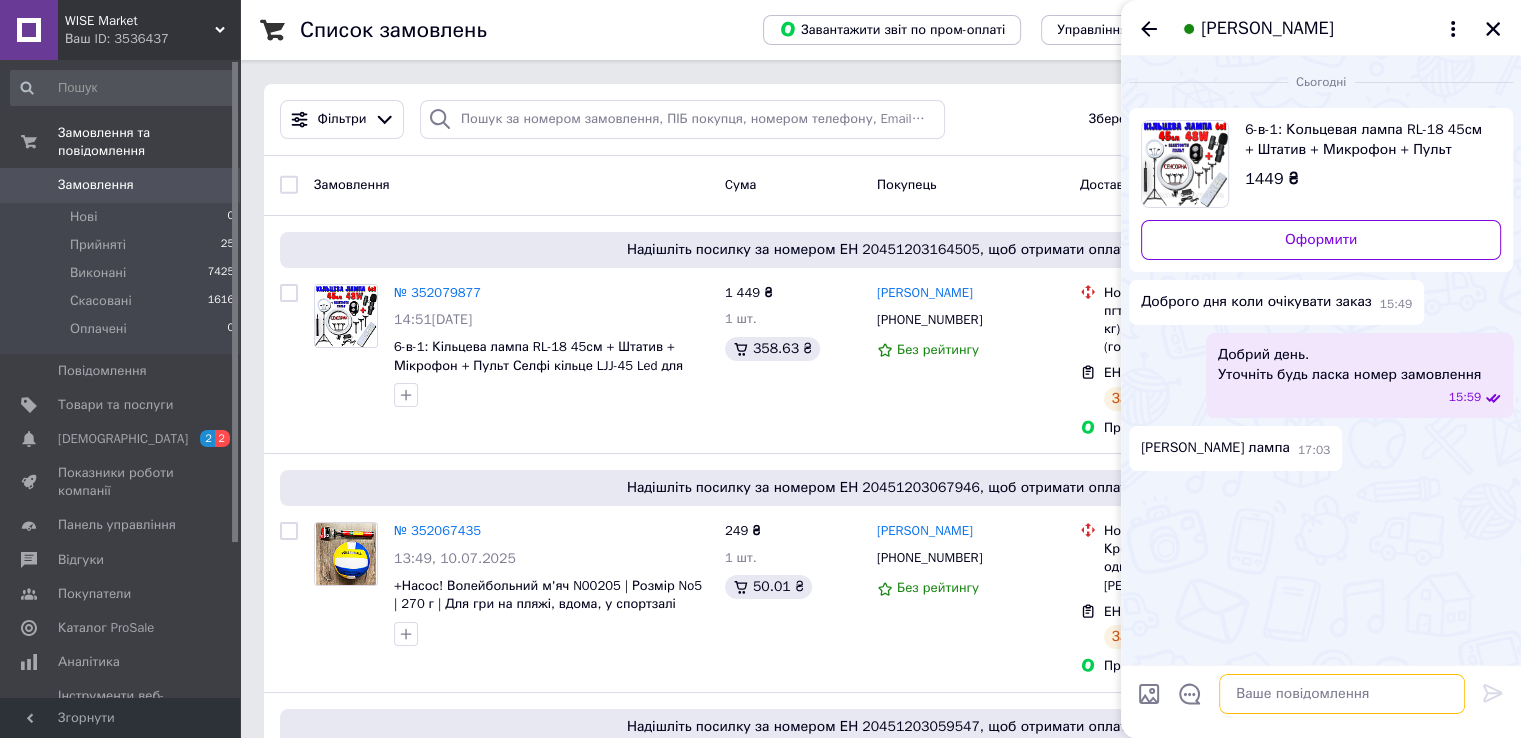 type on "П" 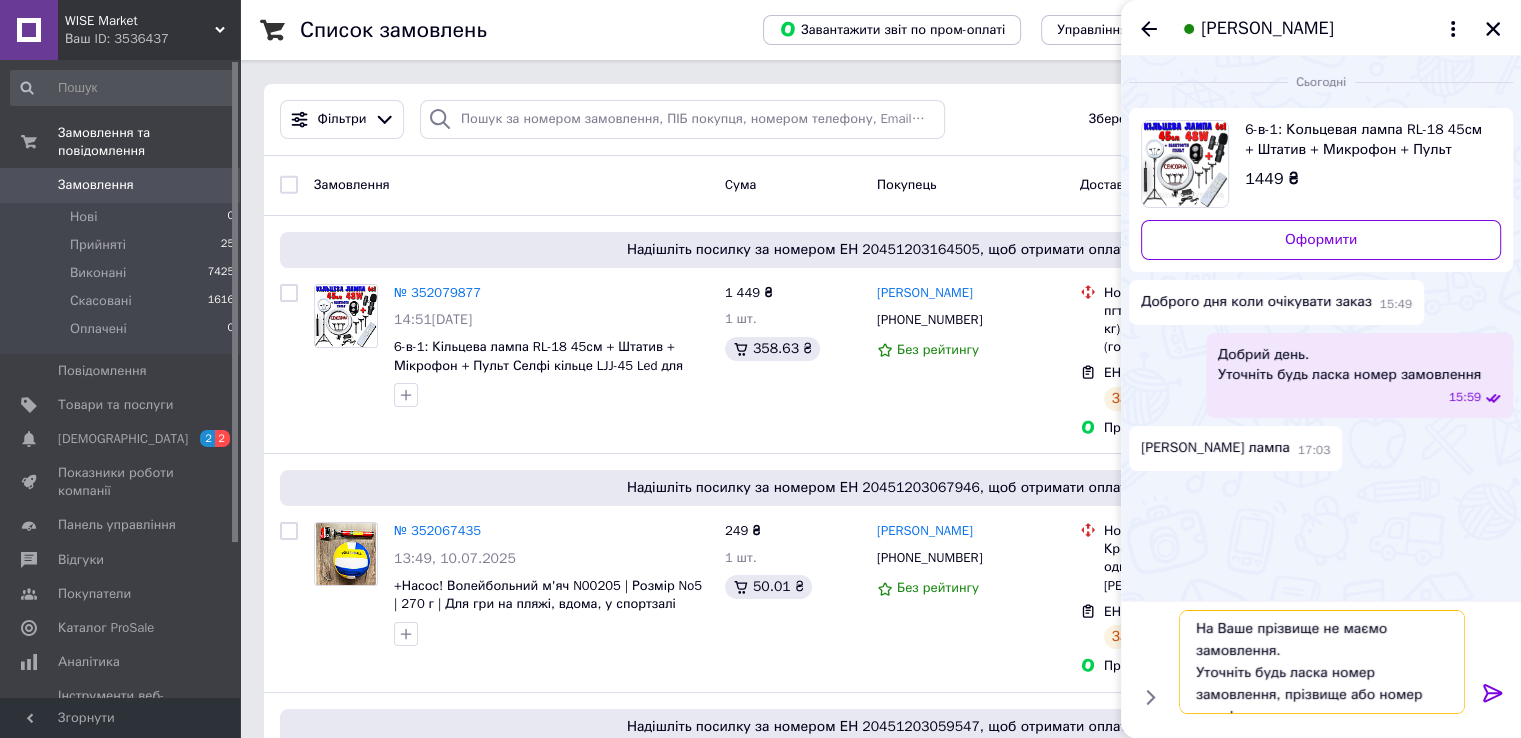 scroll, scrollTop: 13, scrollLeft: 0, axis: vertical 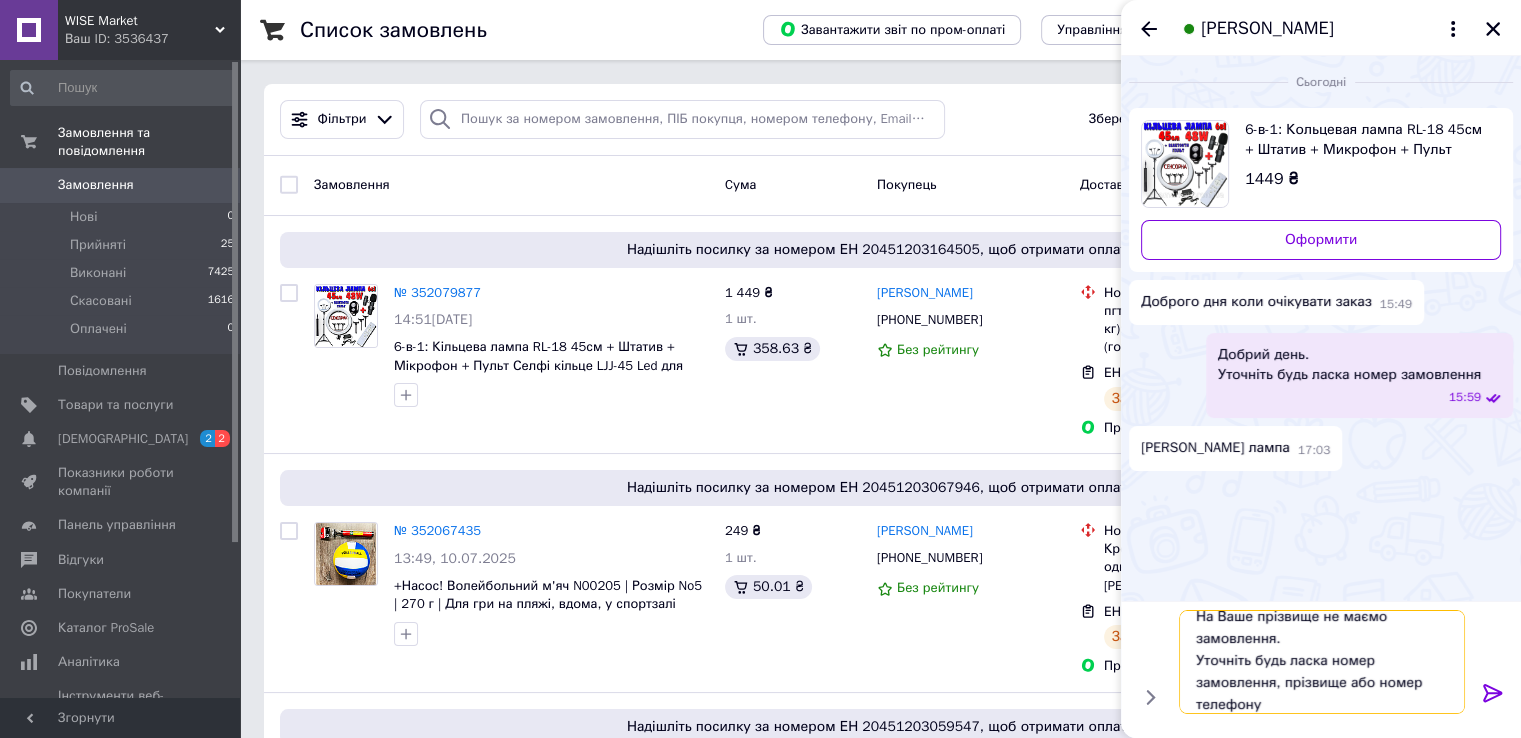 type on "На Ваше прізвище не маємо замовлення.
Уточніть будь ласка номер замовлення, прізвище або номер телефону" 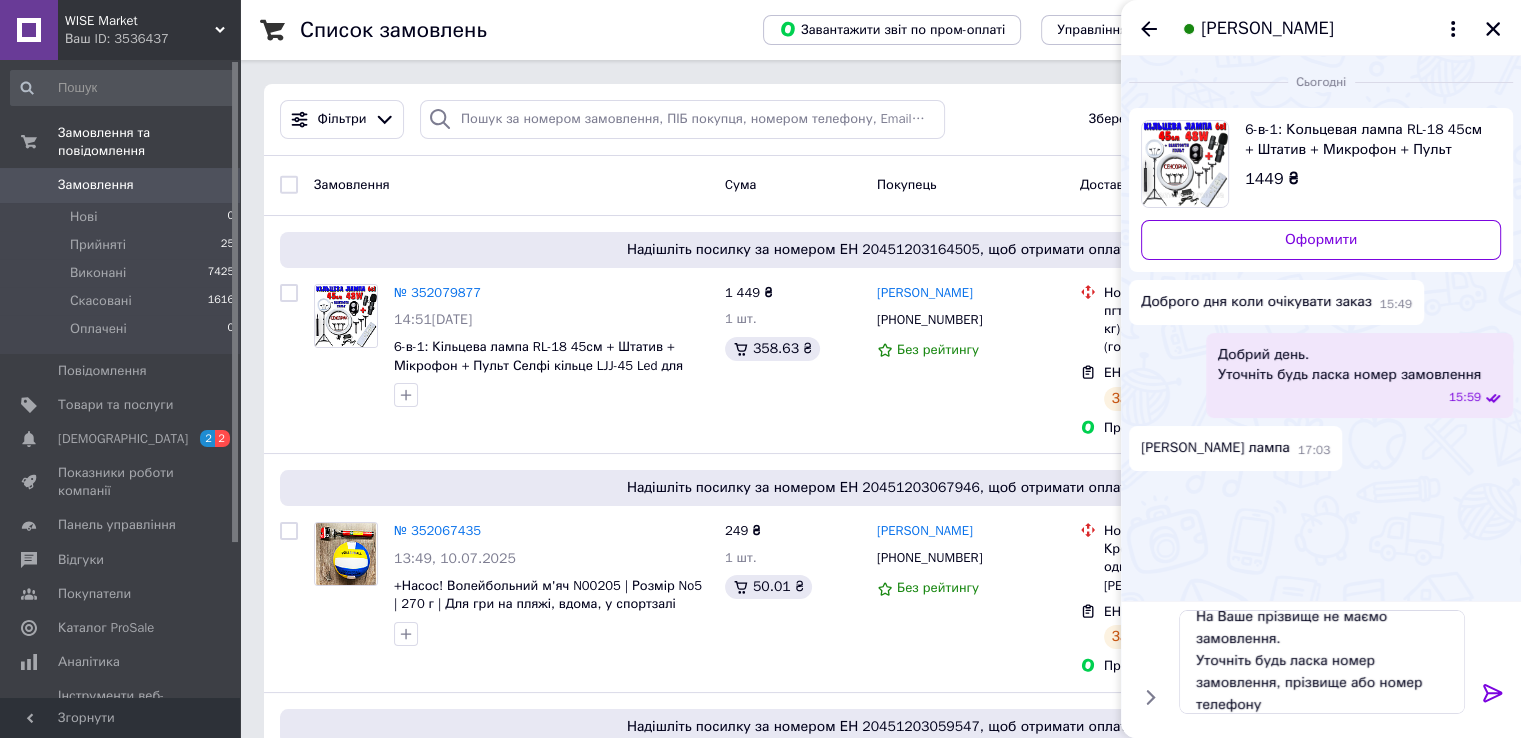 click at bounding box center (1493, 697) 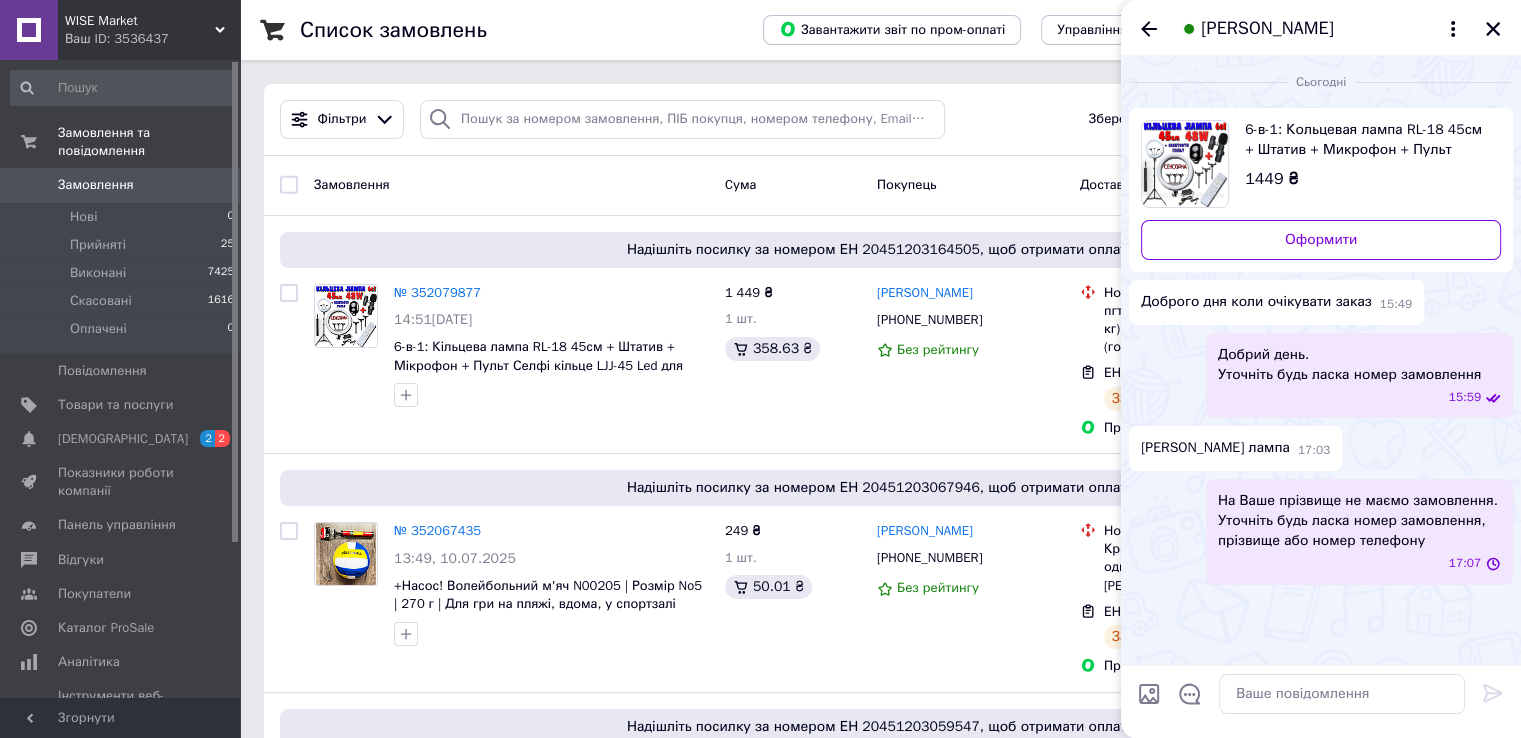 scroll, scrollTop: 0, scrollLeft: 0, axis: both 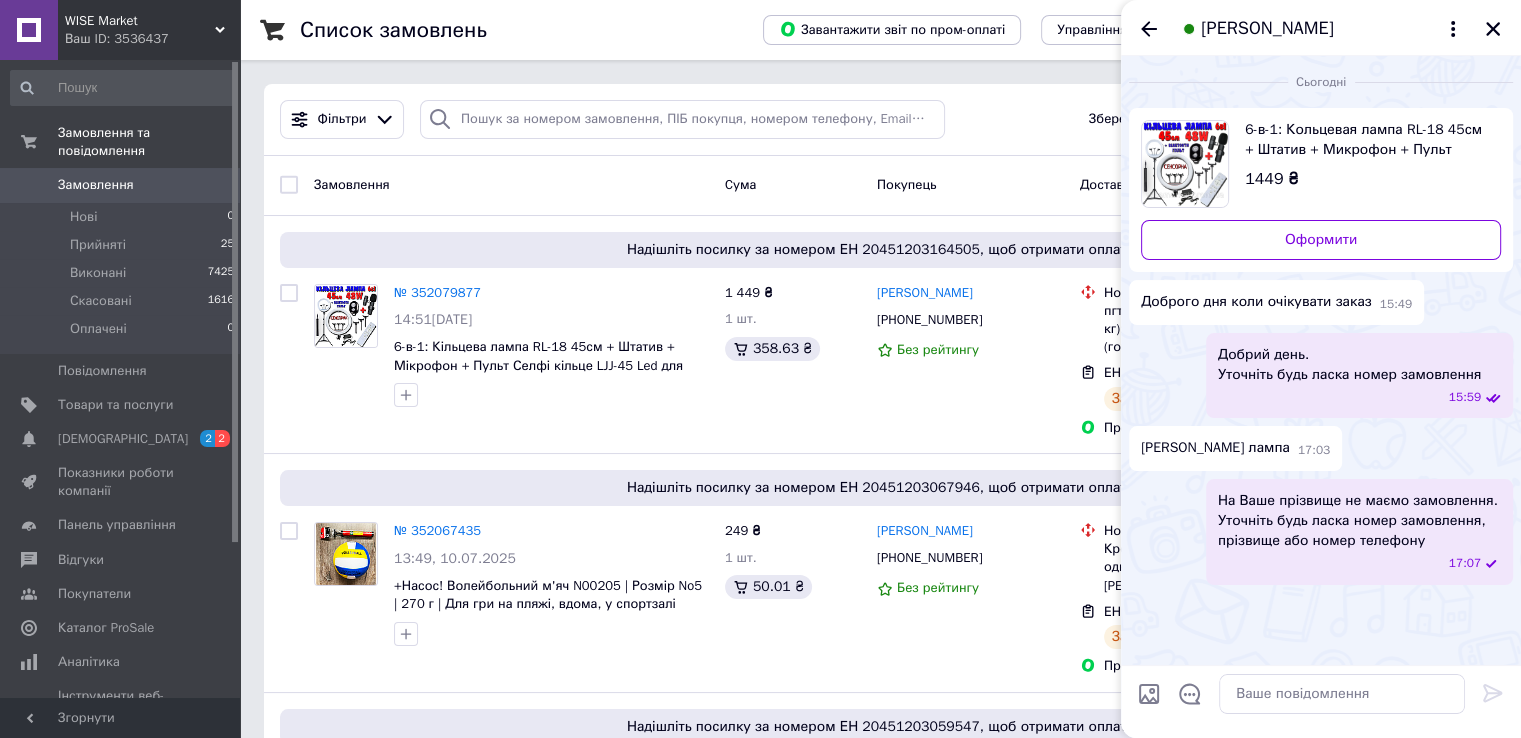 click 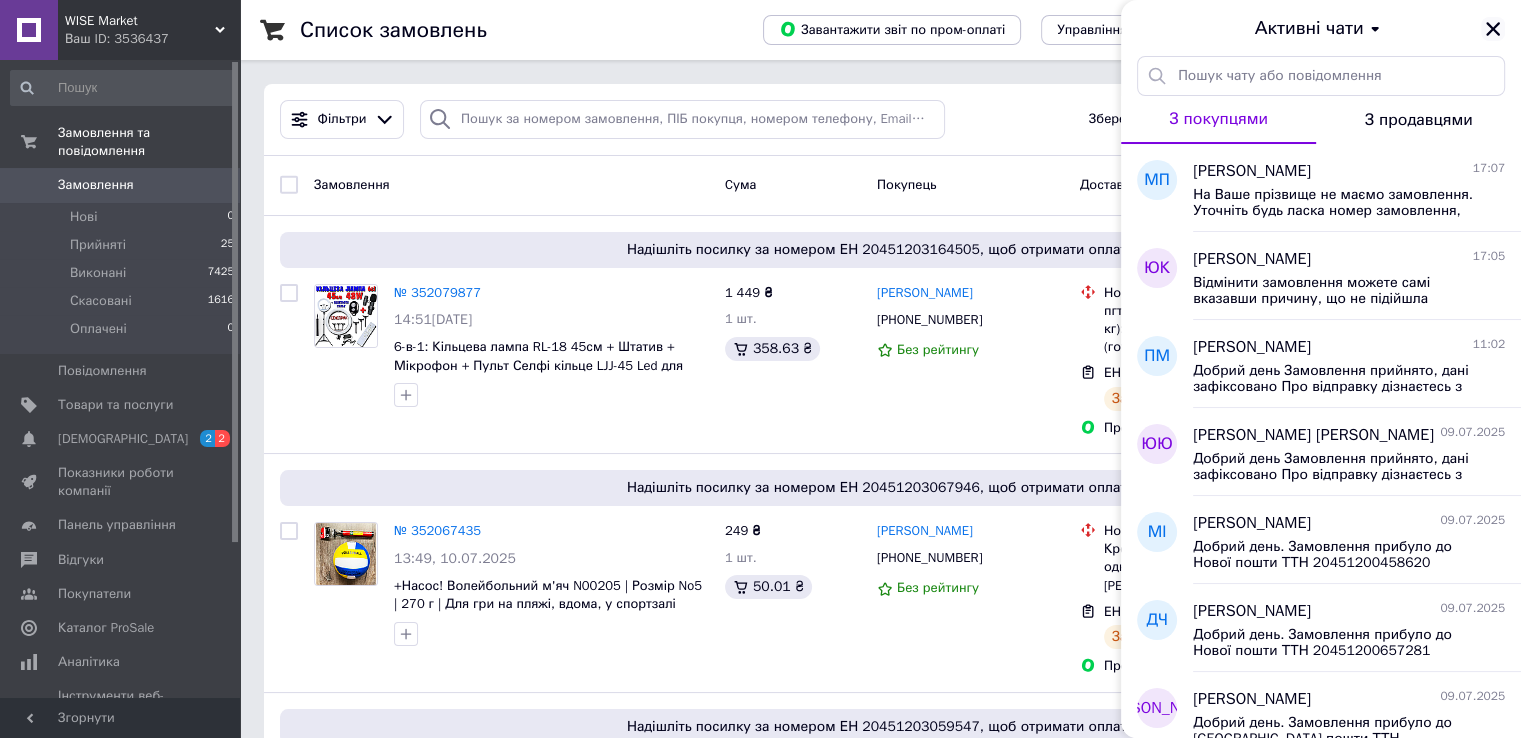 click 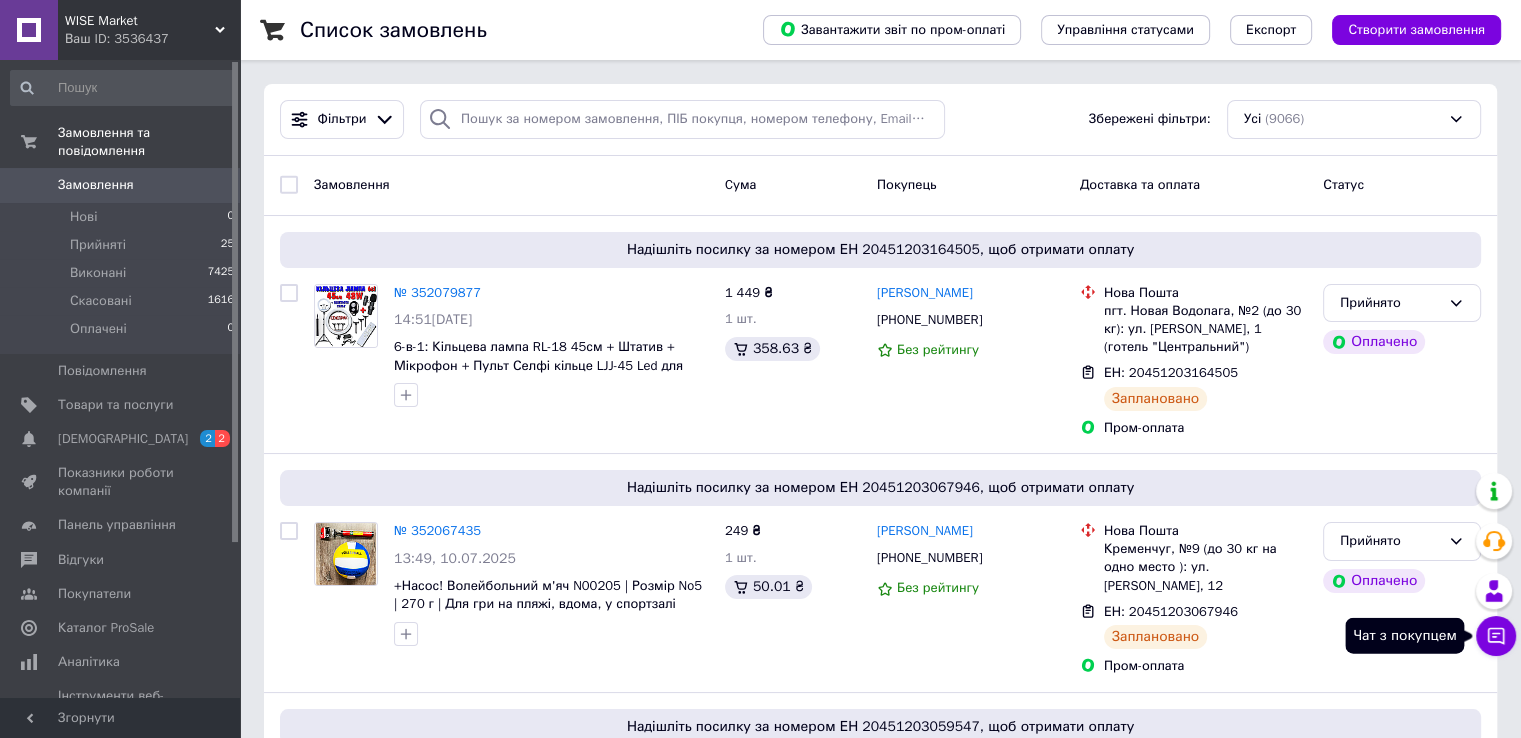 click 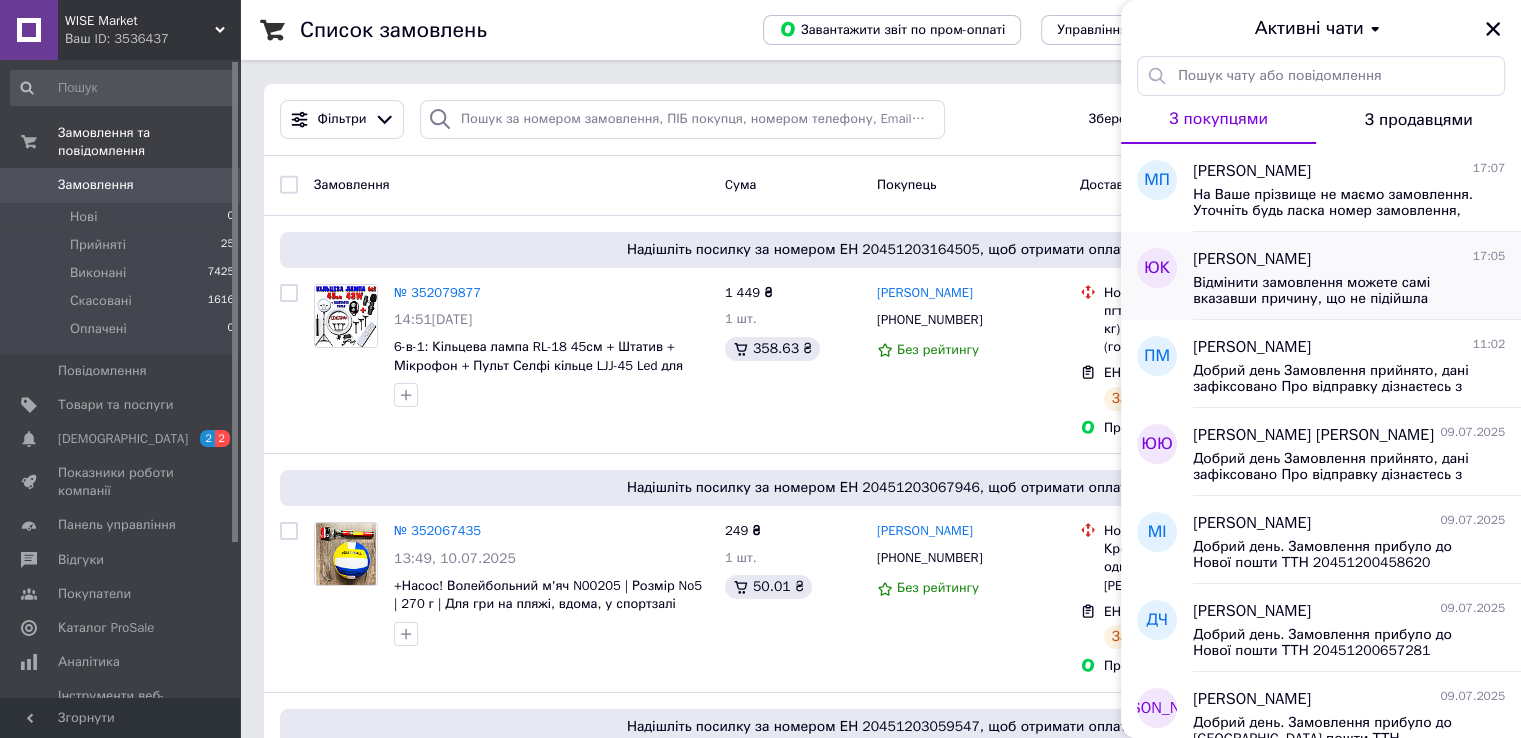 click on "Юлия Кныш 17:05" at bounding box center [1349, 259] 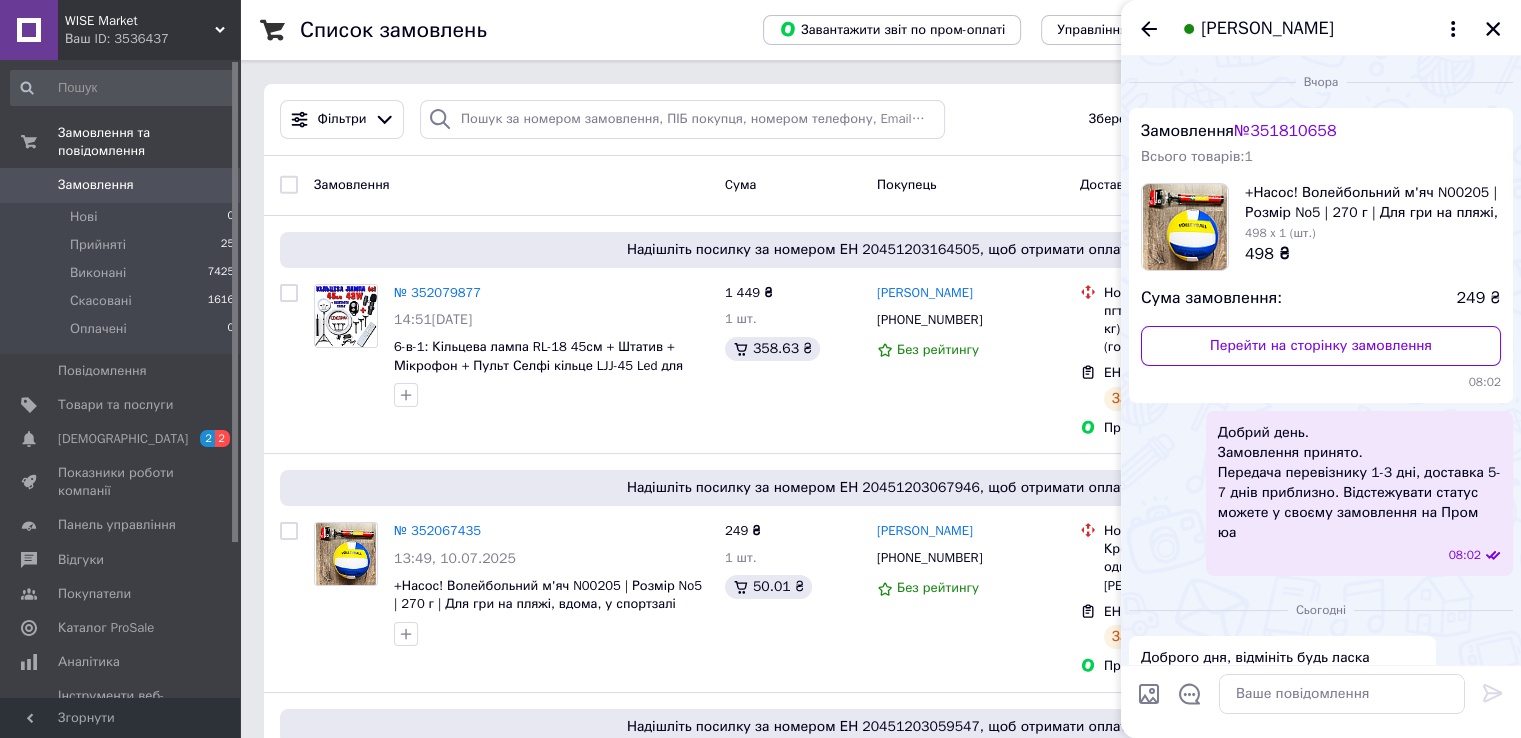 scroll, scrollTop: 969, scrollLeft: 0, axis: vertical 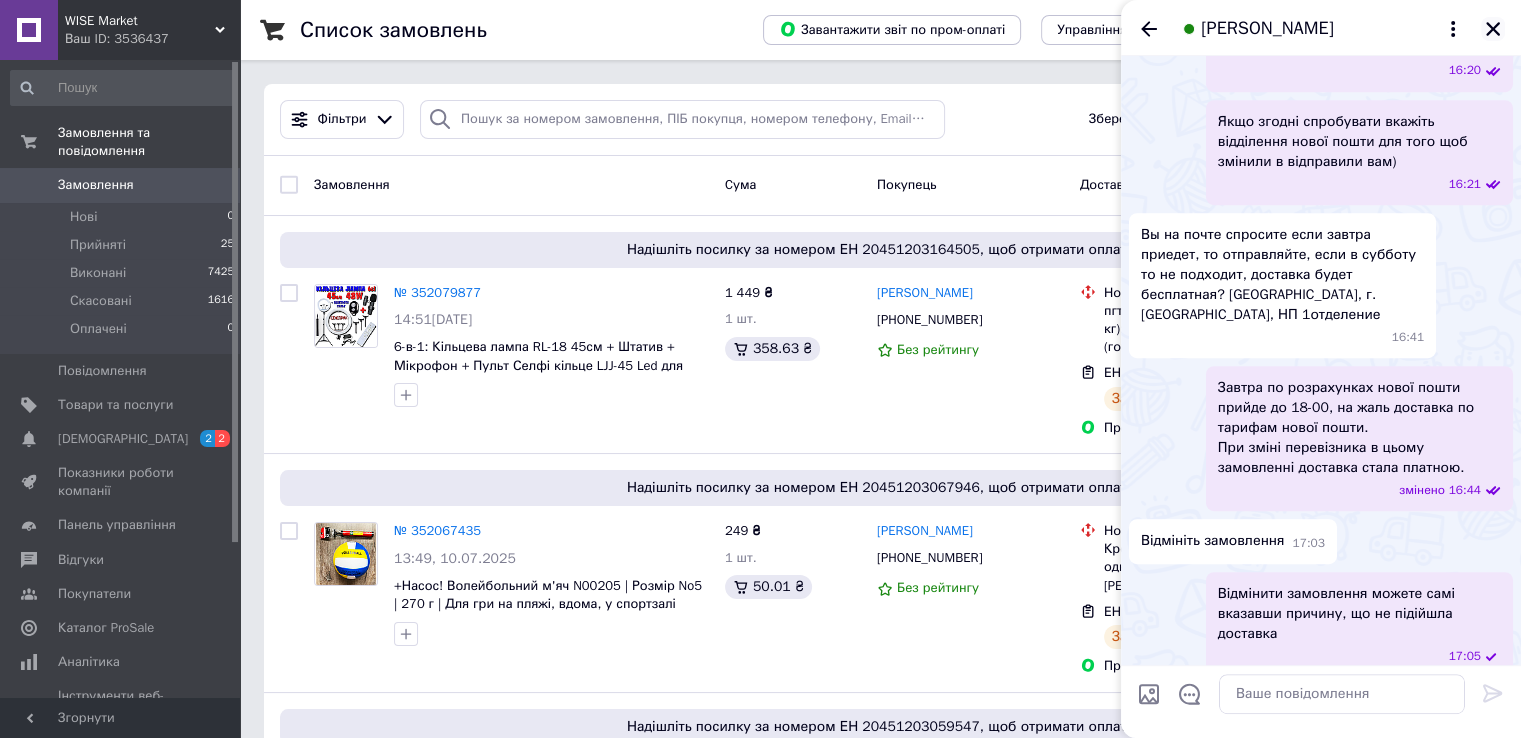 click 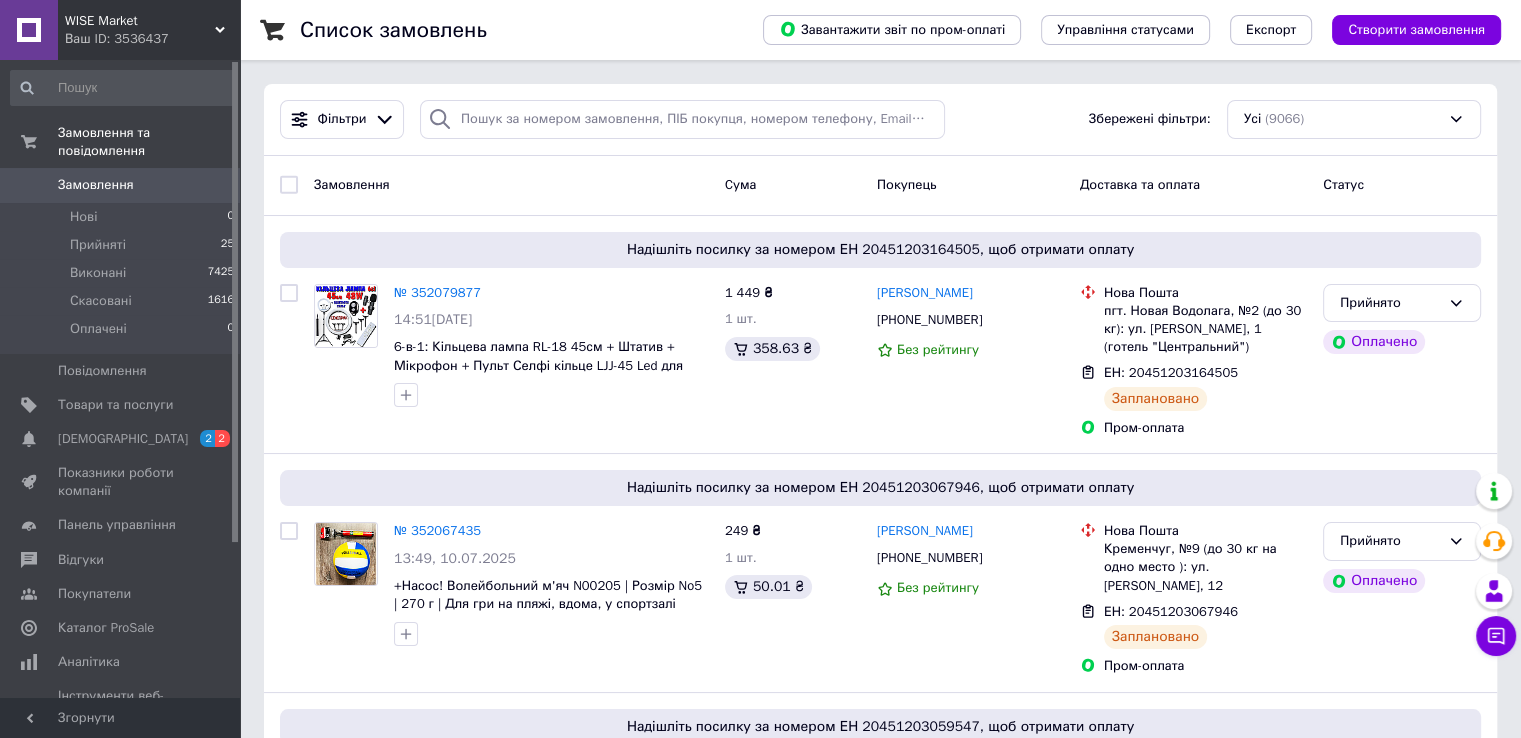 click on "Замовлення" at bounding box center [121, 185] 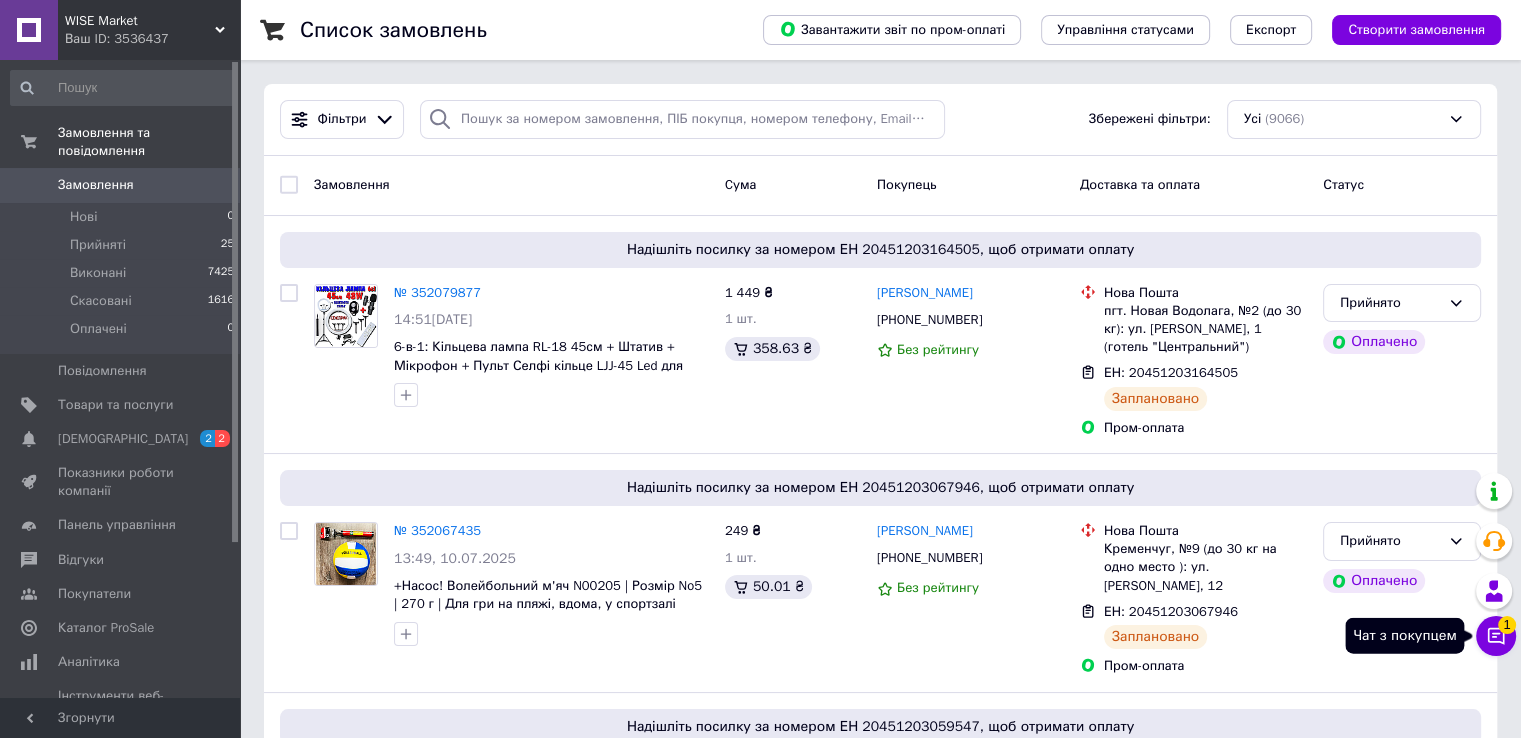 click 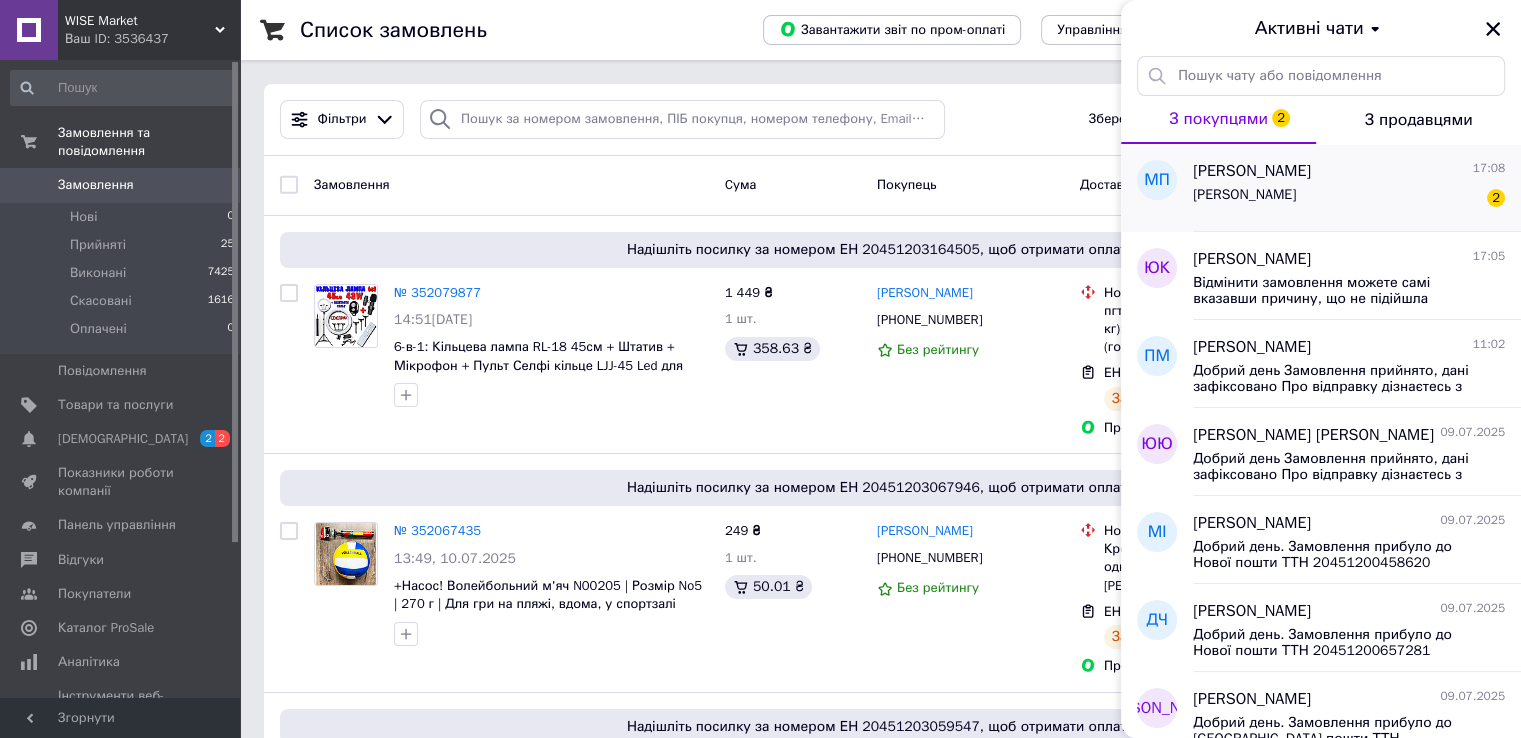 click on "Хайрудінова Катерина 2" at bounding box center (1349, 199) 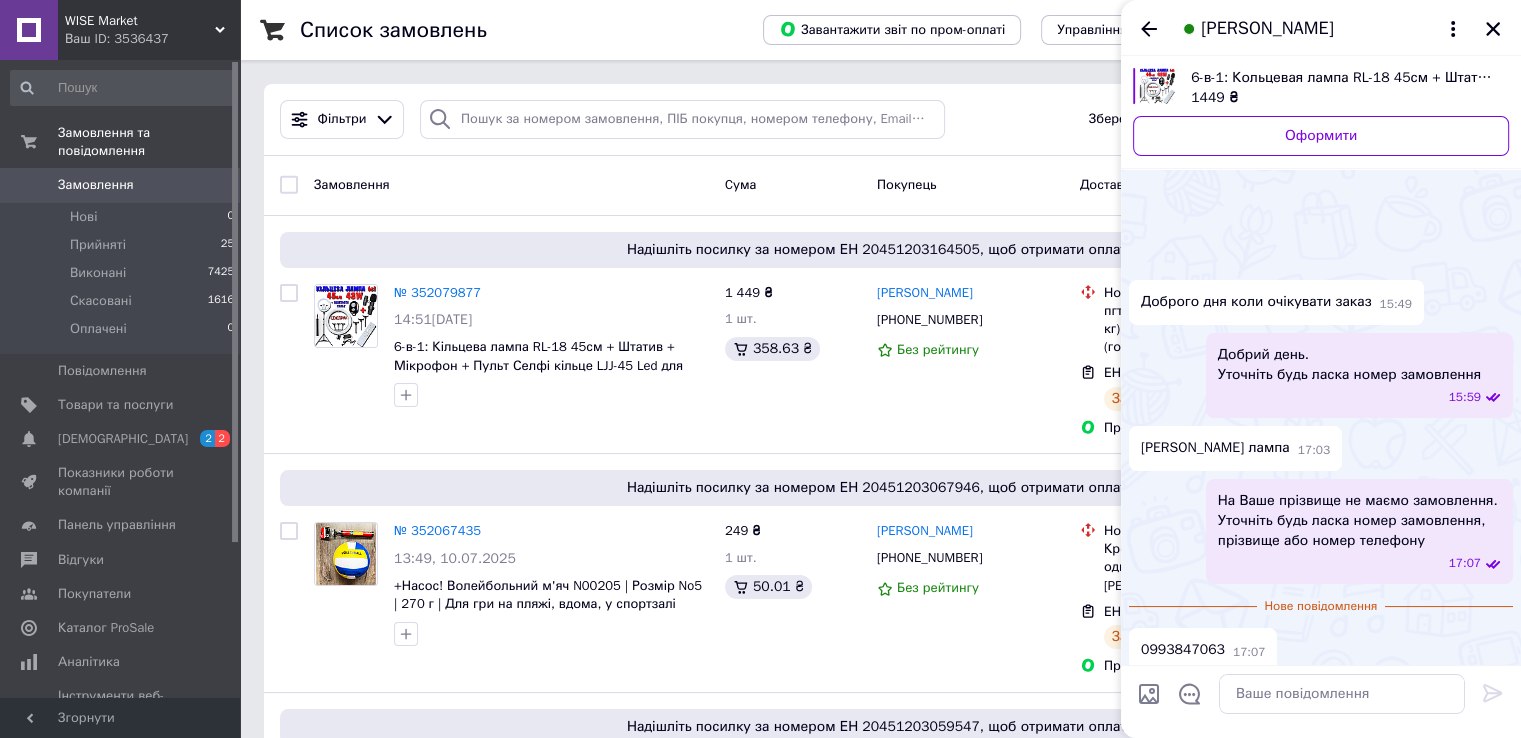 scroll, scrollTop: 70, scrollLeft: 0, axis: vertical 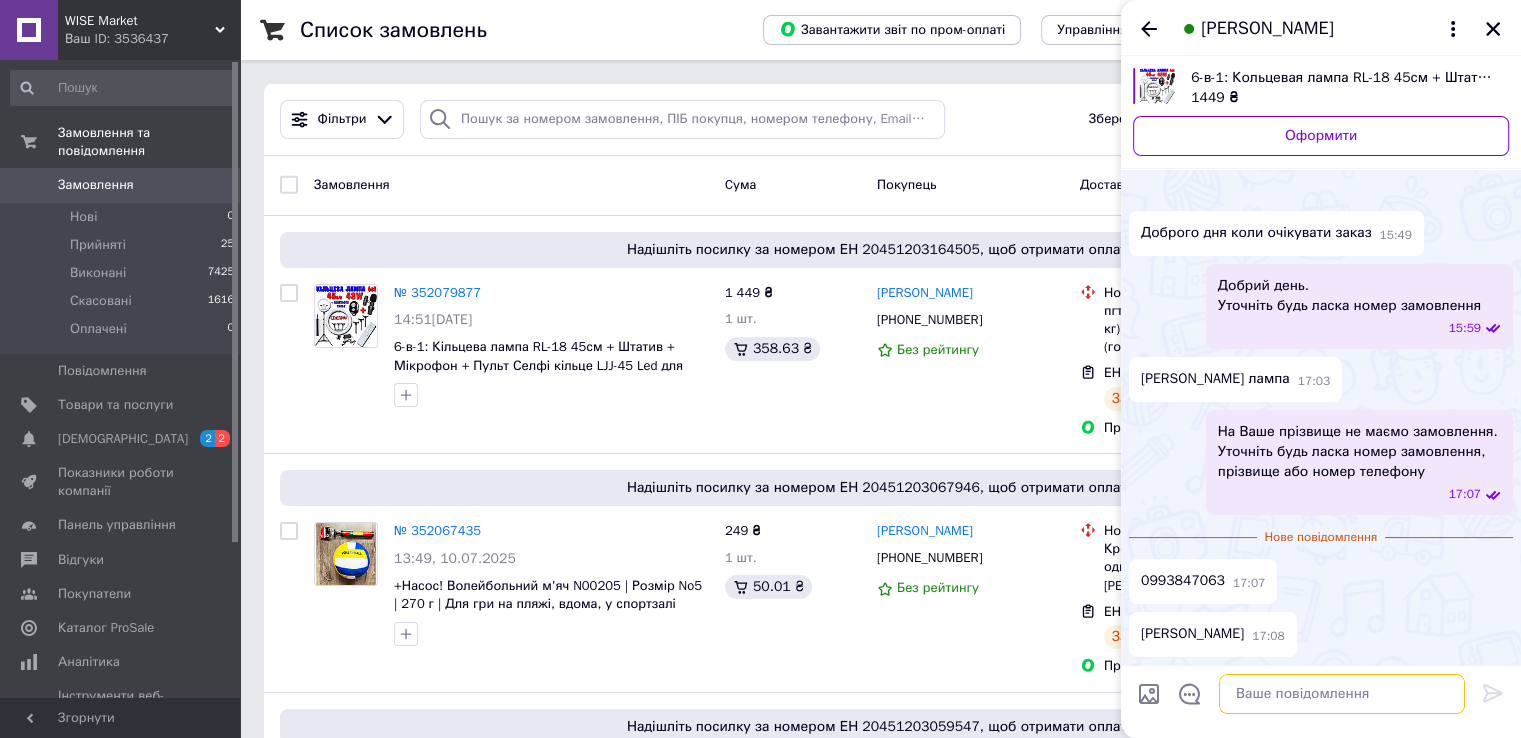 drag, startPoint x: 1295, startPoint y: 697, endPoint x: 1531, endPoint y: 625, distance: 246.73872 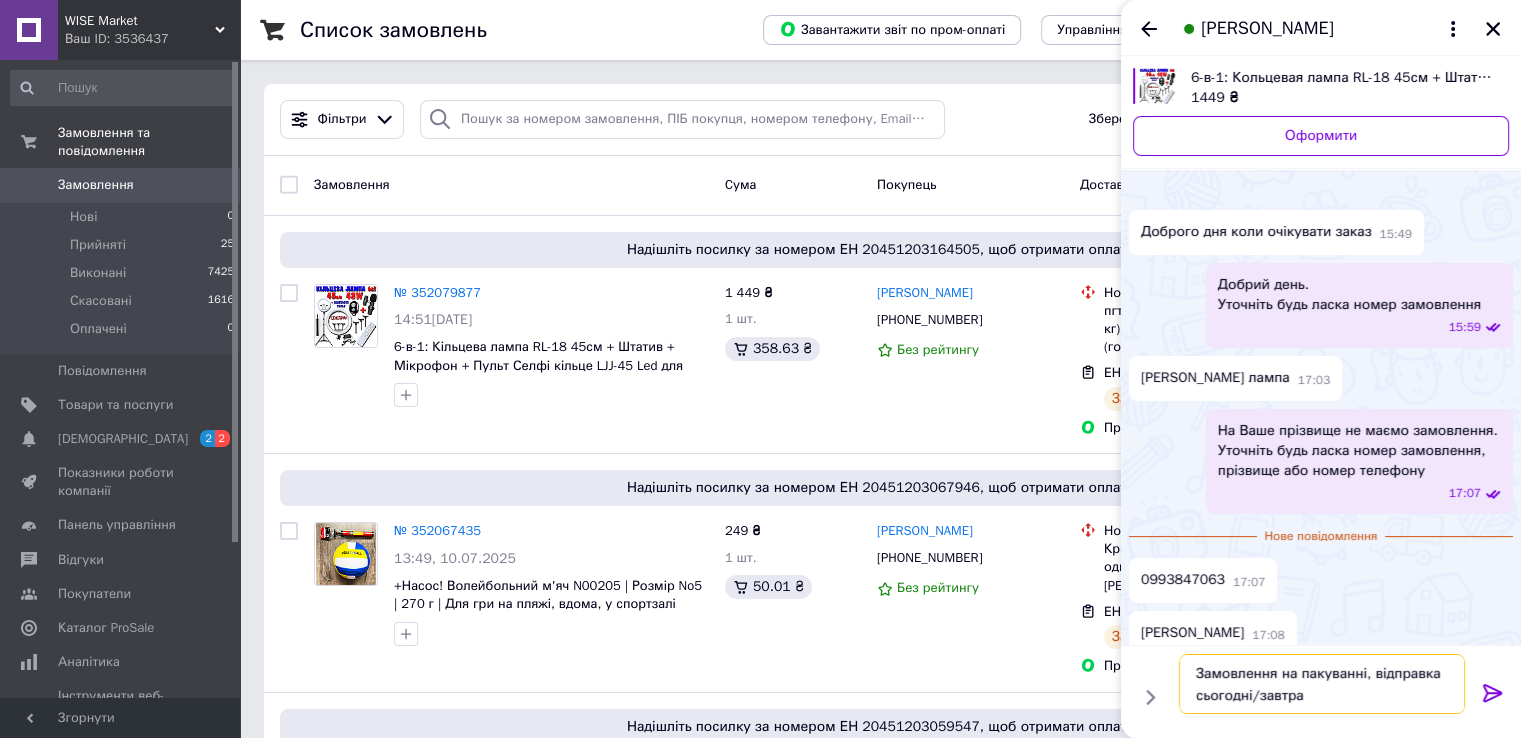 type on "Замовлення на пакуванні, відправка сьогодні/завтра" 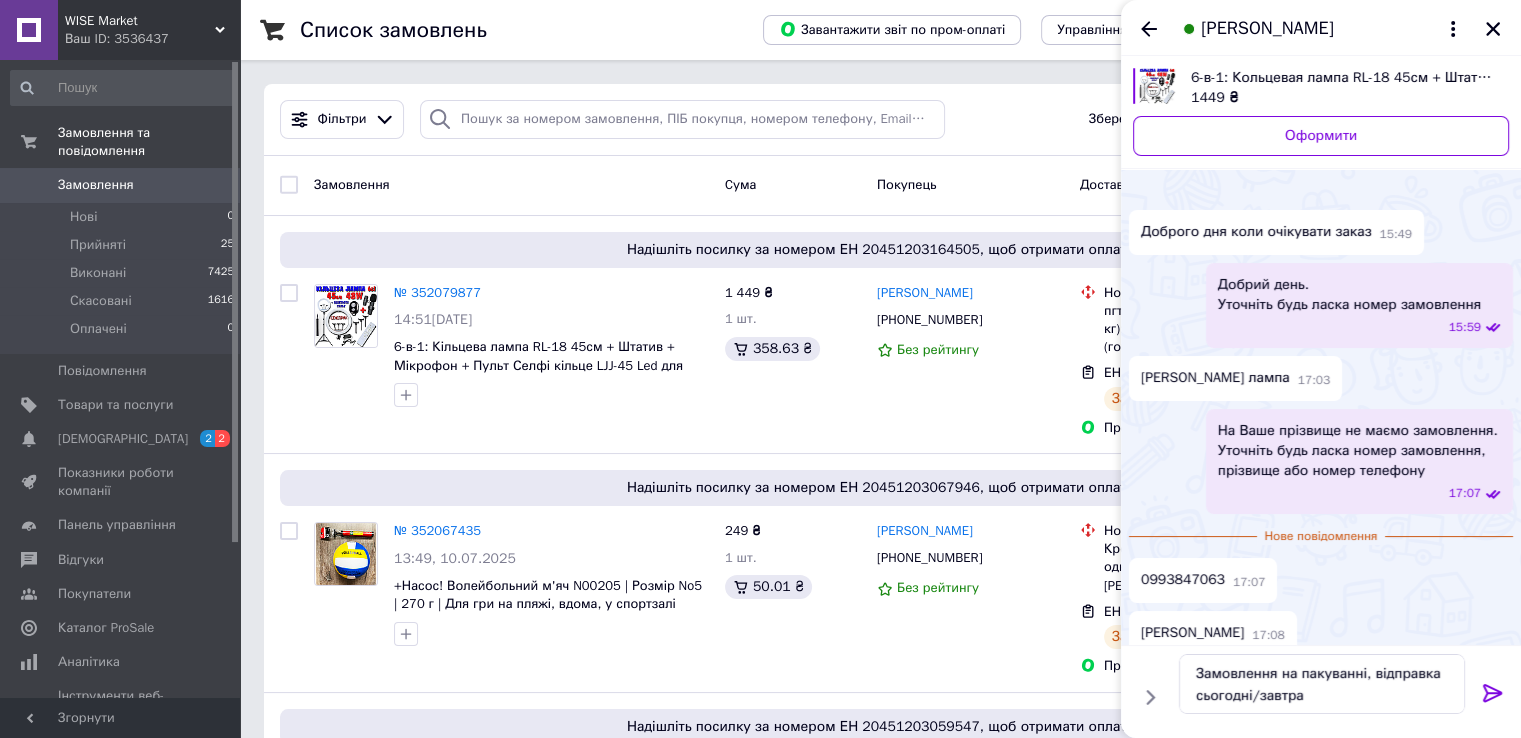click 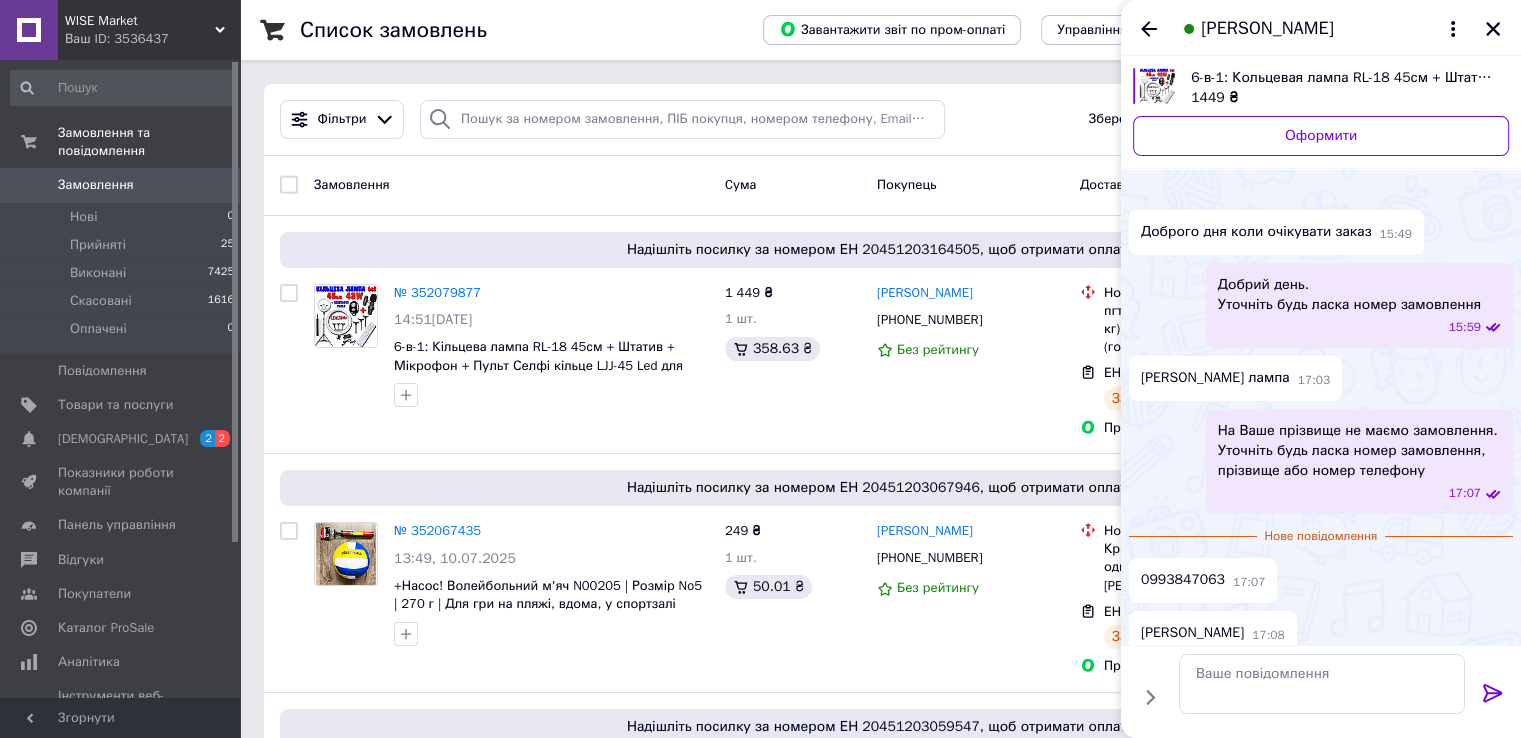 scroll, scrollTop: 76, scrollLeft: 0, axis: vertical 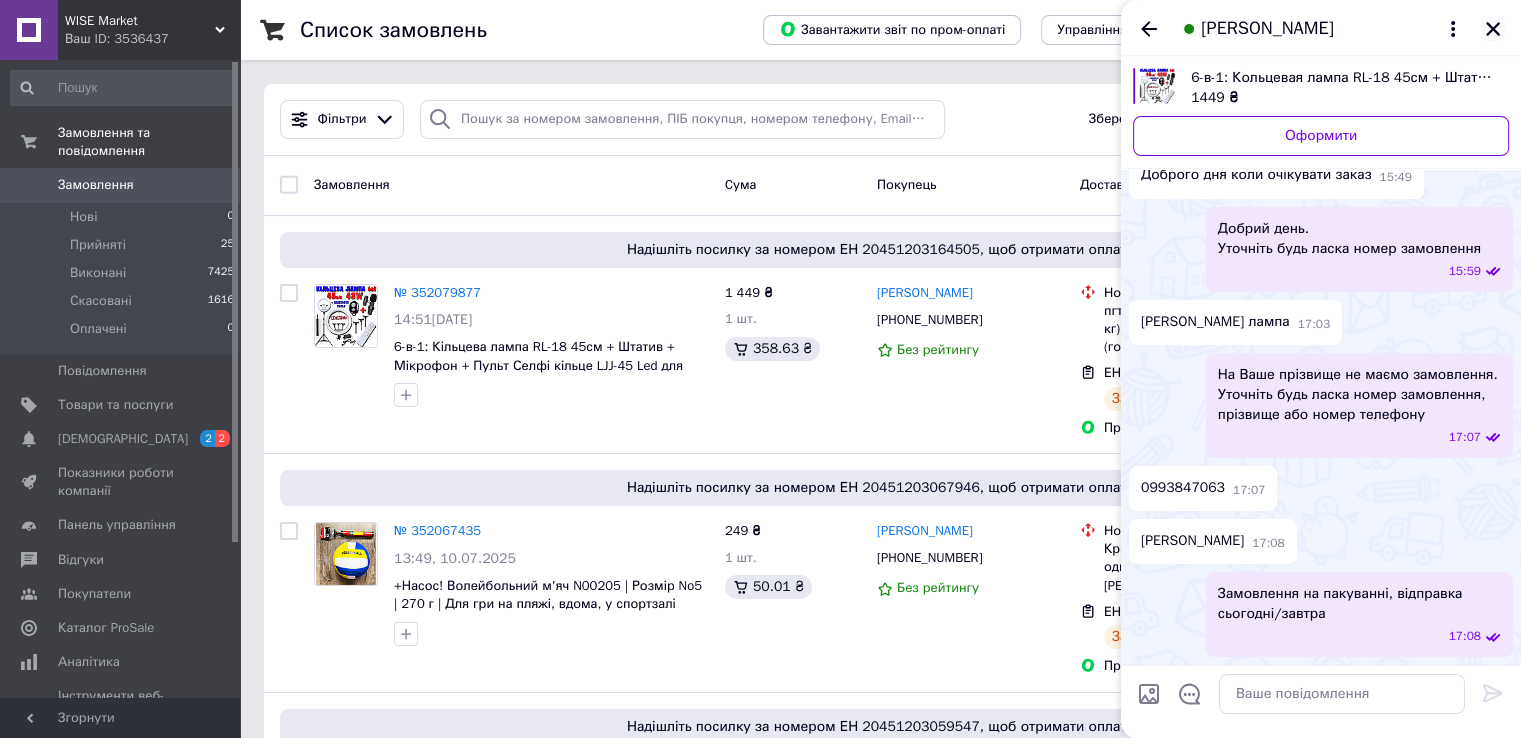 click 